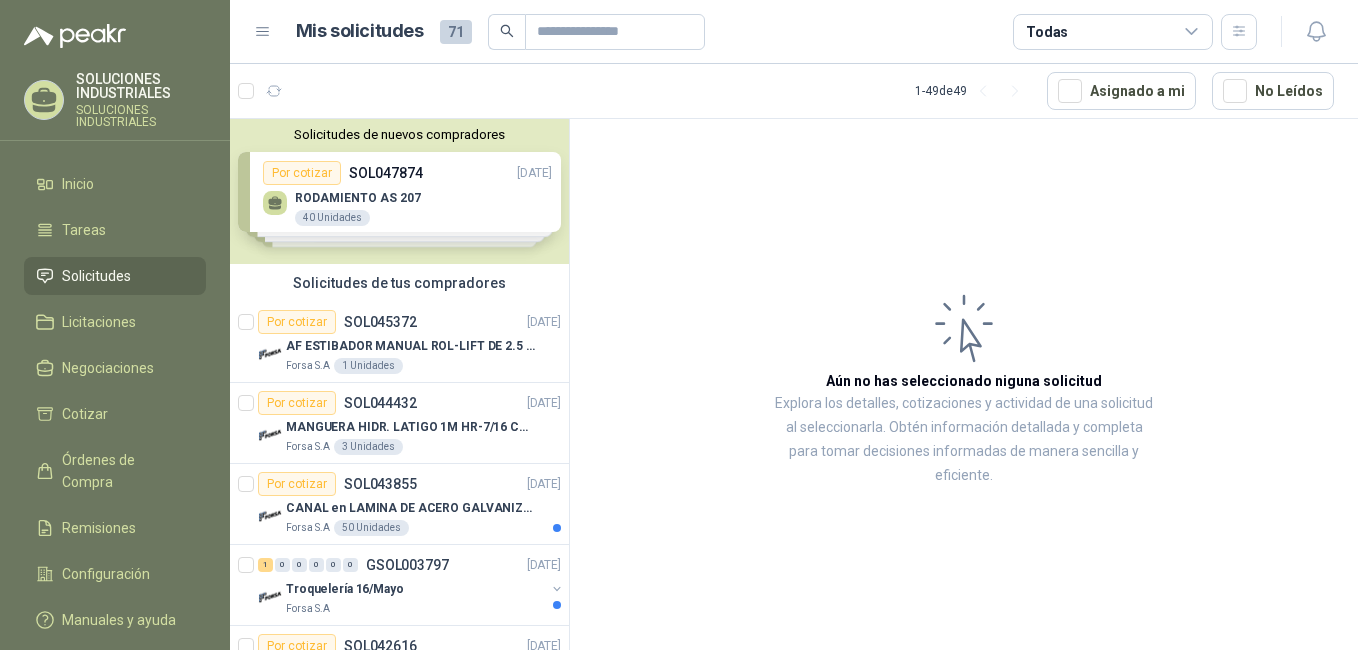 scroll, scrollTop: 0, scrollLeft: 0, axis: both 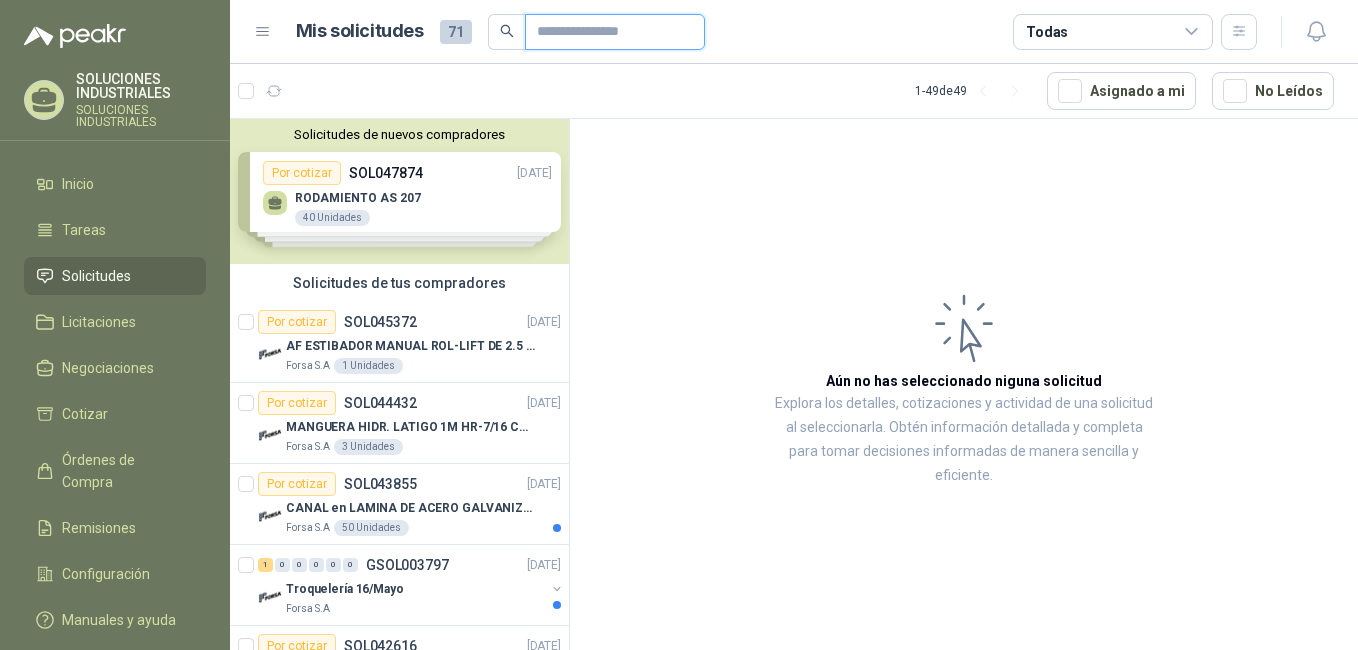 click at bounding box center (607, 32) 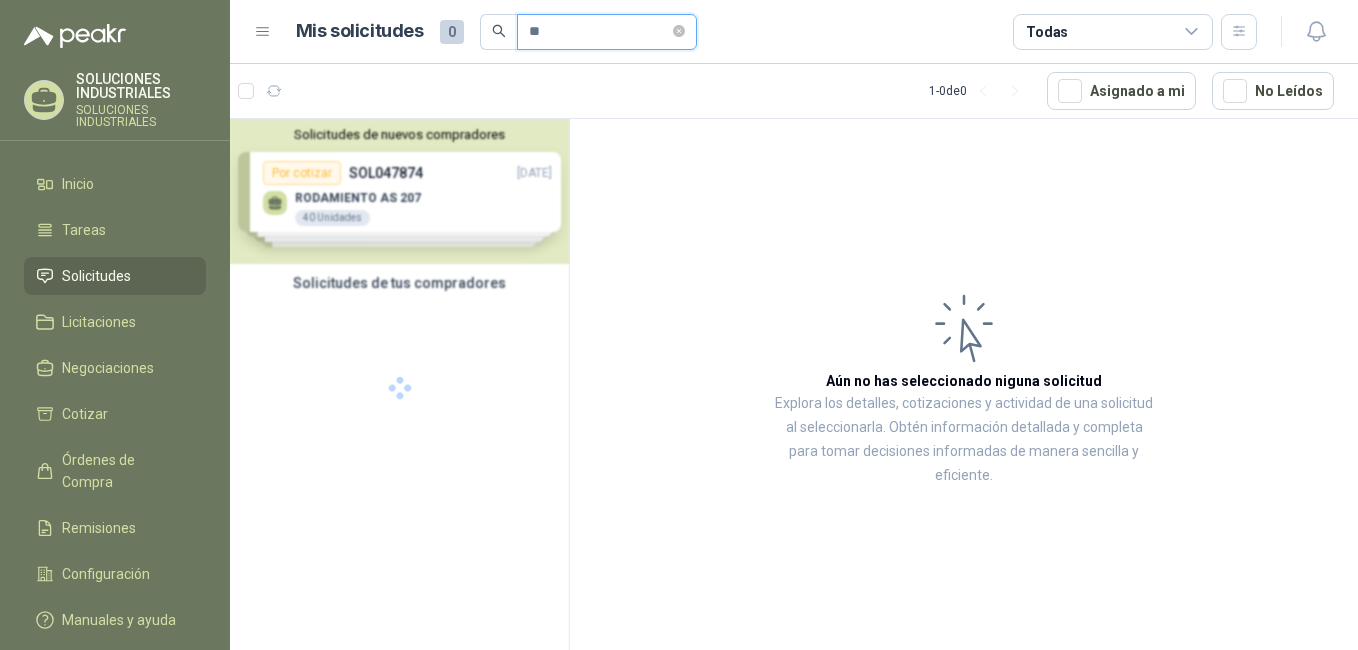 type on "*" 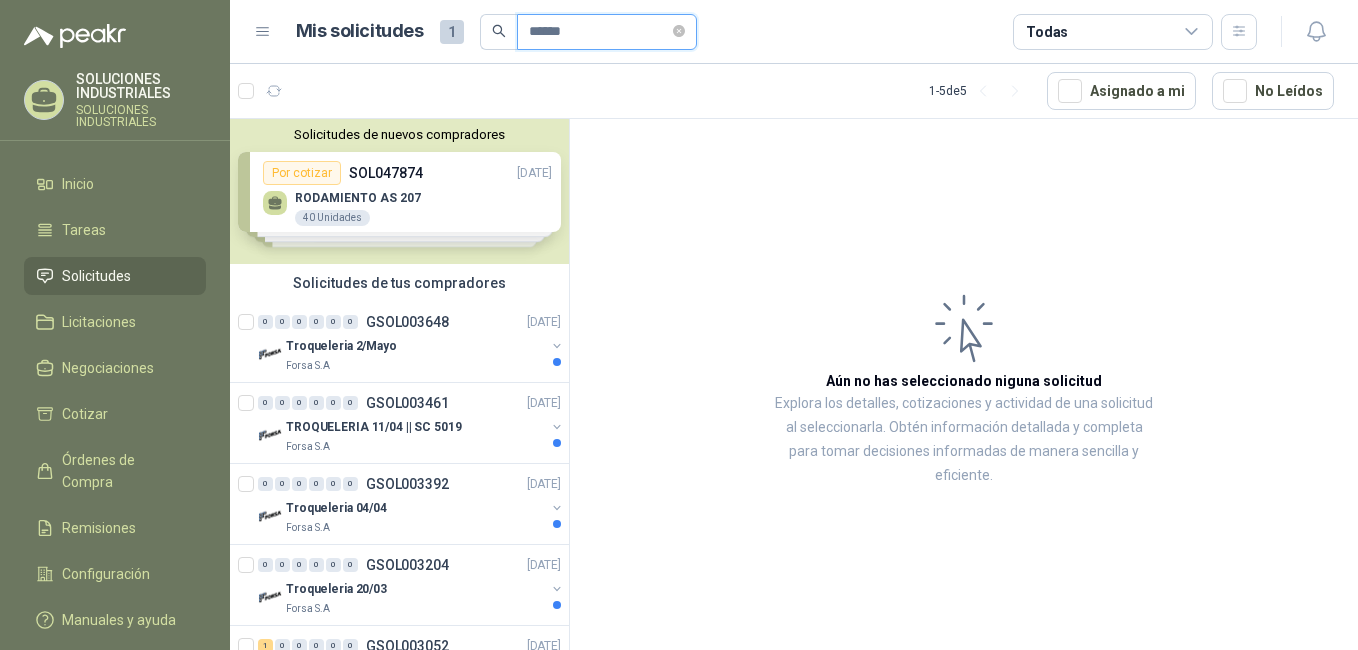 type on "******" 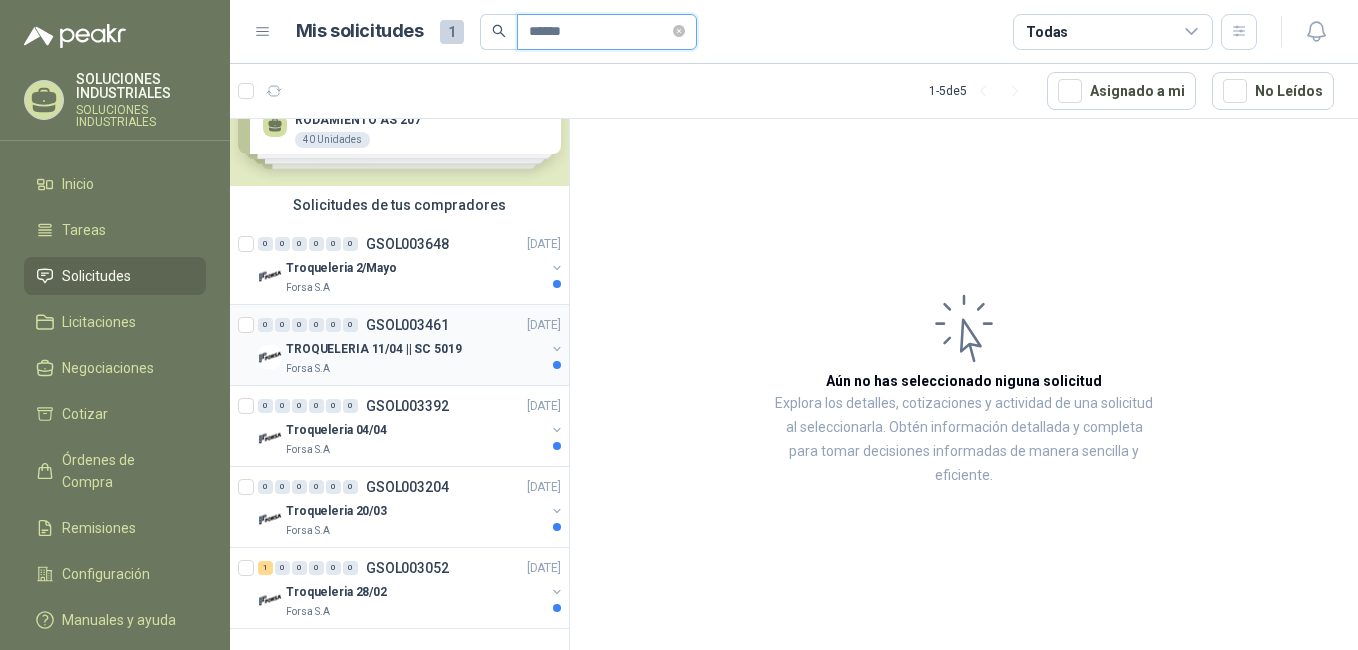scroll, scrollTop: 0, scrollLeft: 0, axis: both 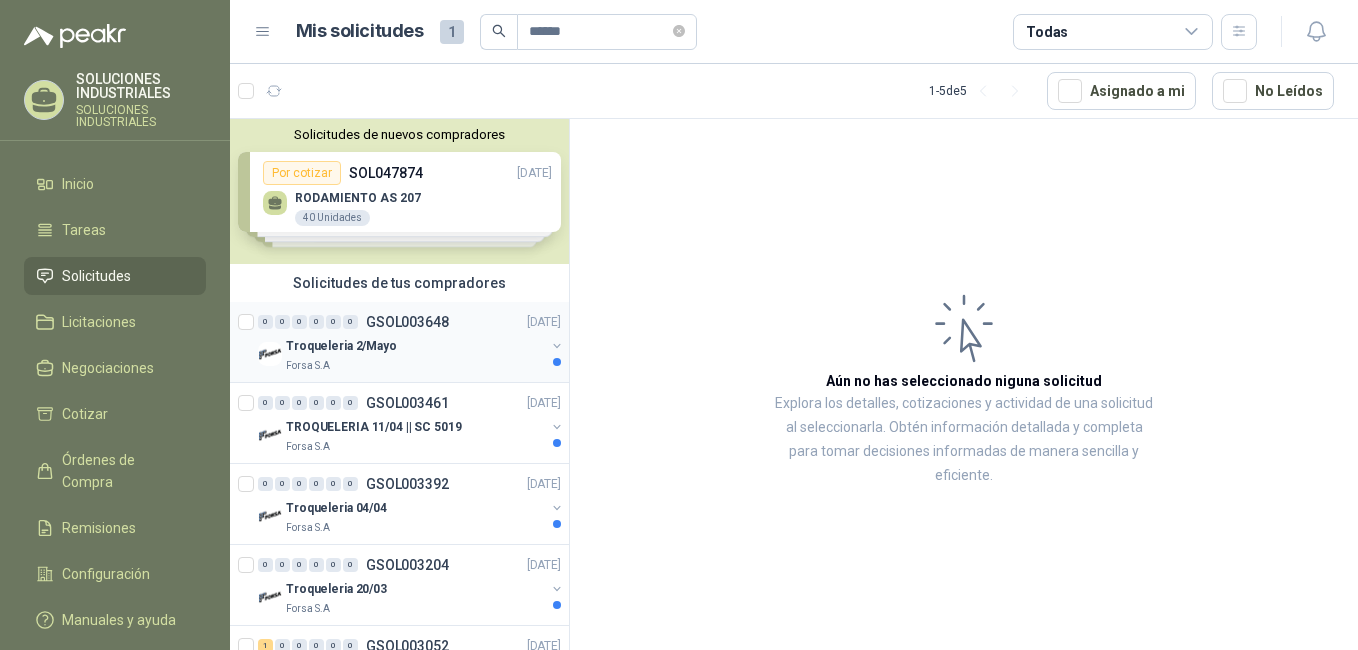 click on "Troqueleria 2/Mayo" at bounding box center [415, 346] 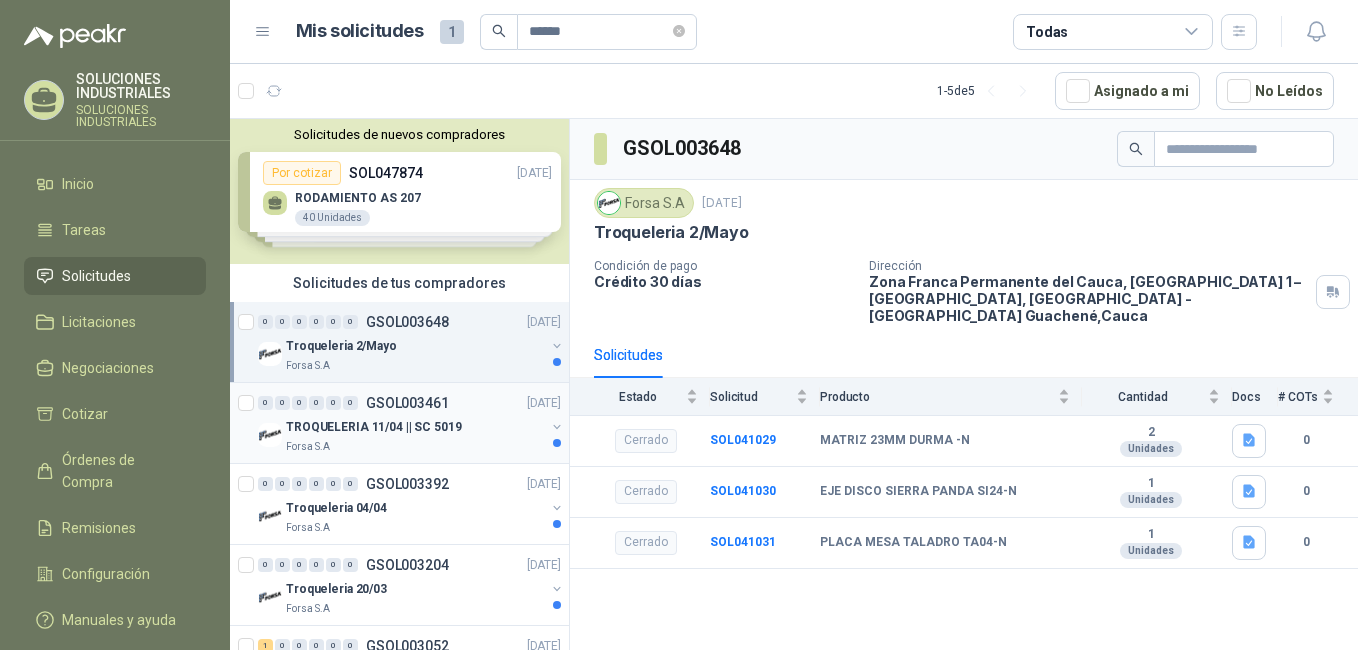 click on "TROQUELERIA 11/04 || SC 5019" at bounding box center (374, 427) 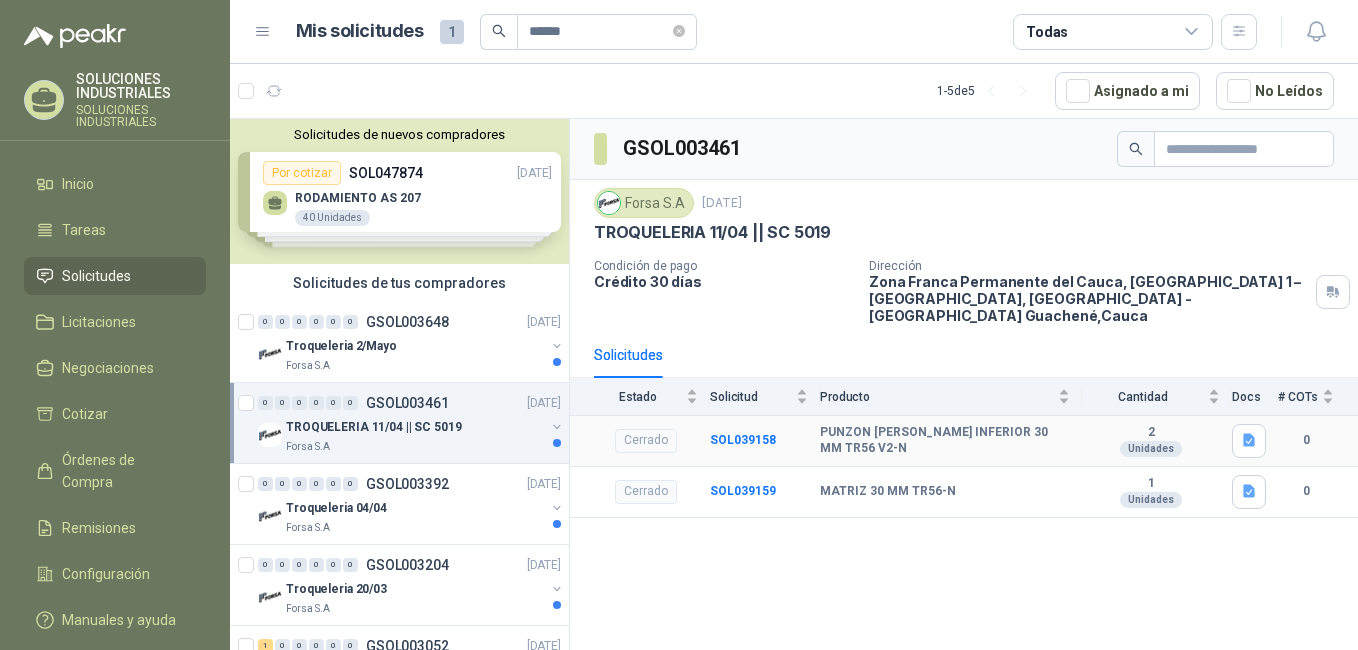 click on "PUNZON [PERSON_NAME] INFERIOR 30 MM TR56 V2-N" at bounding box center [945, 440] 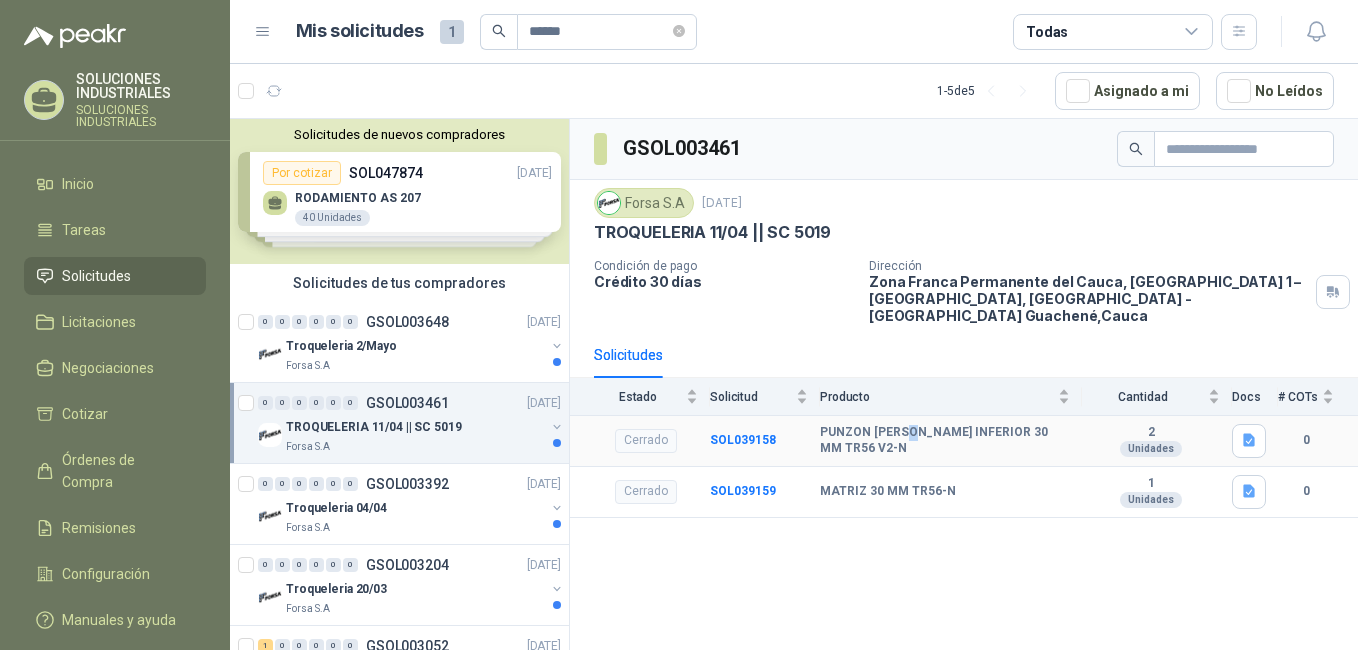 click on "PUNZON [PERSON_NAME] INFERIOR 30 MM TR56 V2-N" at bounding box center [945, 440] 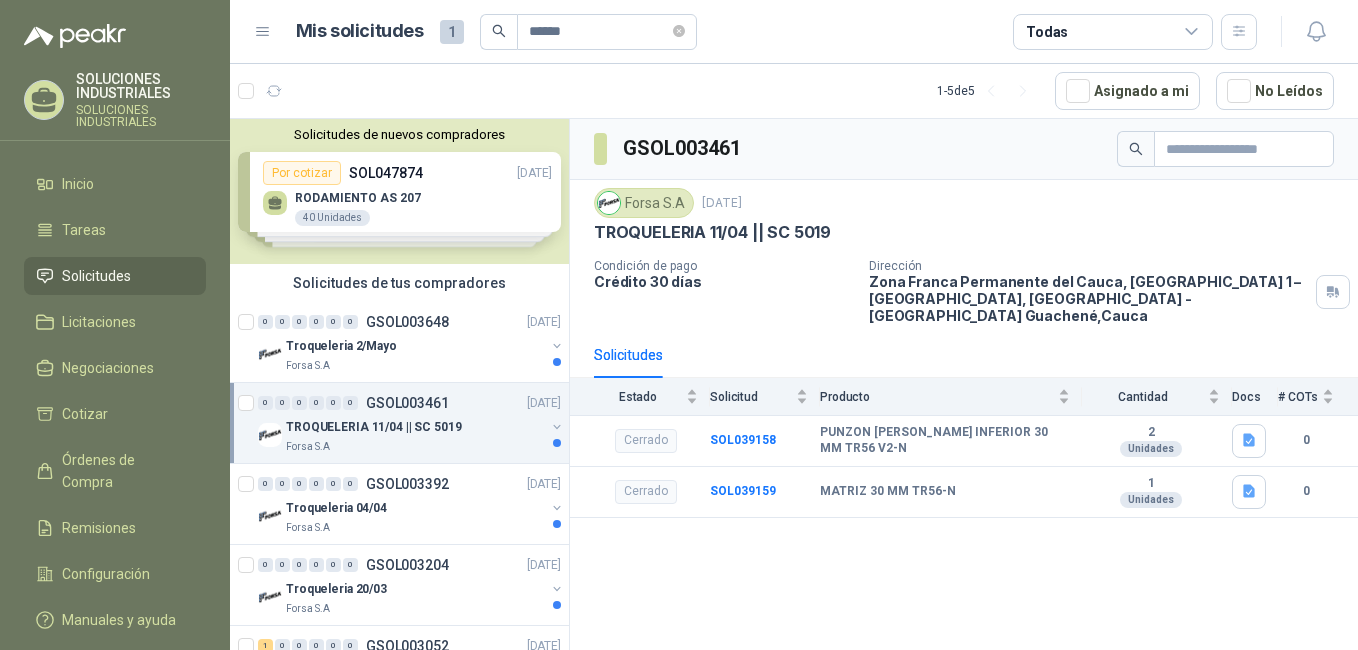 drag, startPoint x: 706, startPoint y: 526, endPoint x: 513, endPoint y: 534, distance: 193.16573 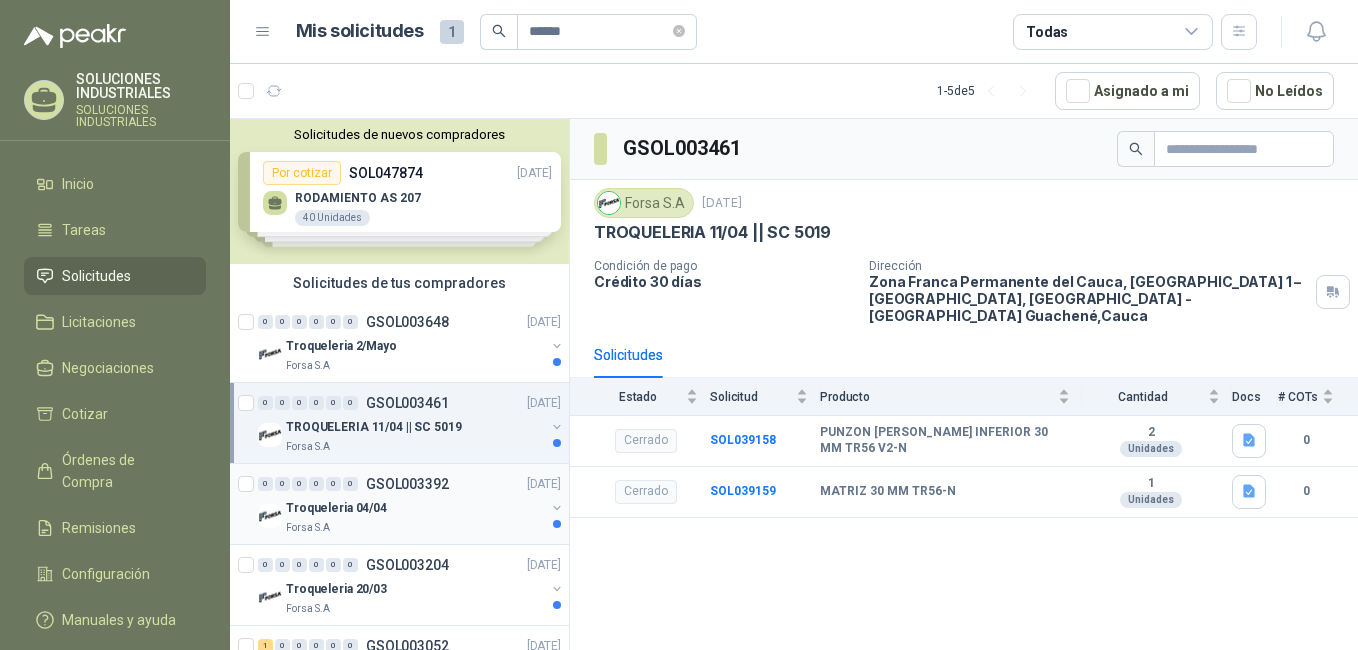 click on "GSOL003461 Forsa [DATE]   TROQUELERIA 11/04 || SC 5019 Condición de pago Crédito 30 días Dirección Zona Franca Permanente del Cauca, [GEOGRAPHIC_DATA] 1 – [GEOGRAPHIC_DATA], Cauca - [GEOGRAPHIC_DATA]   Guachené ,  Cauca Solicitudes Estado Solicitud Producto Cantidad Docs # COTs Cerrado SOL039158 PUNZON [PERSON_NAME] INFERIOR 30 MM TR56 V2-N 2 Unidades 0 Cerrado SOL039159 MATRIZ 30 MM TR56-N 1 Unidades 0" at bounding box center (964, 388) 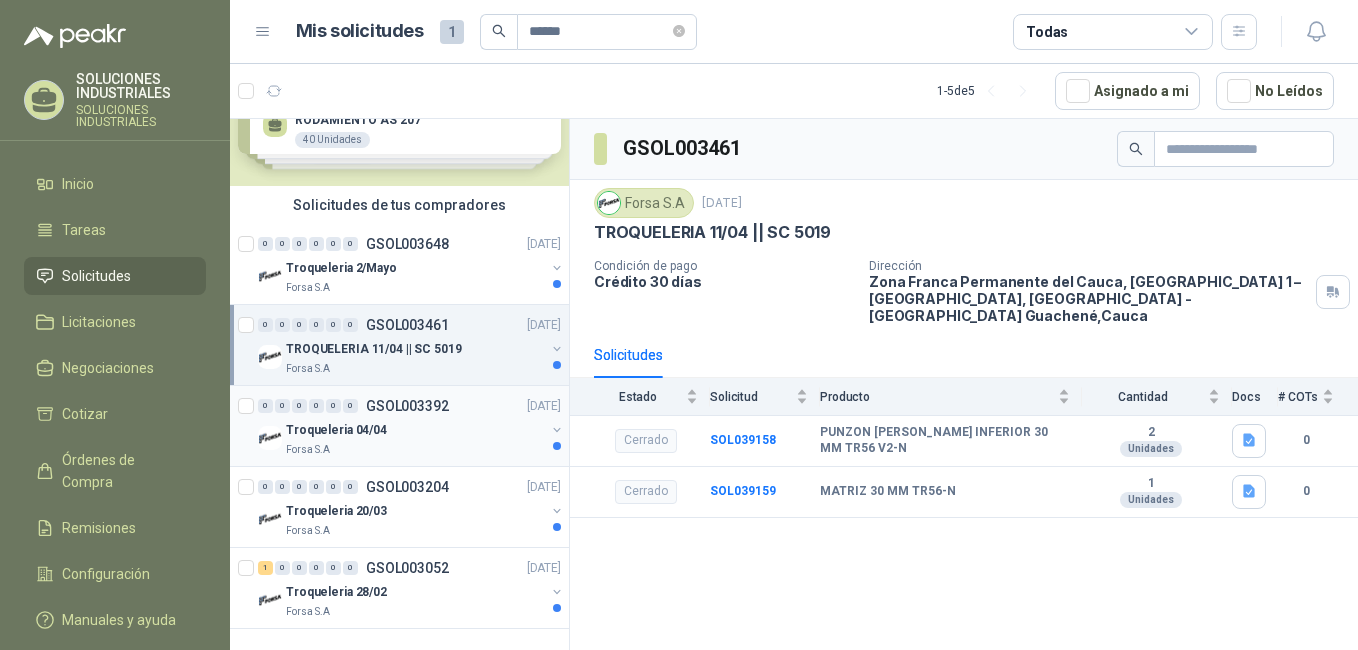 scroll, scrollTop: 0, scrollLeft: 0, axis: both 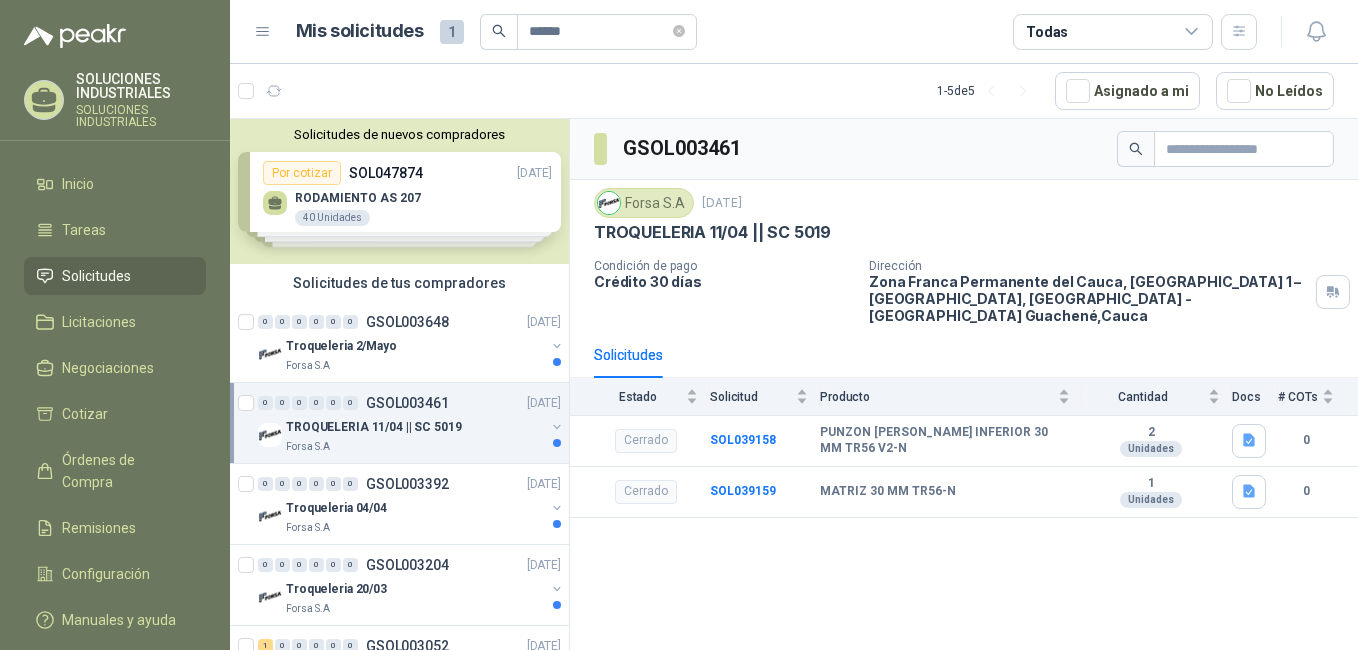 click on "Solicitudes de nuevos compradores Por cotizar SOL047874 [DATE]   RODAMIENTO AS 207 40   Unidades Por cotizar SOL047857 [DATE]   CHUMACERA FW207 C/RODAMIENTO SB207 40   Unidades Por cotizar SOL047867 [DATE]   RODAMIENTO UC-205 100D1 NTN 20   Unidades Por cotizar SOL047863 [DATE]   RODAMIENTO YAR 205-100-2F 20   Unidades ¿Quieres recibir  cientos de solicitudes de compra  como estas todos los días? Agenda una reunión" at bounding box center [399, 191] 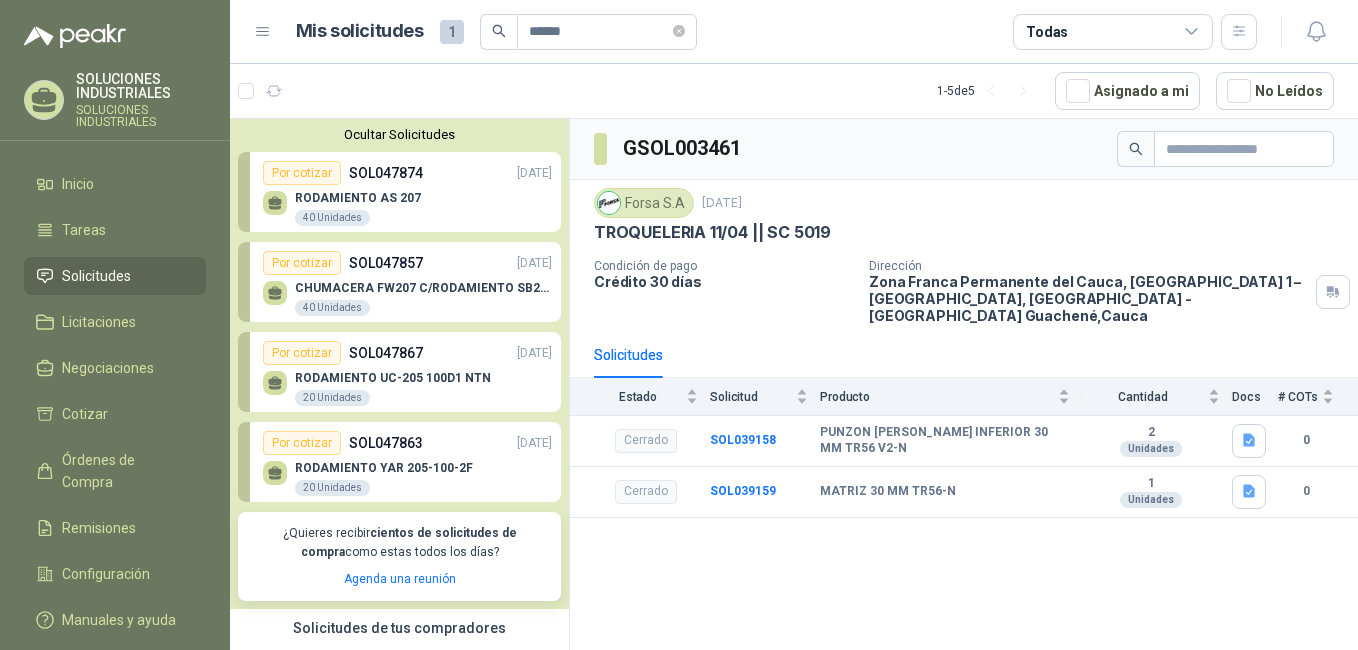 click on "CHUMACERA FW207 C/RODAMIENTO SB207" at bounding box center (423, 288) 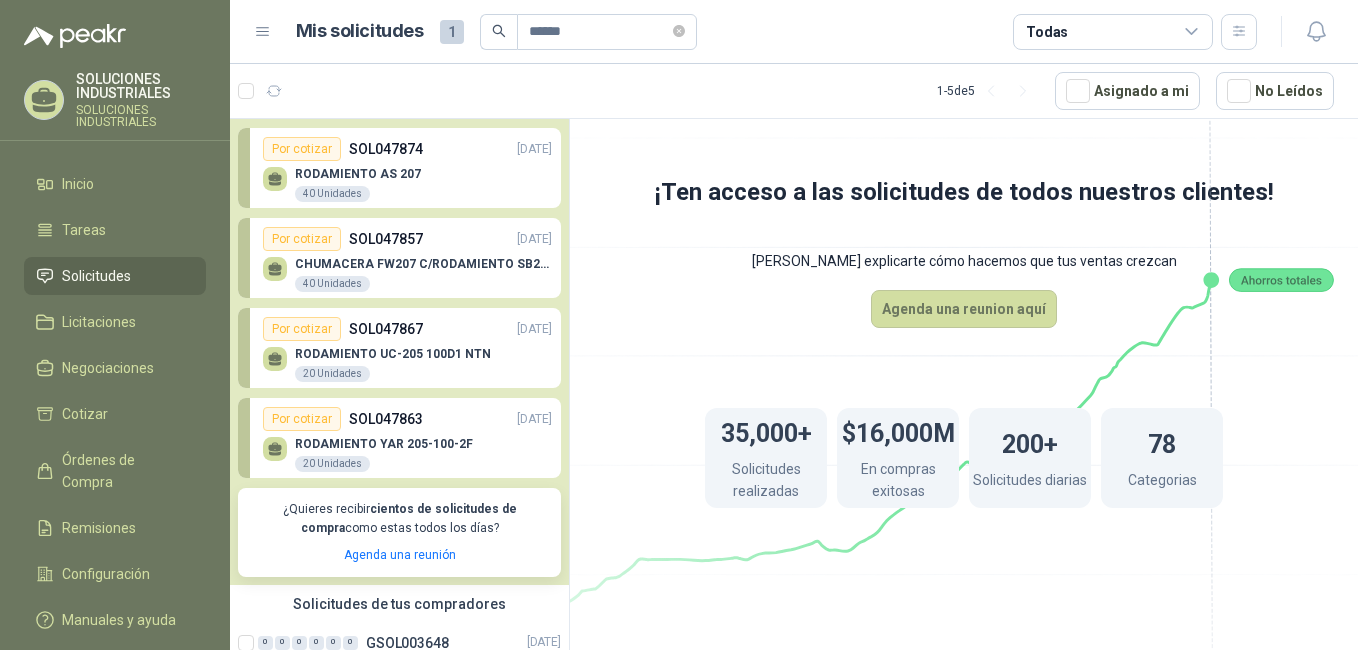 scroll, scrollTop: 0, scrollLeft: 0, axis: both 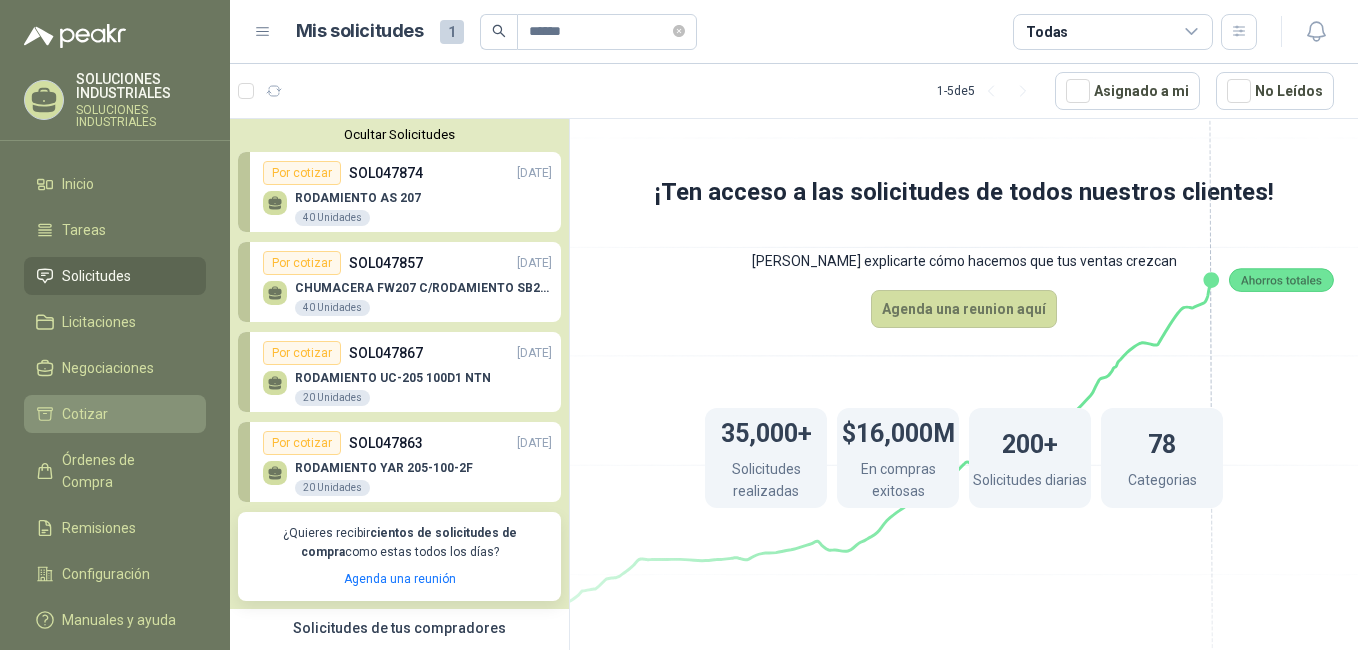 click on "Cotizar" at bounding box center [85, 414] 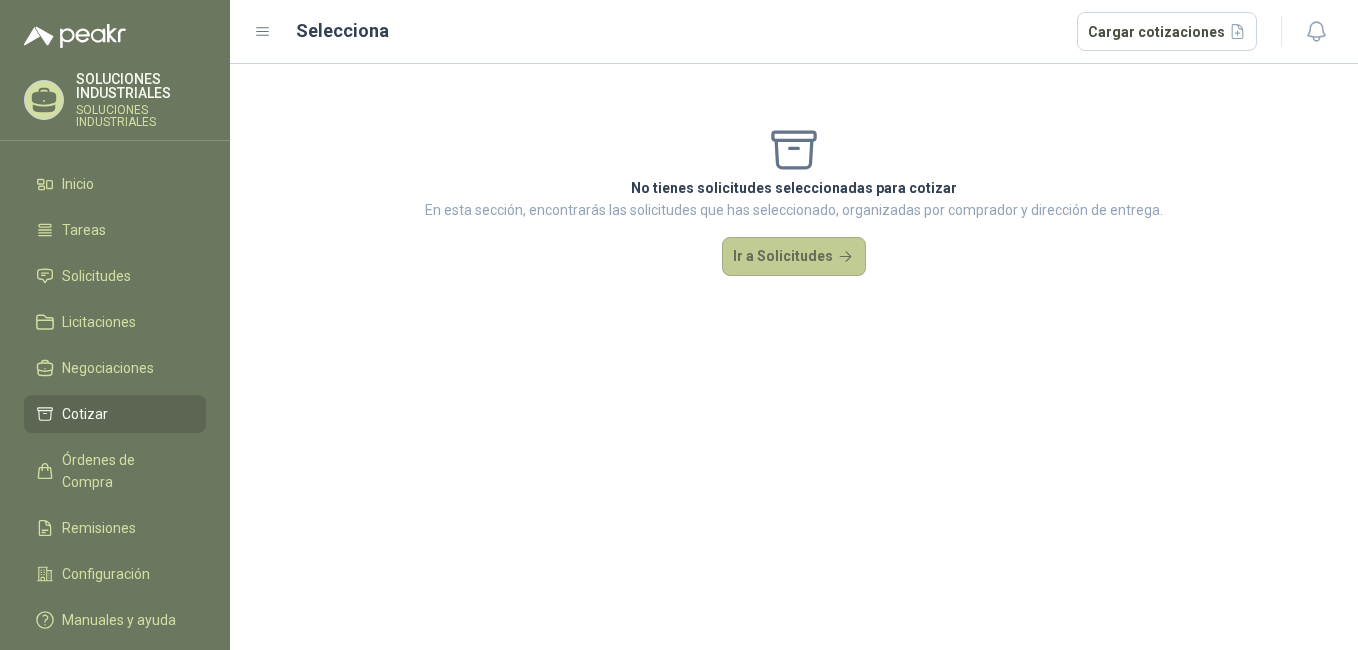 click on "Ir a Solicitudes" at bounding box center [794, 257] 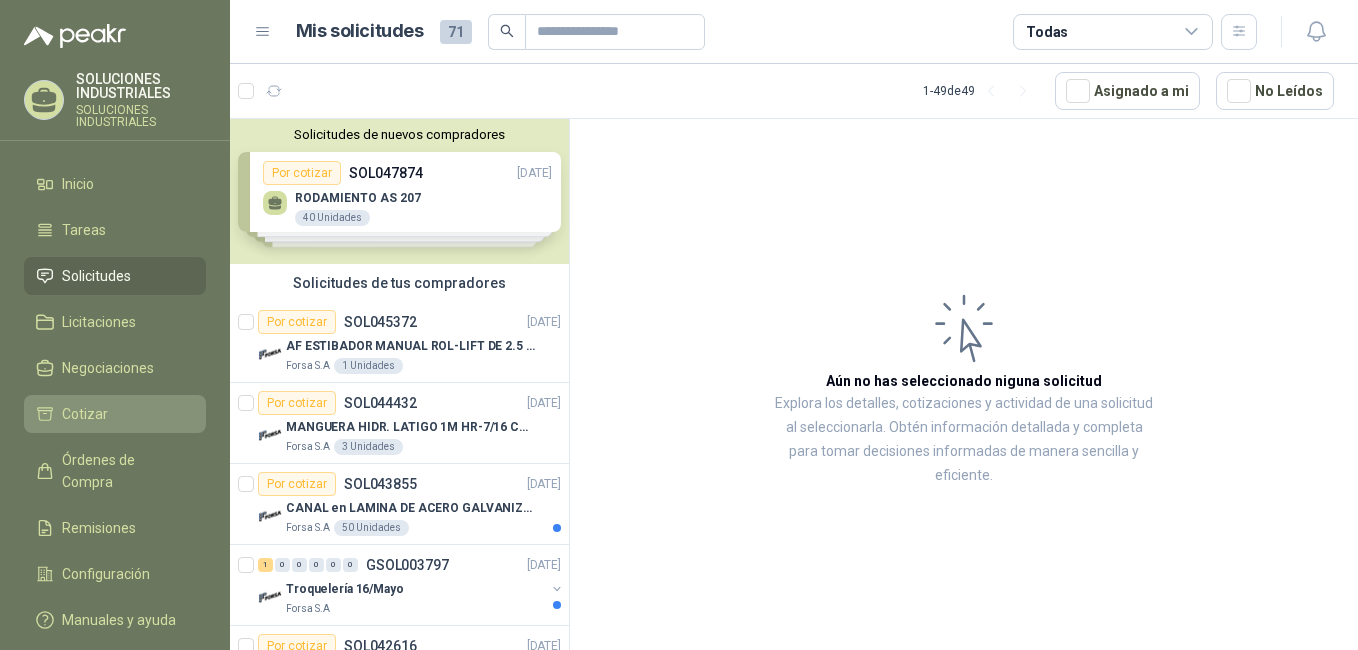 click on "Cotizar" at bounding box center (85, 414) 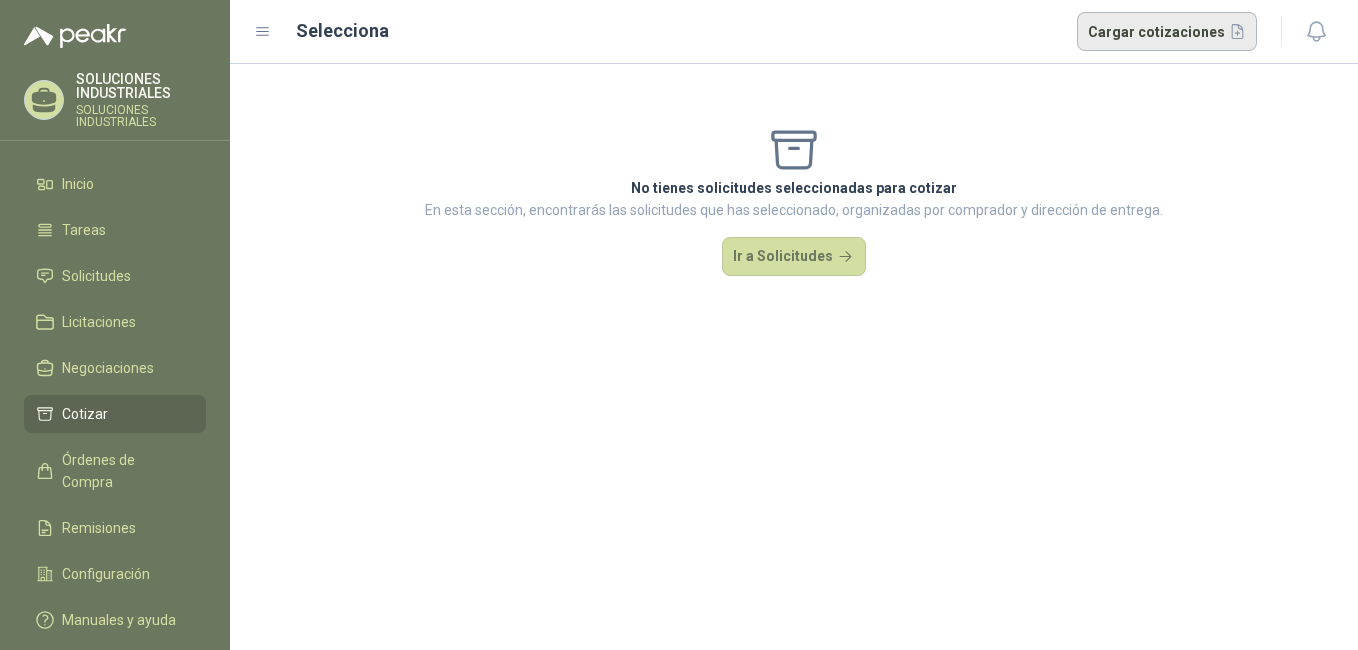 click on "Cargar cotizaciones" at bounding box center [1167, 32] 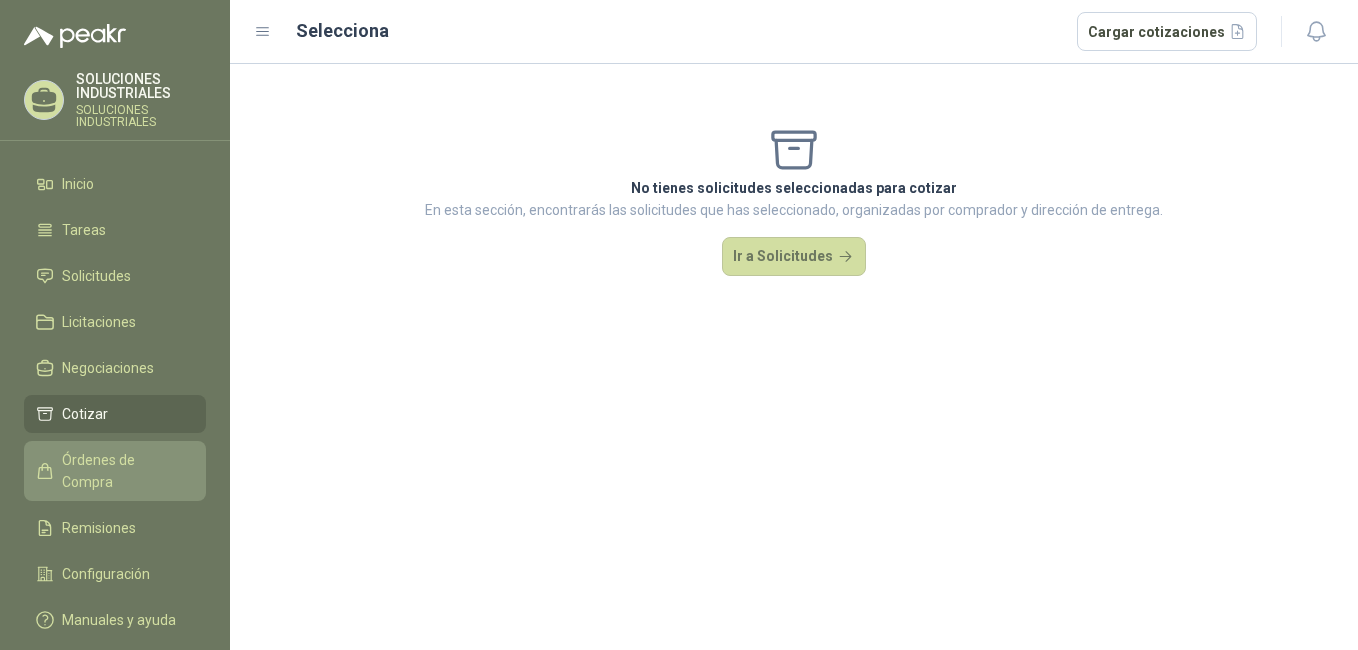 click on "Órdenes de Compra" at bounding box center (124, 471) 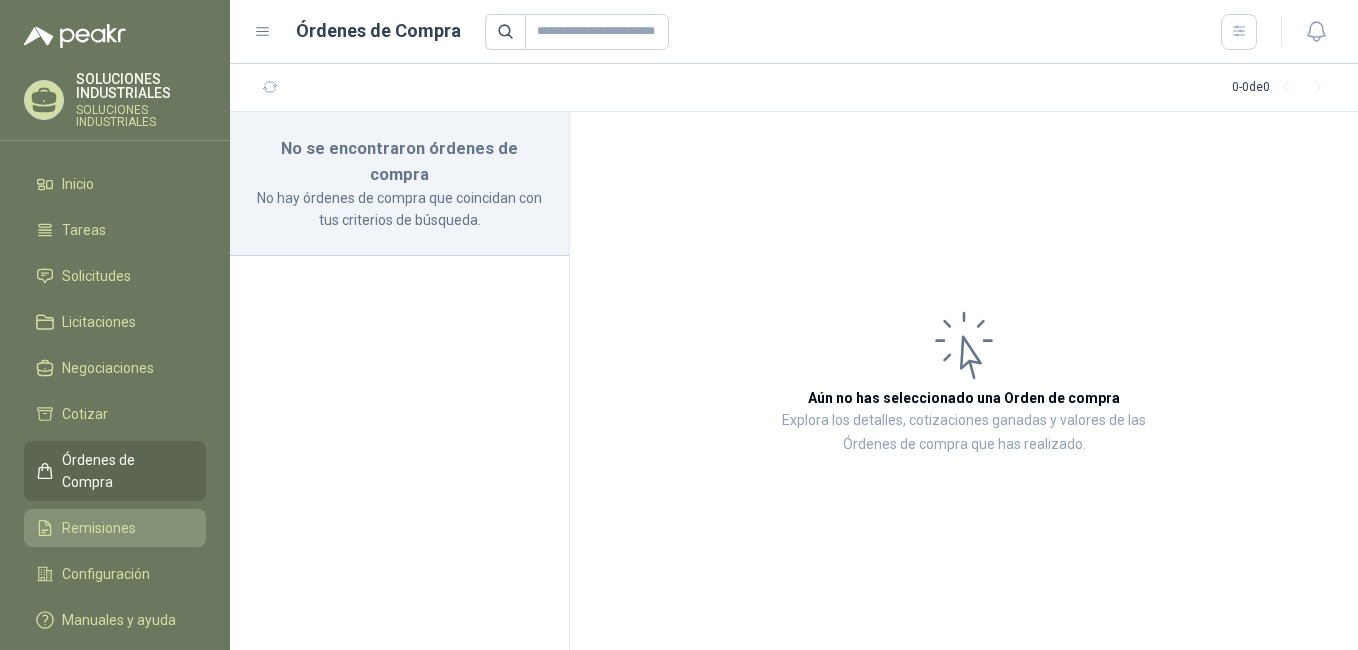 click on "Remisiones" at bounding box center (99, 528) 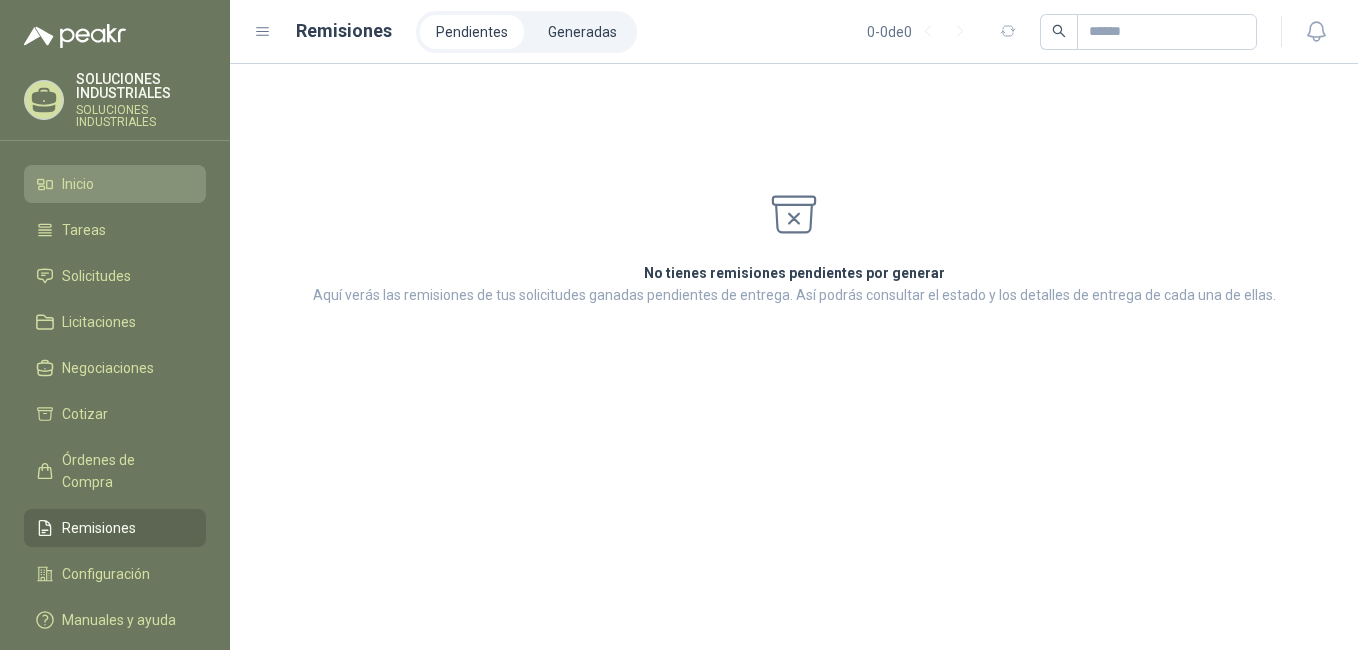 click on "Inicio" at bounding box center (115, 184) 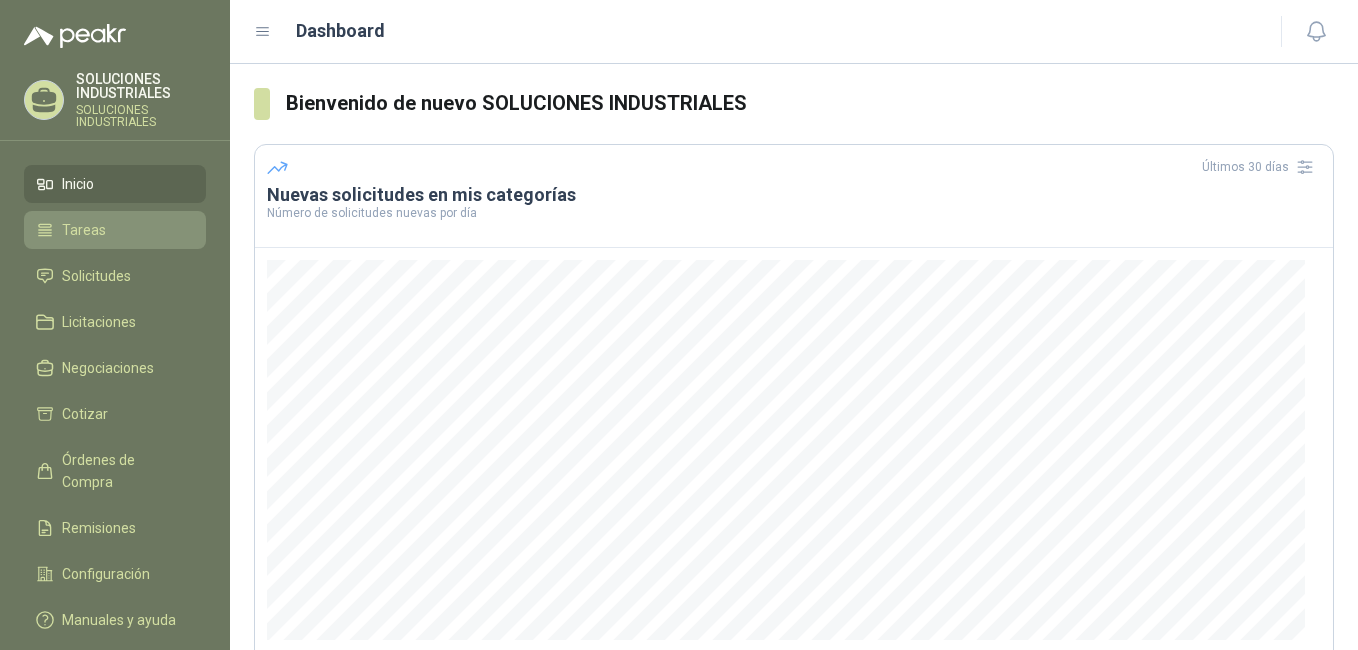 click on "Tareas" at bounding box center (115, 230) 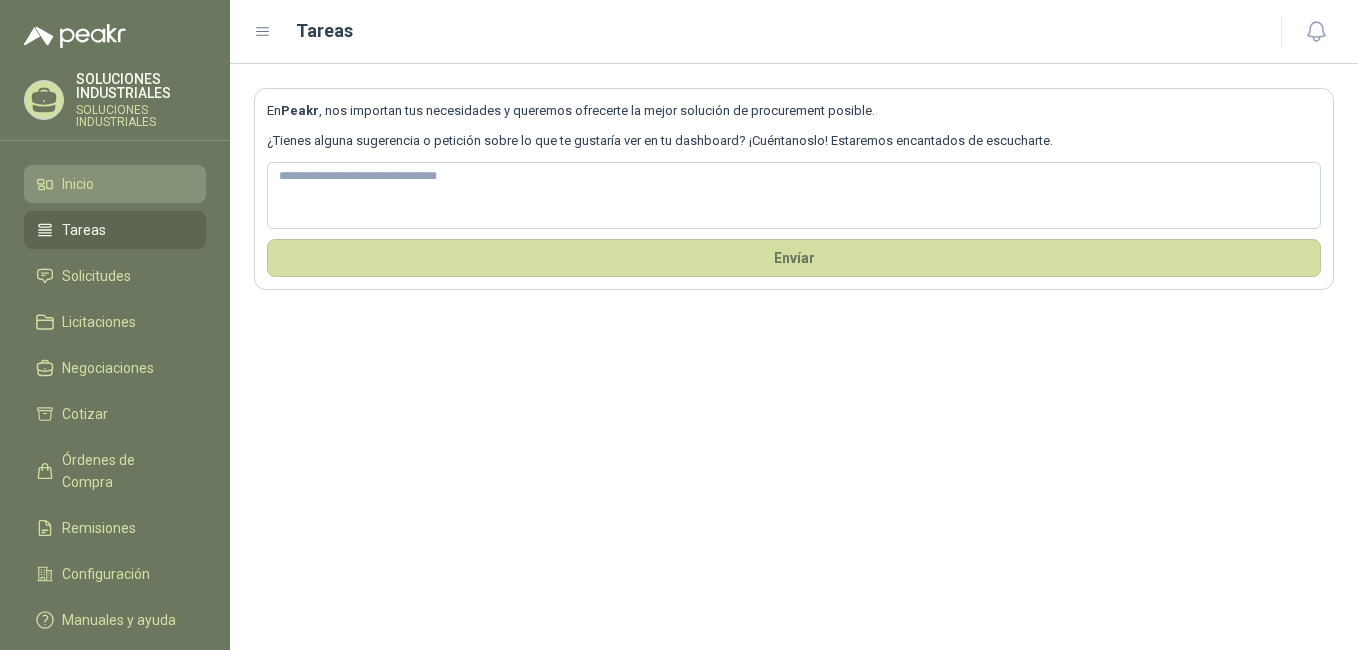 click on "Inicio" at bounding box center (115, 184) 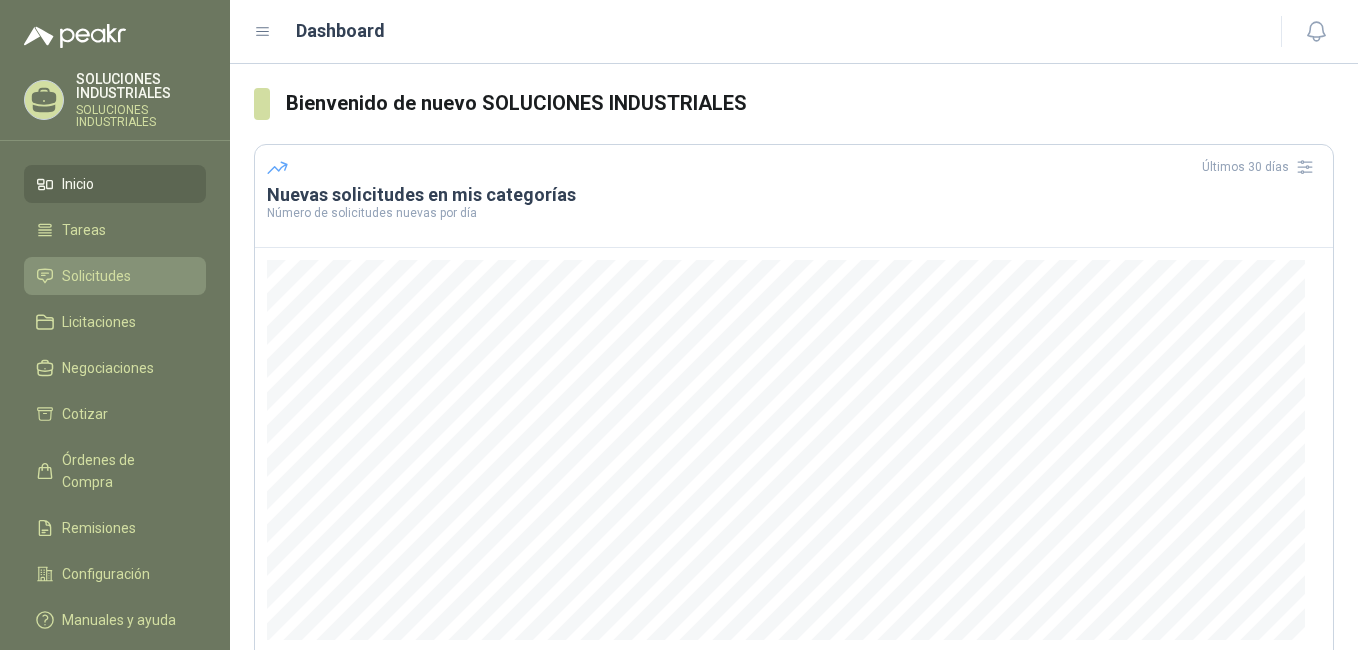 click on "Solicitudes" at bounding box center (115, 276) 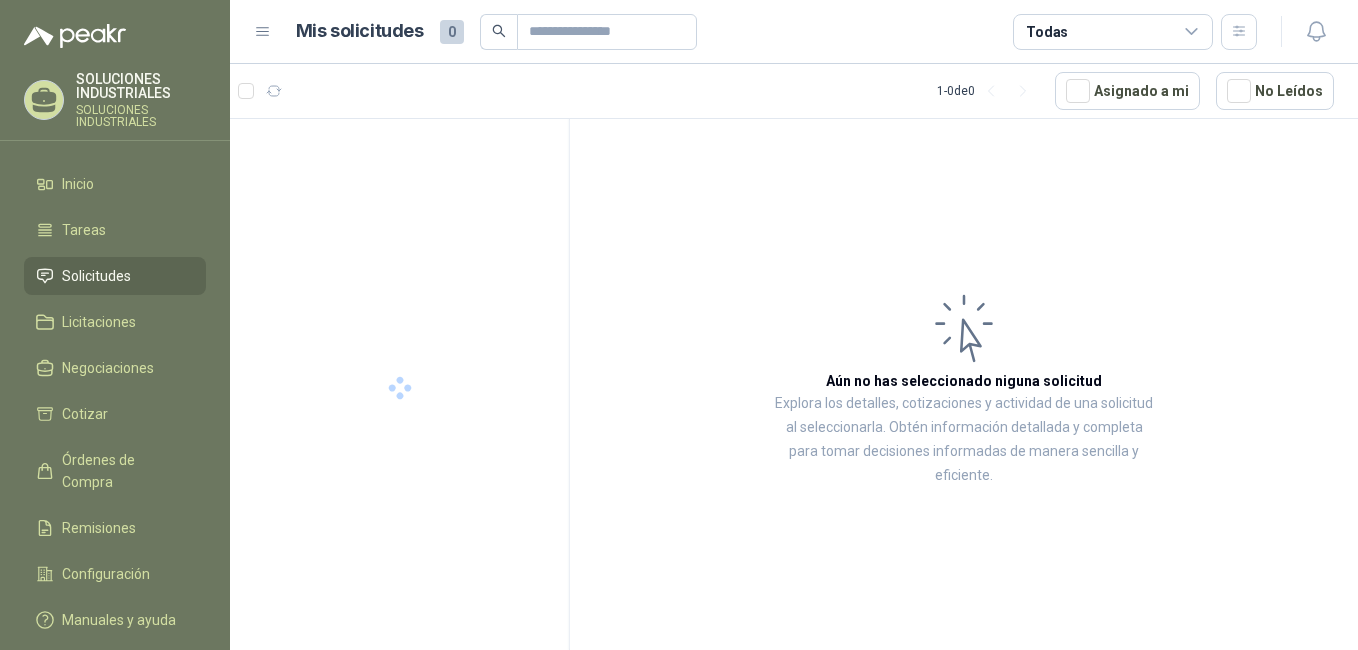 click on "Inicio   Tareas   Solicitudes   Licitaciones   Negociaciones   Cotizar   Órdenes de Compra   Remisiones   Configuración   Manuales y ayuda" at bounding box center (115, 406) 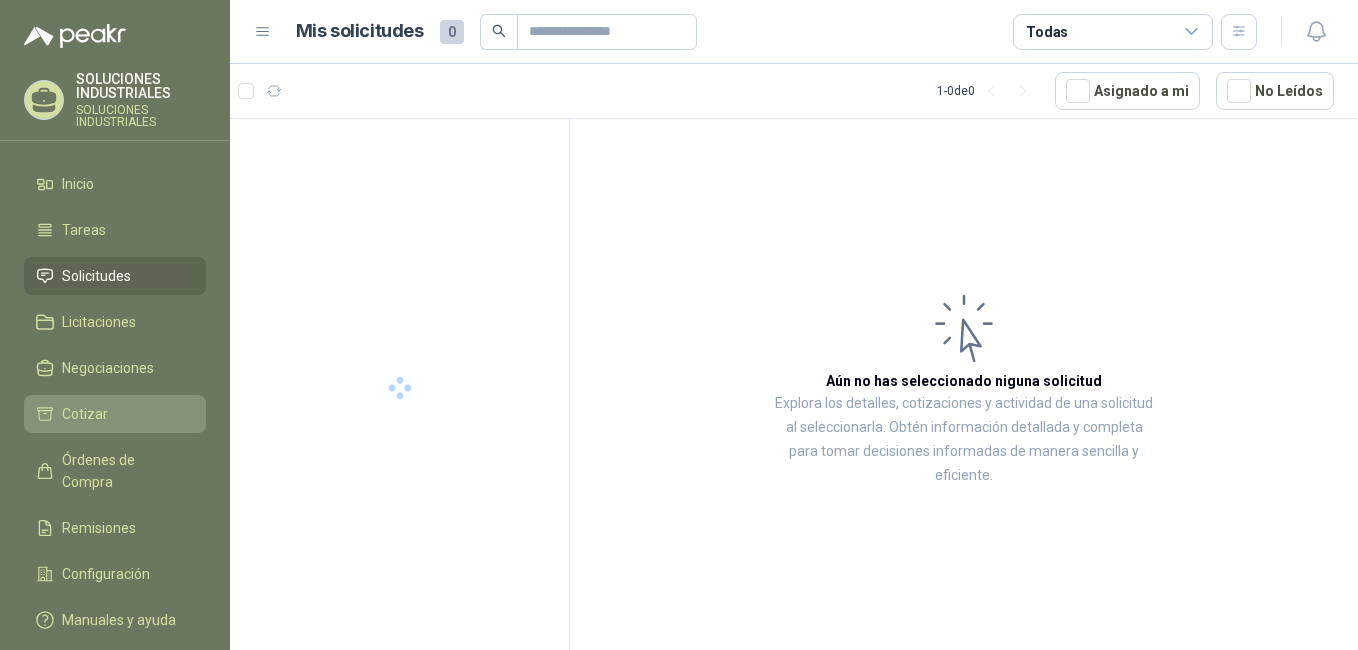 click on "Cotizar" at bounding box center [115, 414] 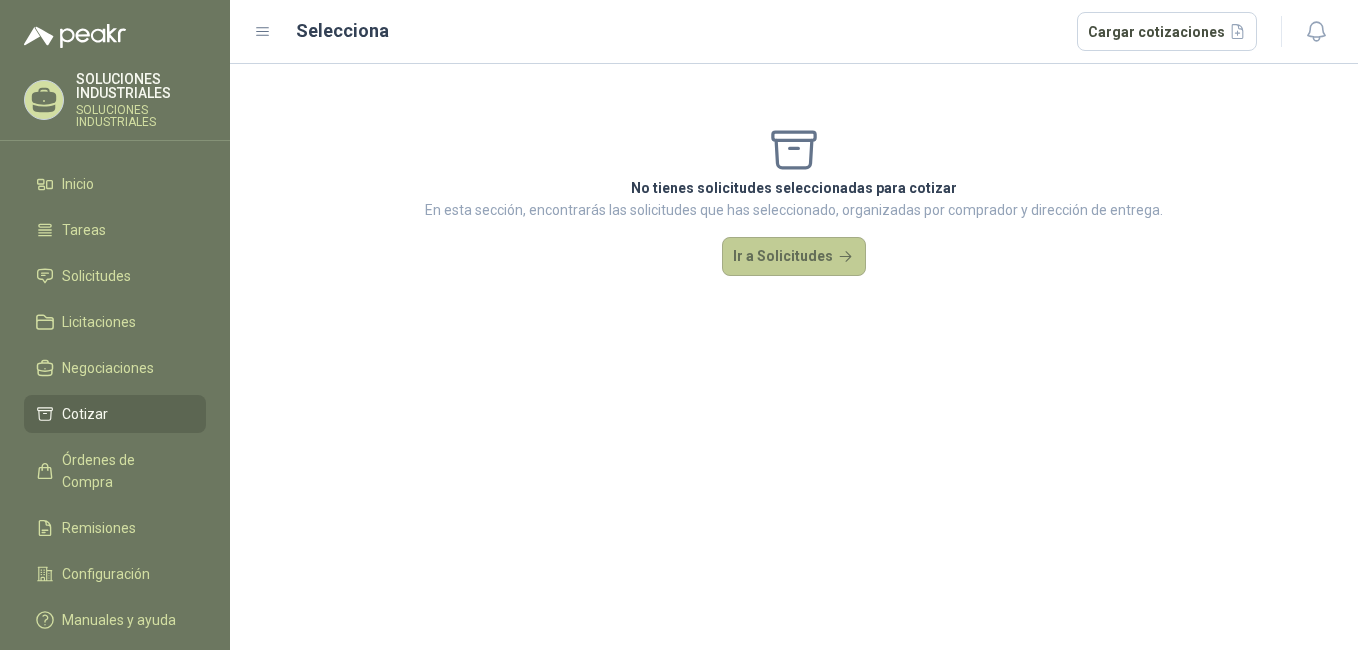 click on "Ir a Solicitudes" at bounding box center (794, 257) 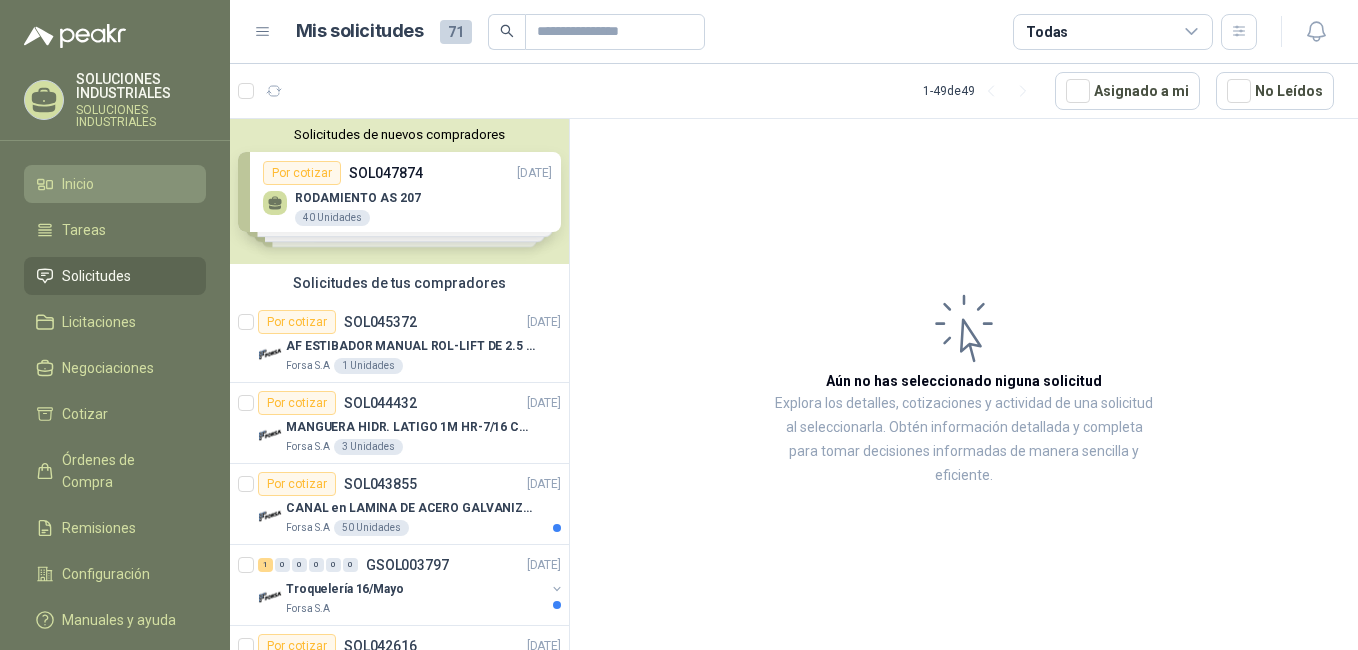click on "Inicio" at bounding box center [78, 184] 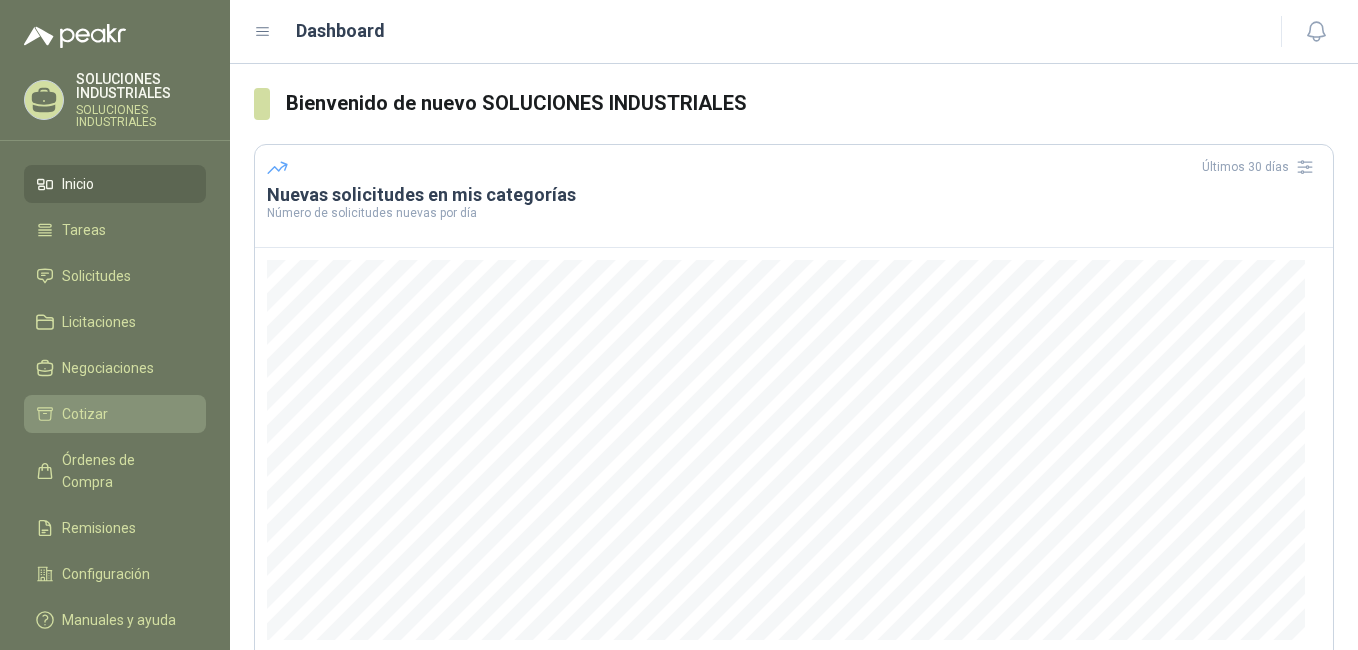 click on "Cotizar" at bounding box center (115, 414) 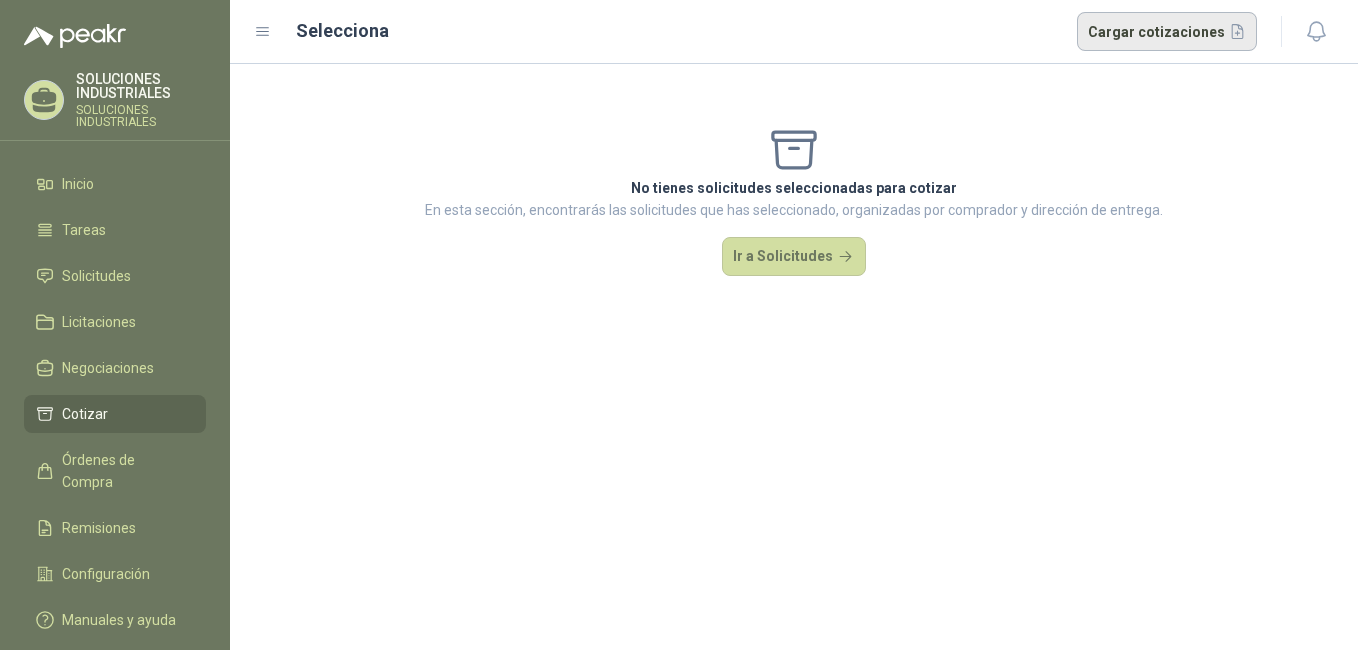 click on "Cargar cotizaciones" at bounding box center [1167, 32] 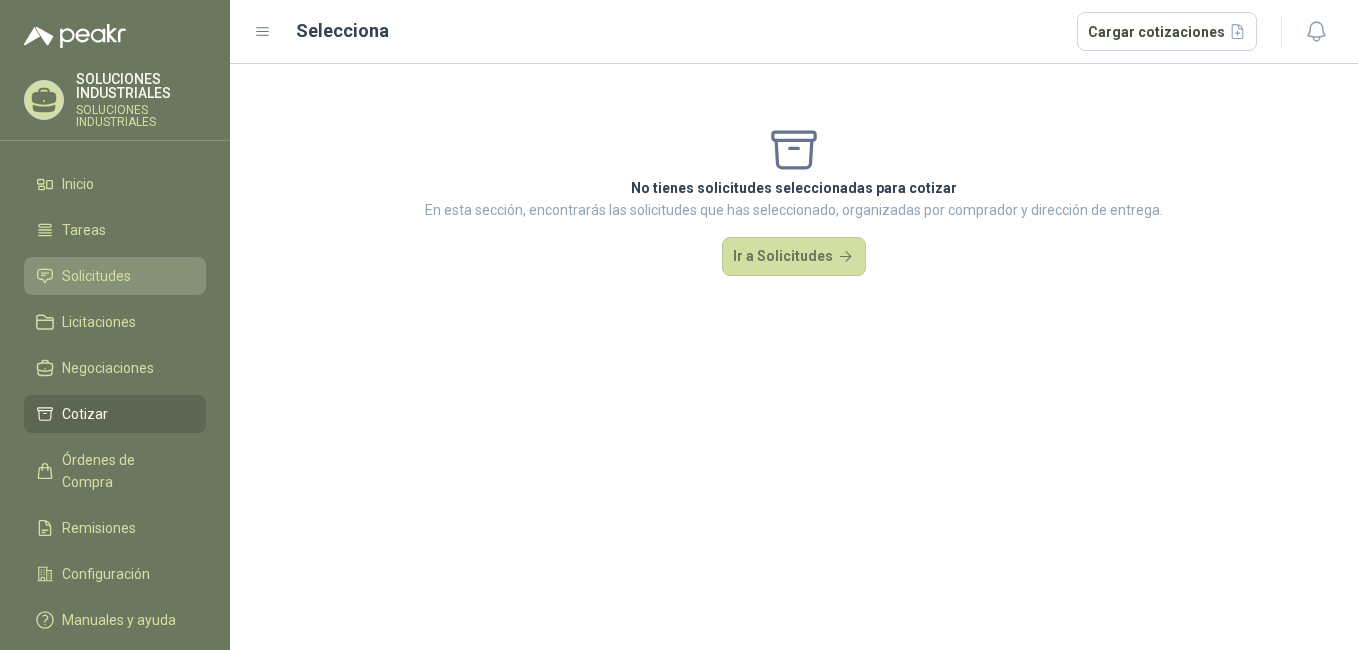 click on "Solicitudes" at bounding box center [115, 276] 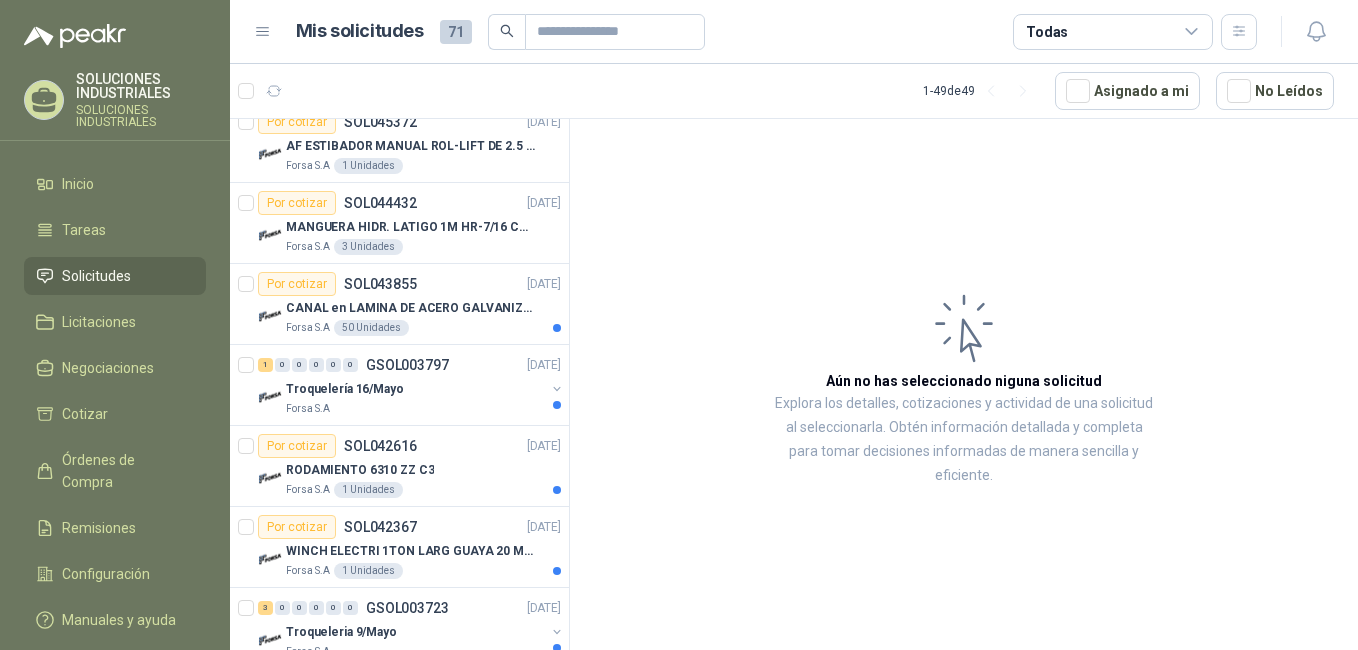 scroll, scrollTop: 0, scrollLeft: 0, axis: both 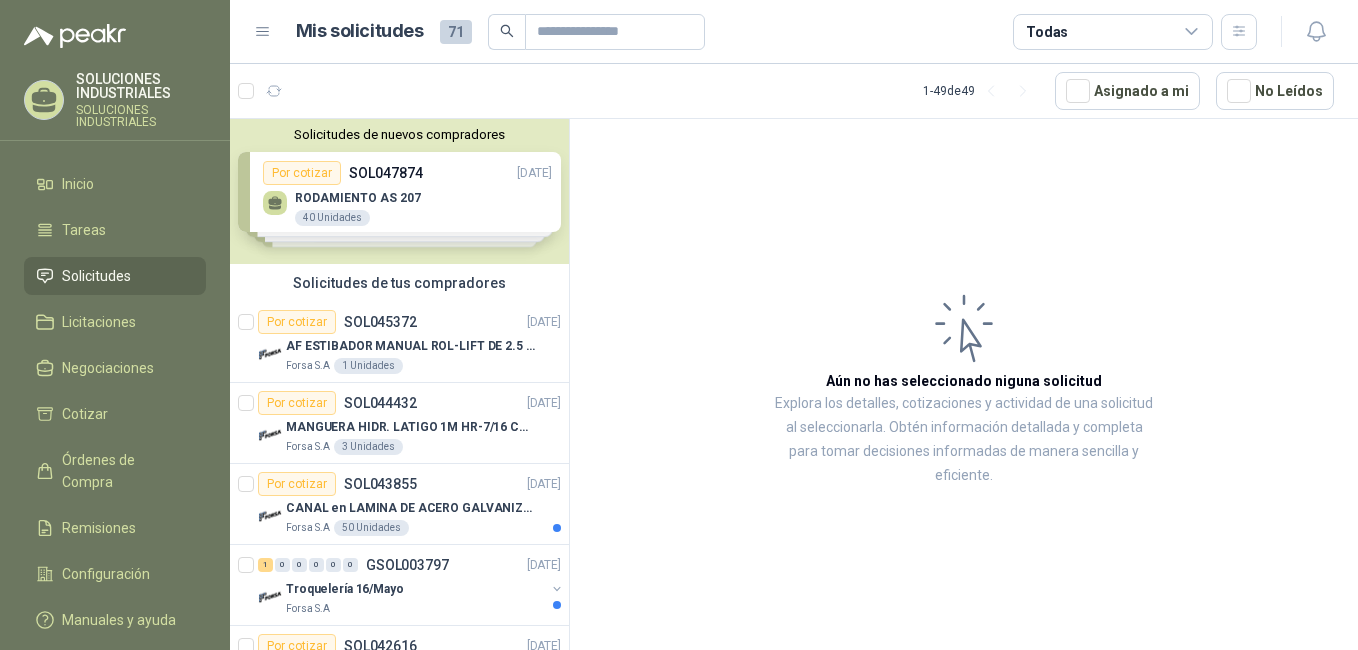 click on "Solicitudes de nuevos compradores Por cotizar SOL047874 [DATE]   RODAMIENTO AS 207 40   Unidades Por cotizar SOL047857 [DATE]   CHUMACERA FW207 C/RODAMIENTO SB207 40   Unidades Por cotizar SOL047867 [DATE]   RODAMIENTO UC-205 100D1 NTN 20   Unidades Por cotizar SOL047863 [DATE]   RODAMIENTO YAR 205-100-2F 20   Unidades ¿Quieres recibir  cientos de solicitudes de compra  como estas todos los días? Agenda una reunión" at bounding box center [399, 191] 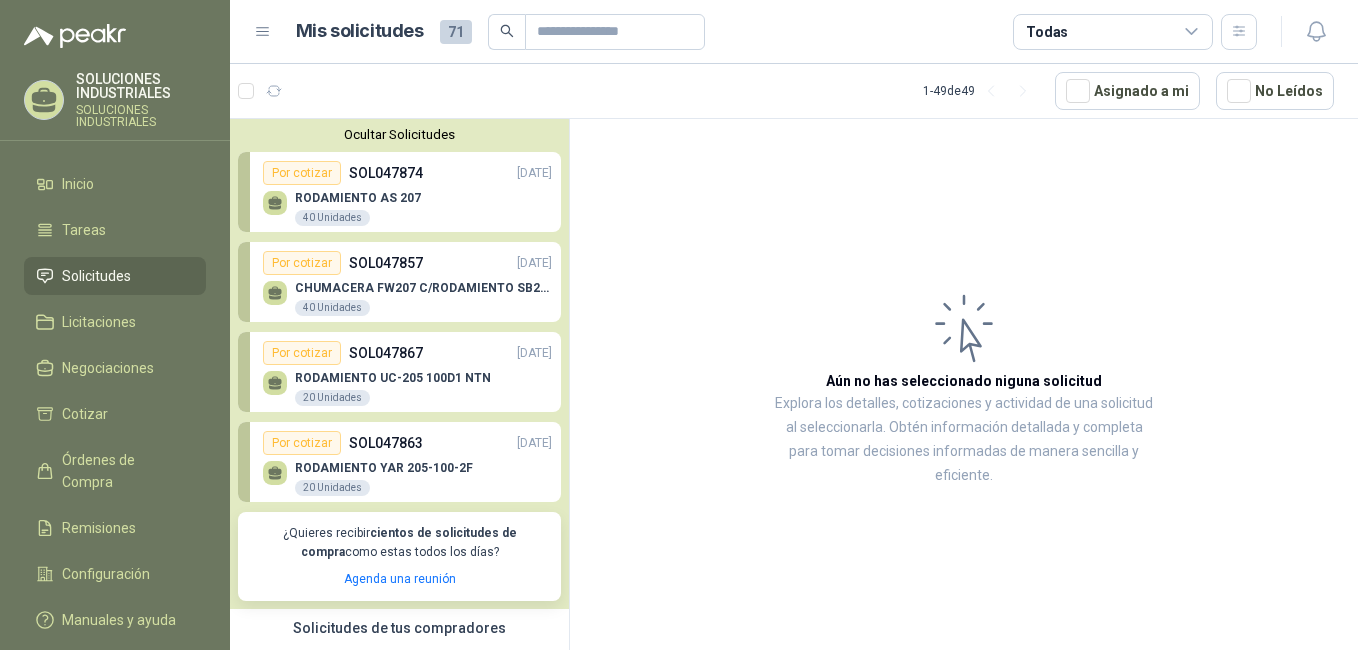 scroll, scrollTop: 100, scrollLeft: 0, axis: vertical 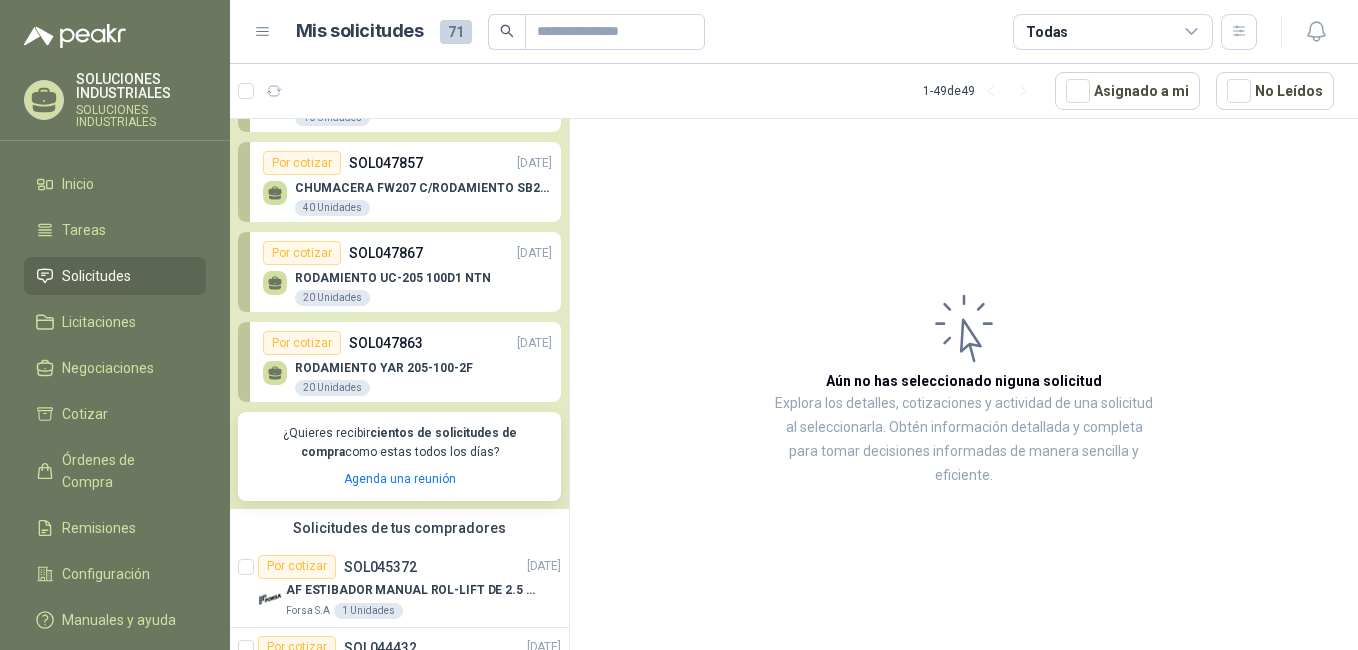 click on "RODAMIENTO YAR 205-100-2F 20   Unidades" at bounding box center (407, 376) 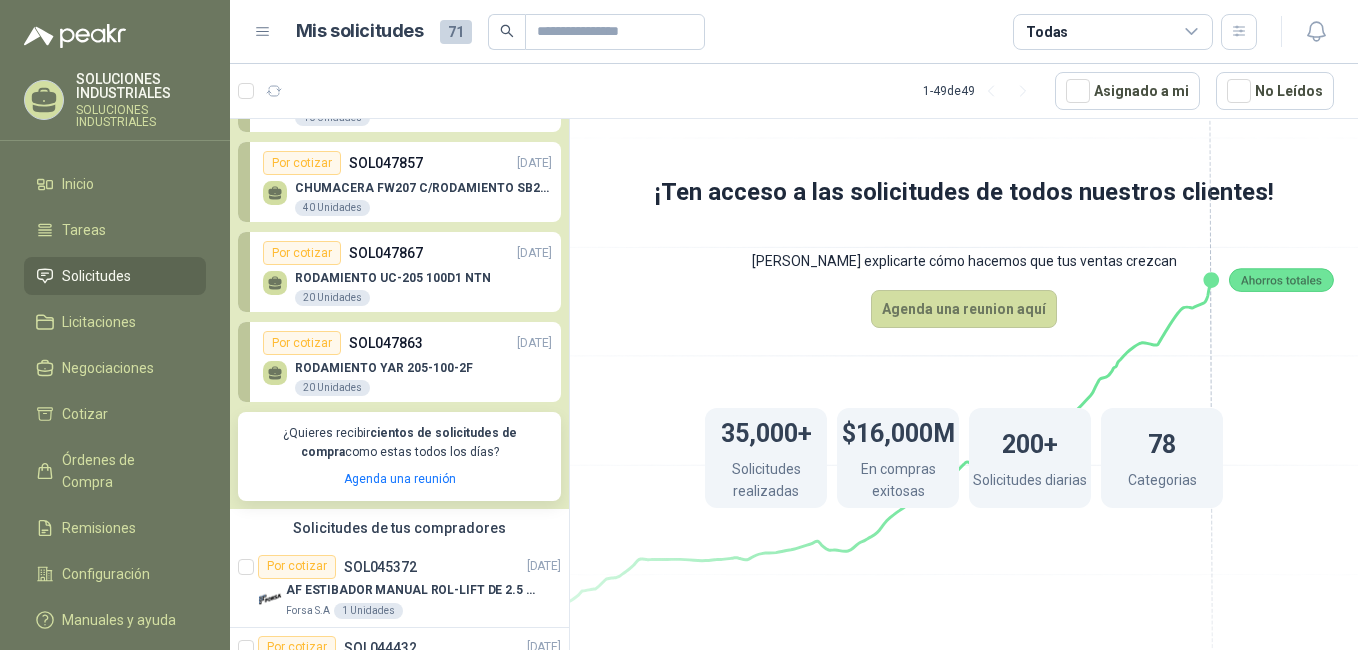 click on "RODAMIENTO YAR 205-100-2F 20   Unidades" at bounding box center (407, 376) 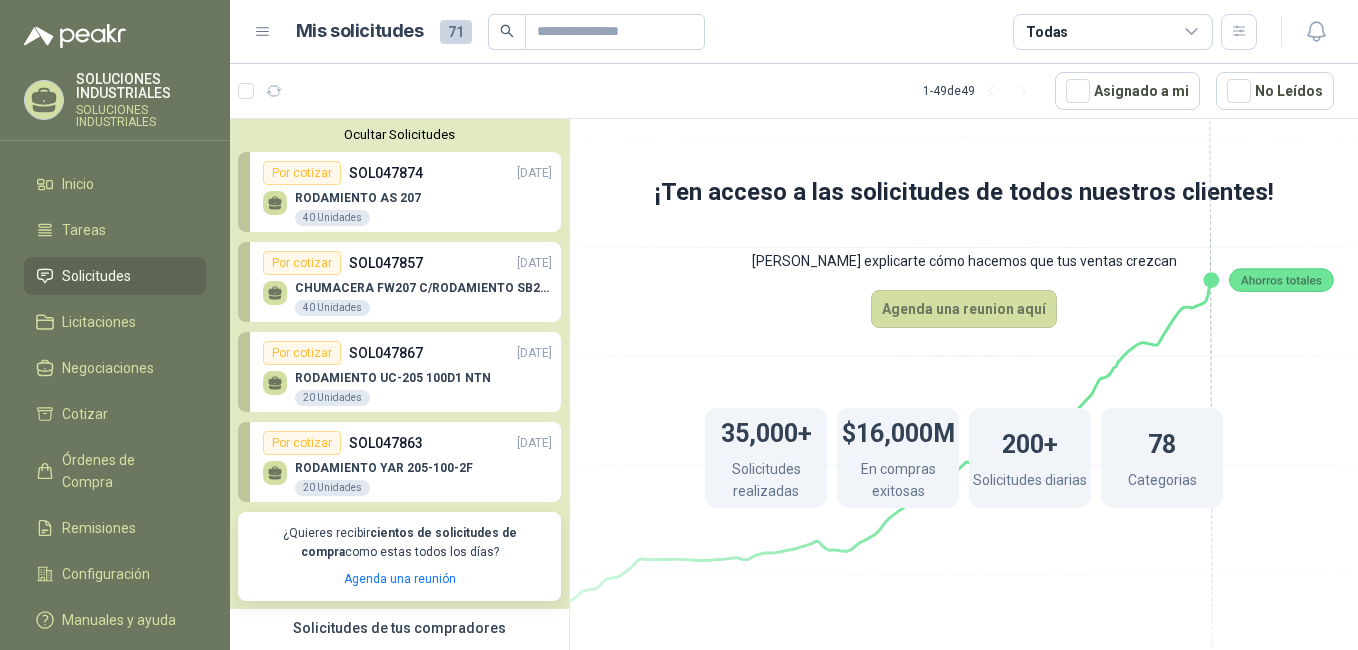 scroll, scrollTop: 200, scrollLeft: 0, axis: vertical 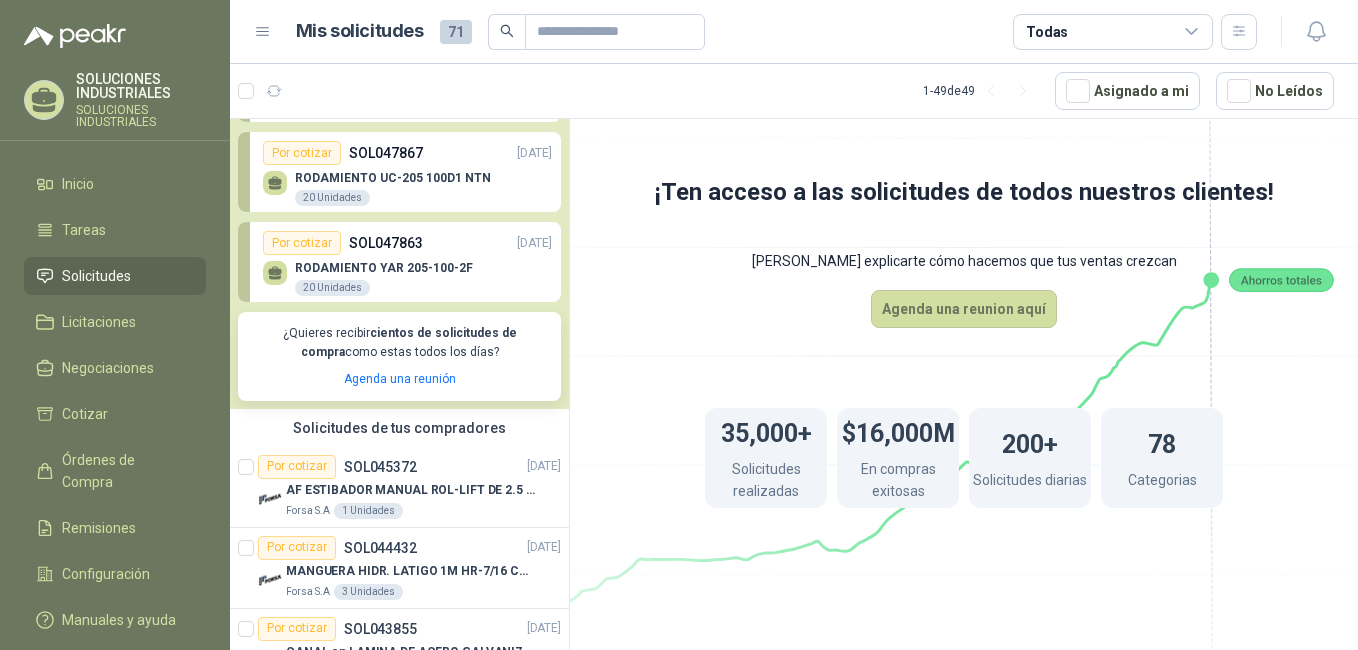 click on "RODAMIENTO YAR 205-100-2F" at bounding box center (384, 268) 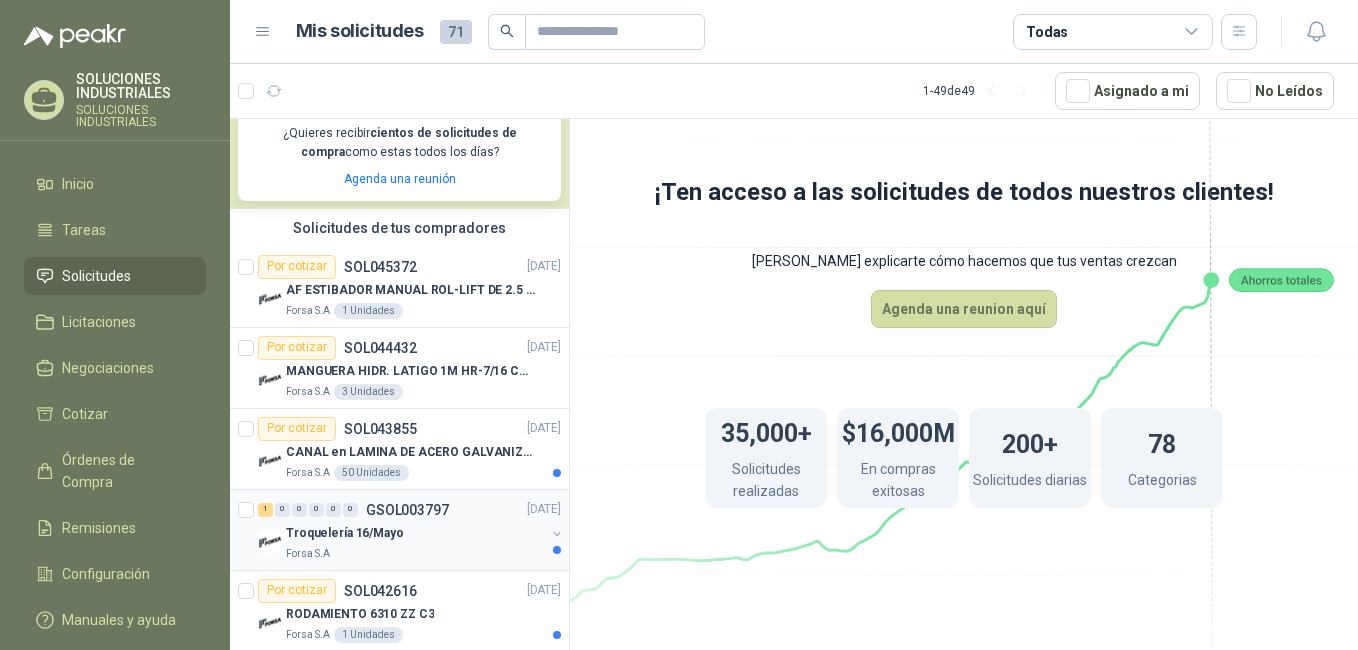 scroll, scrollTop: 0, scrollLeft: 0, axis: both 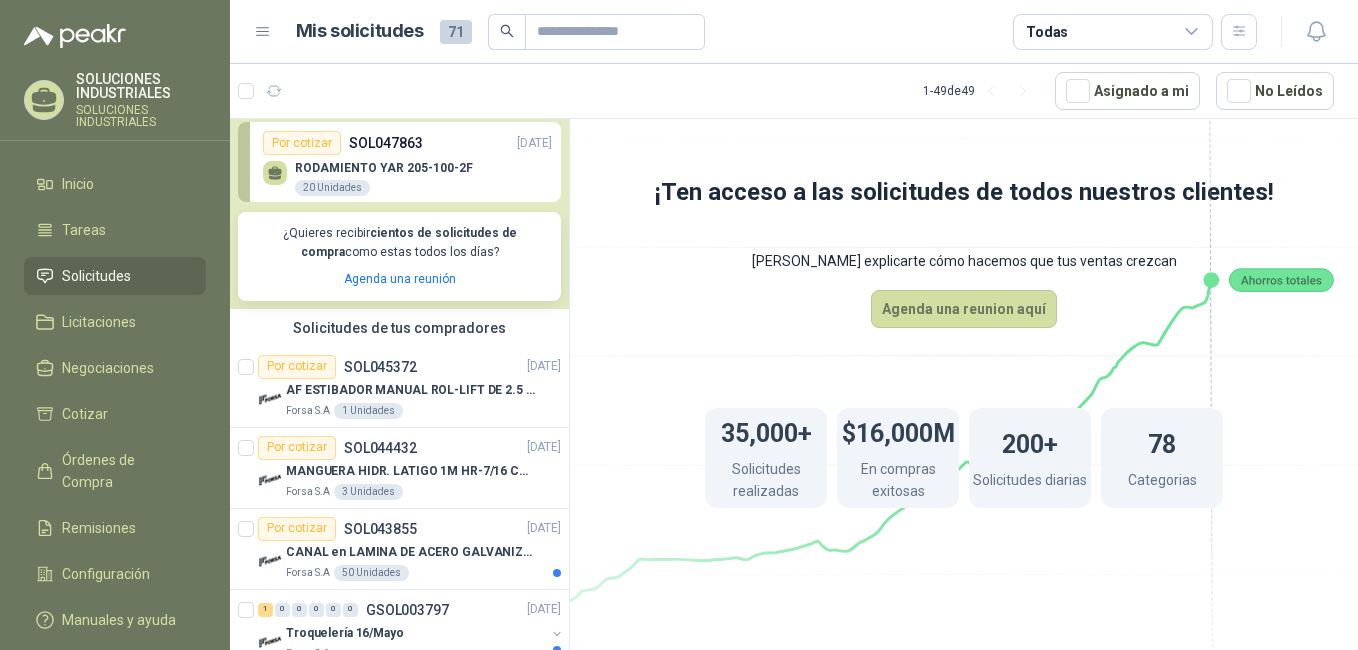 click on "RODAMIENTO YAR 205-100-2F" at bounding box center (384, 168) 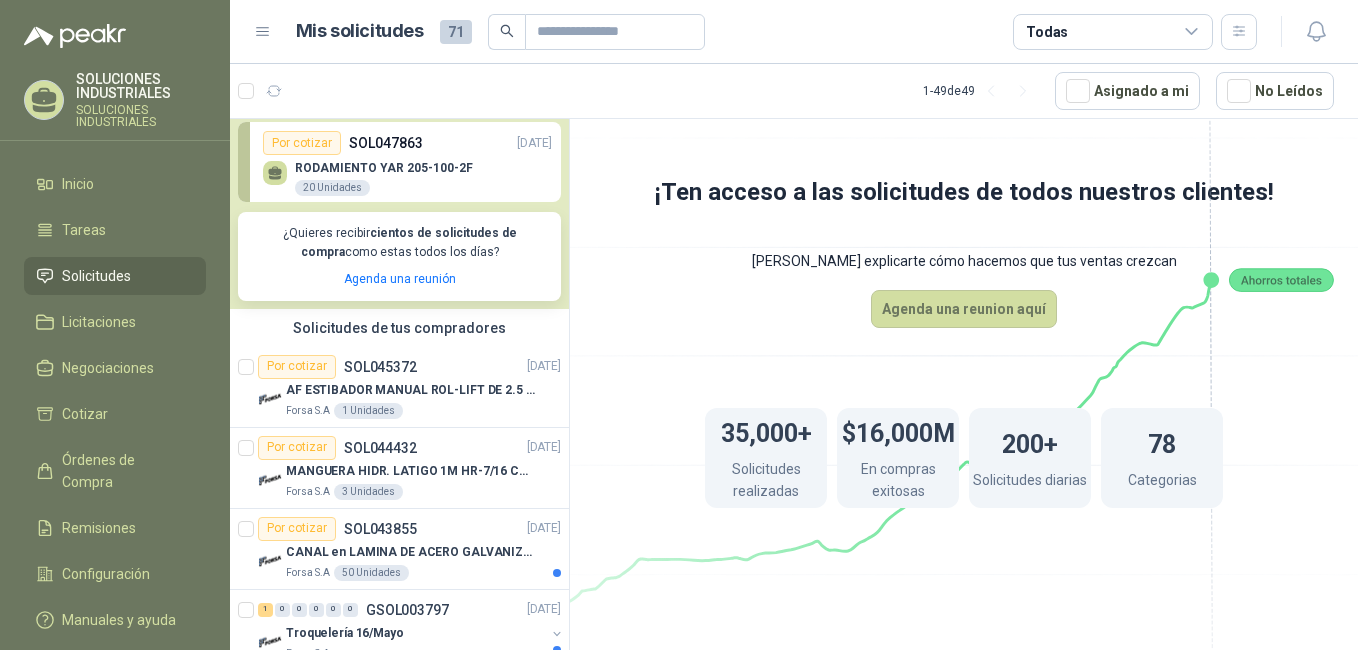 click on "Por cotizar" at bounding box center [302, 143] 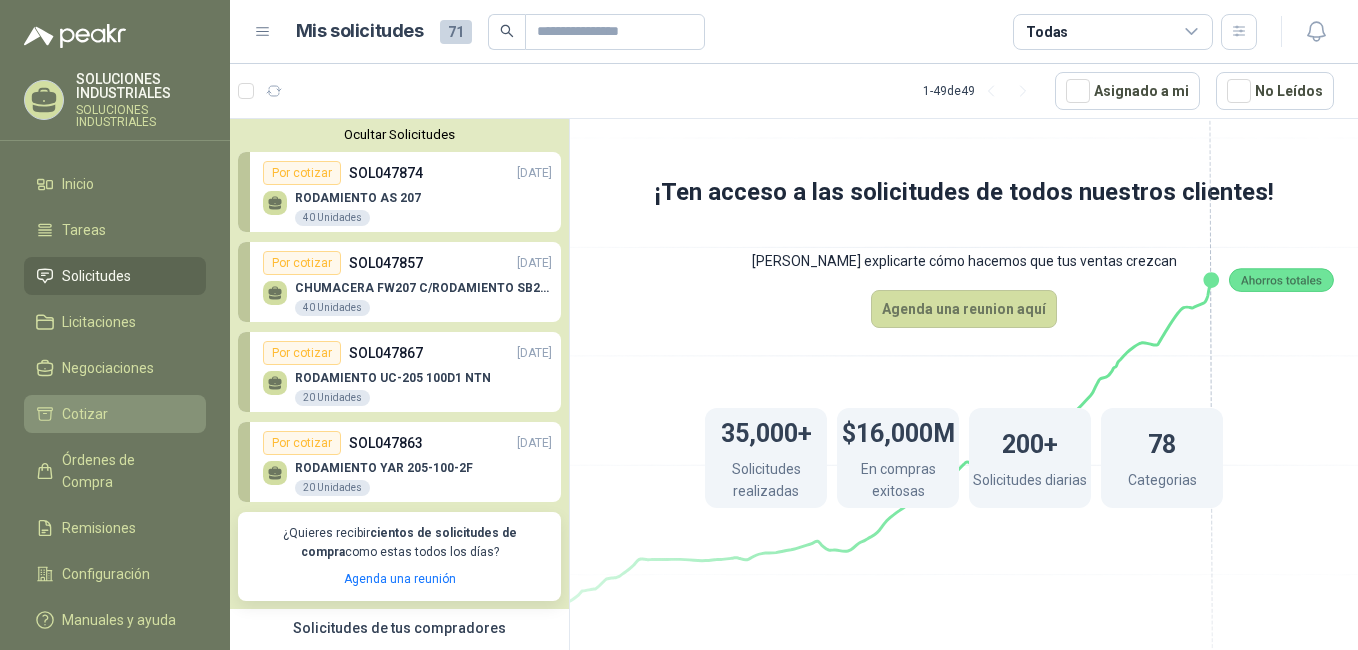 click on "Cotizar" at bounding box center [85, 414] 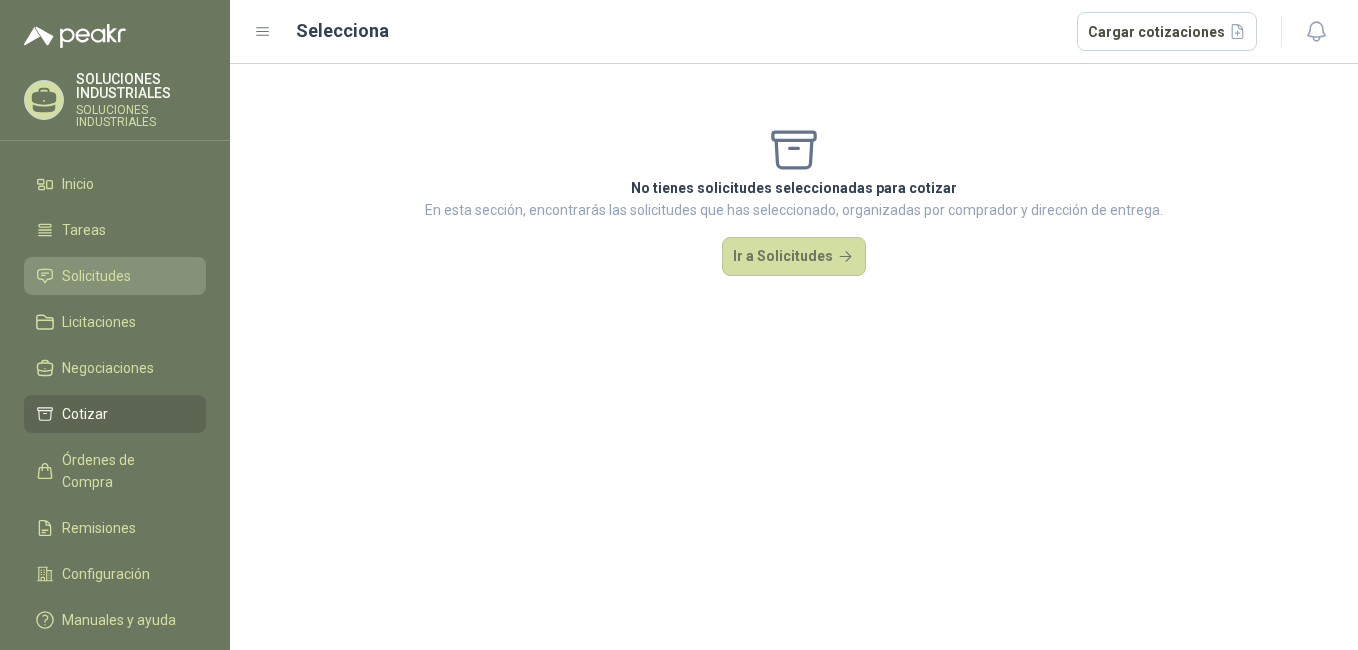 click on "Solicitudes" at bounding box center [96, 276] 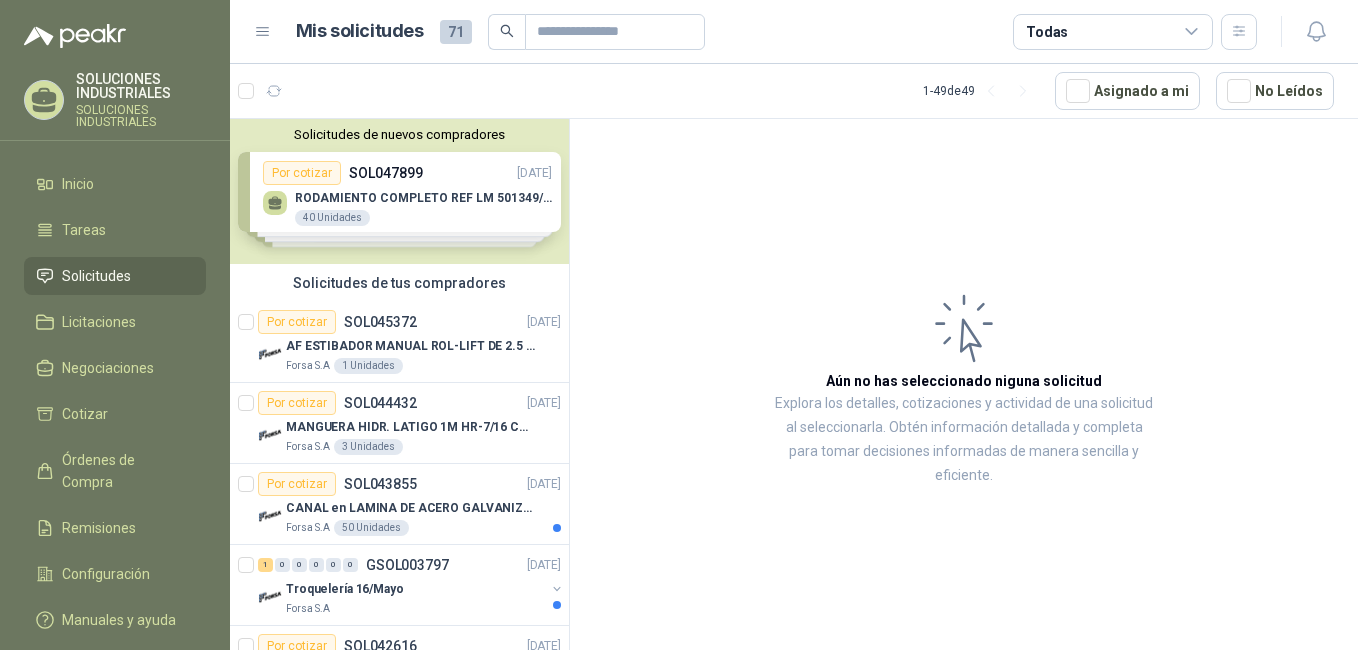 click on "Solicitudes de nuevos compradores Por cotizar SOL047899 [DATE]   RODAMIENTO COMPLETO REF LM 501349/10  40   Unidades Por cotizar SOL047900 [DATE]   RODAMIENTO COMPLETO REF 32008 MARCA FAG 80   Unidades Por cotizar SOL047874 [DATE]   RODAMIENTO AS 207 40   Unidades Por cotizar SOL047857 [DATE]   CHUMACERA FW207 C/RODAMIENTO SB207 40   Unidades ¿Quieres recibir  cientos de solicitudes de compra  como estas todos los días? Agenda una reunión" at bounding box center [399, 191] 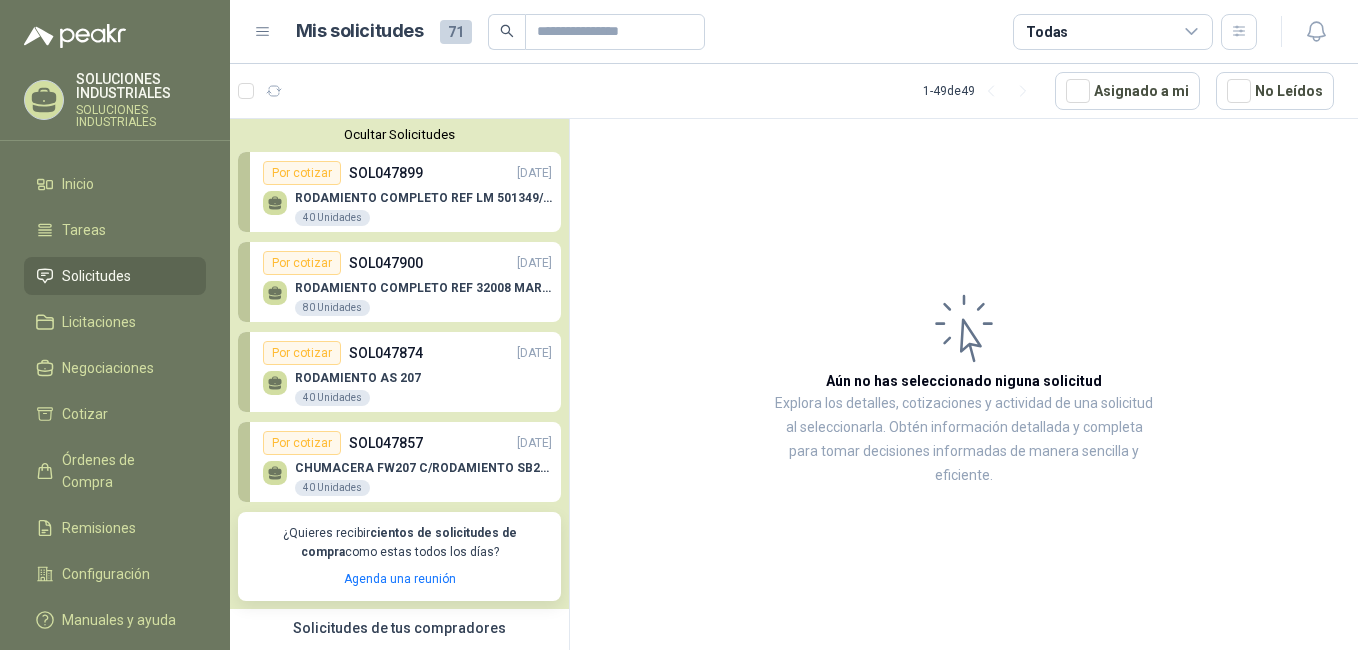 click on "RODAMIENTO COMPLETO REF 32008 MARCA FAG 80   Unidades" at bounding box center [407, 296] 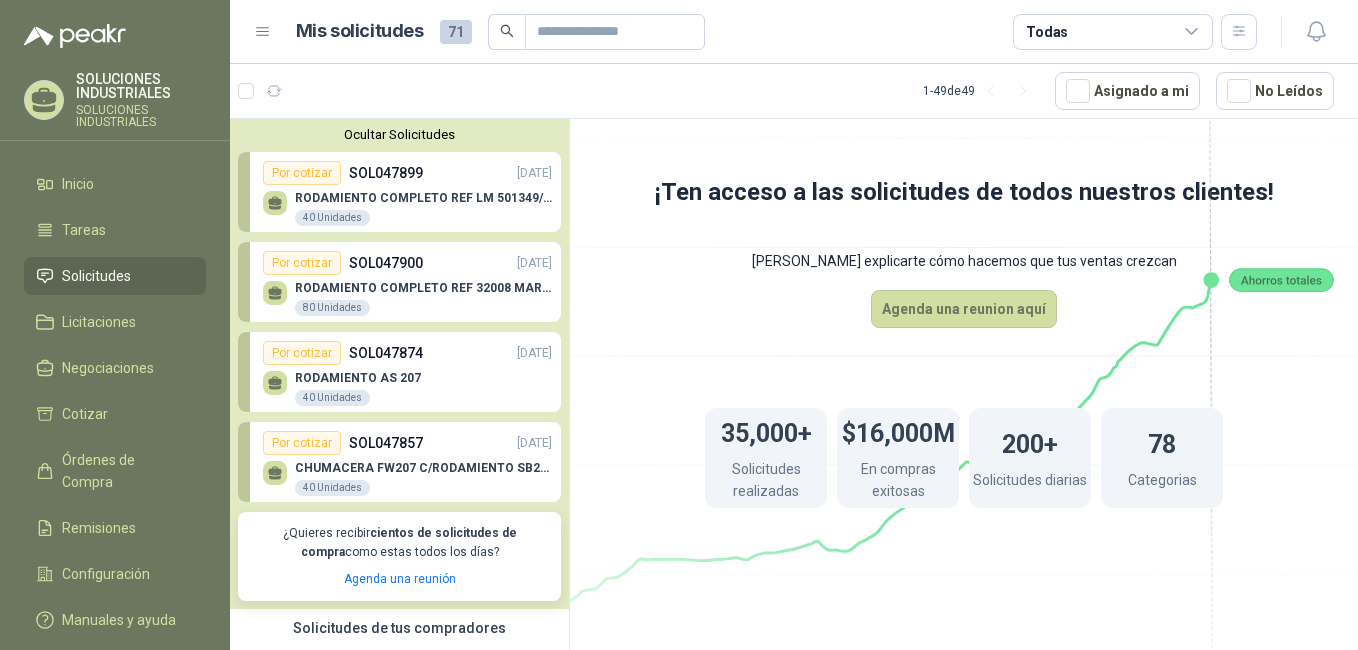 click on "RODAMIENTO COMPLETO REF 32008 MARCA FAG 80   Unidades" at bounding box center [407, 296] 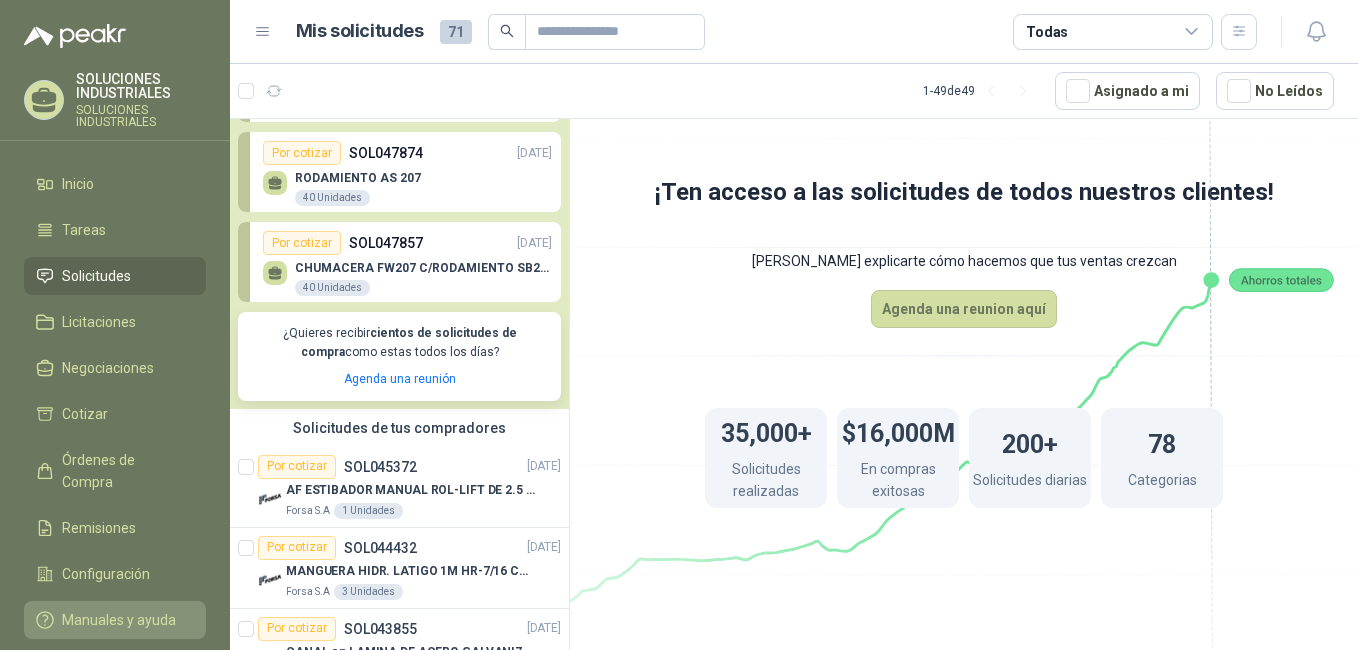 click on "Manuales y ayuda" at bounding box center [119, 620] 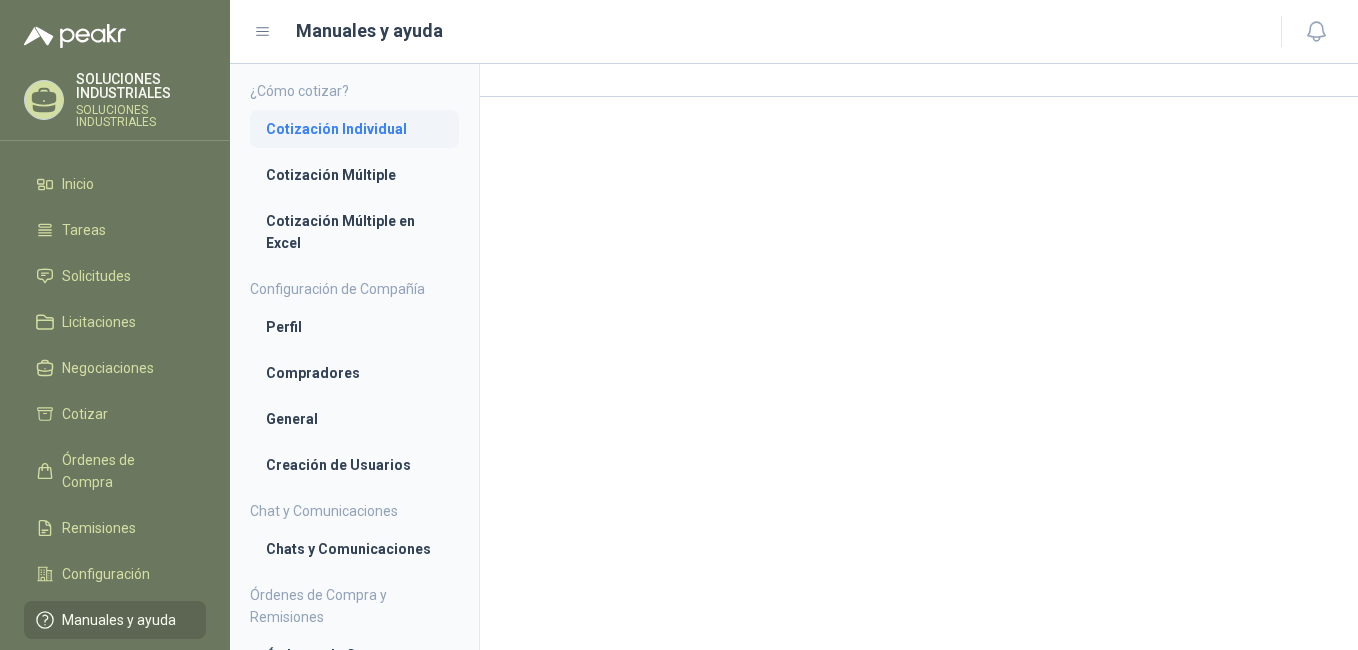 click on "Cotización Individual" at bounding box center [354, 129] 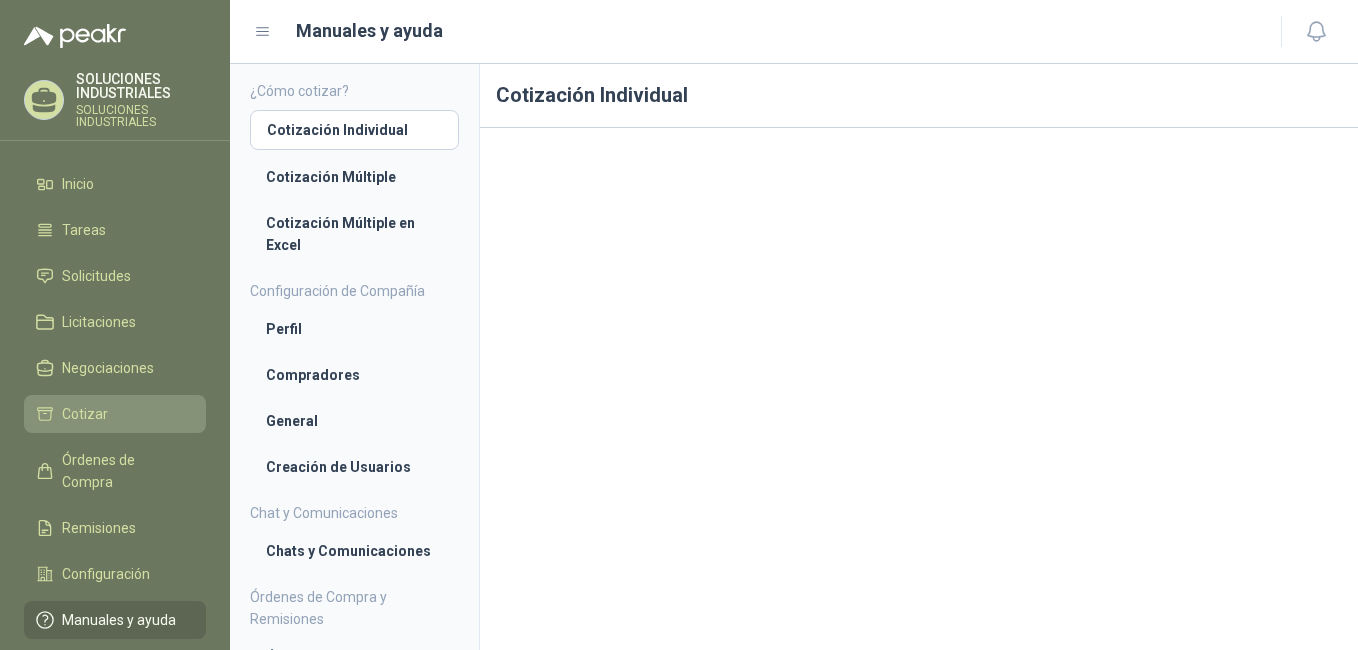 click on "Cotizar" at bounding box center (85, 414) 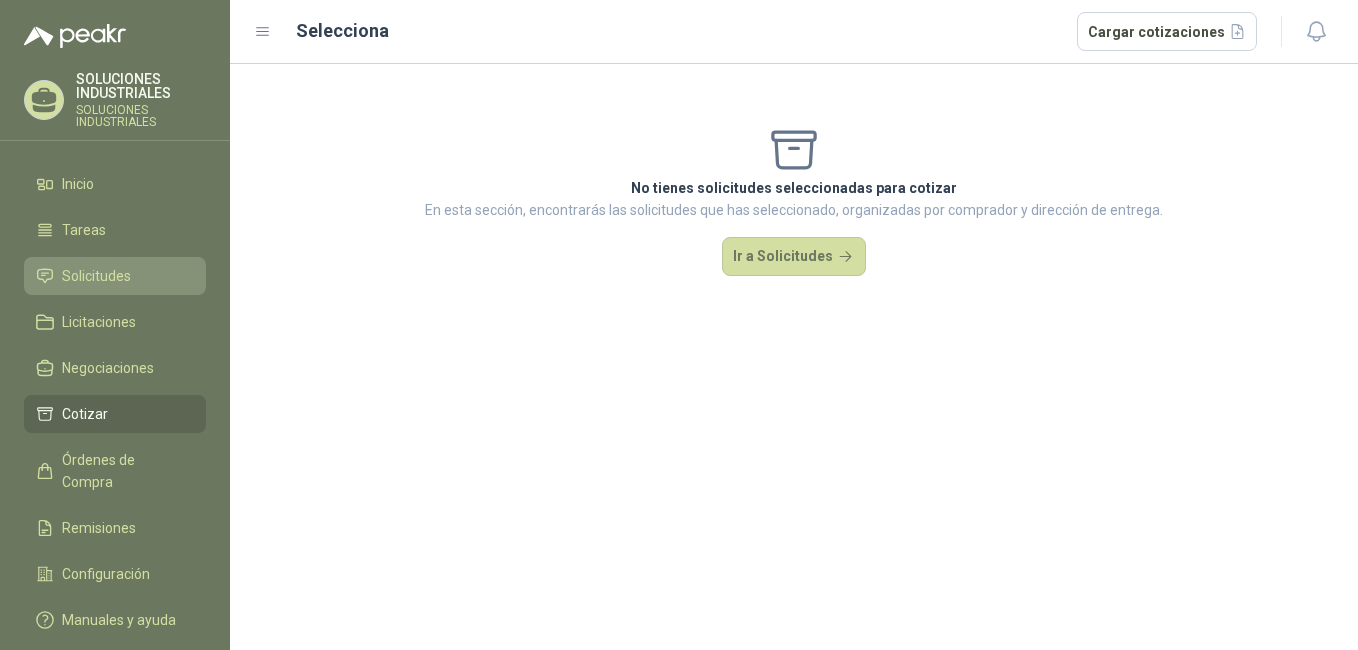 click on "Solicitudes" at bounding box center (96, 276) 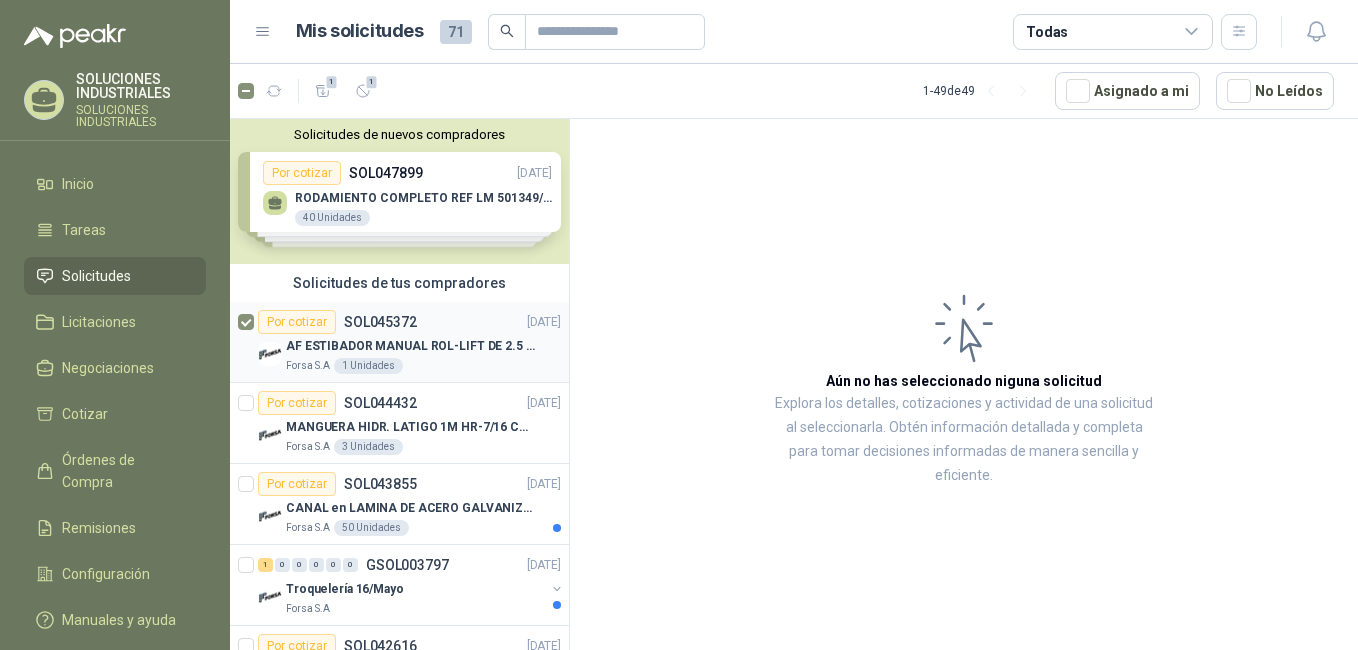 click on "AF ESTIBADOR MANUAL ROL-LIFT DE 2.5 TON" at bounding box center (410, 346) 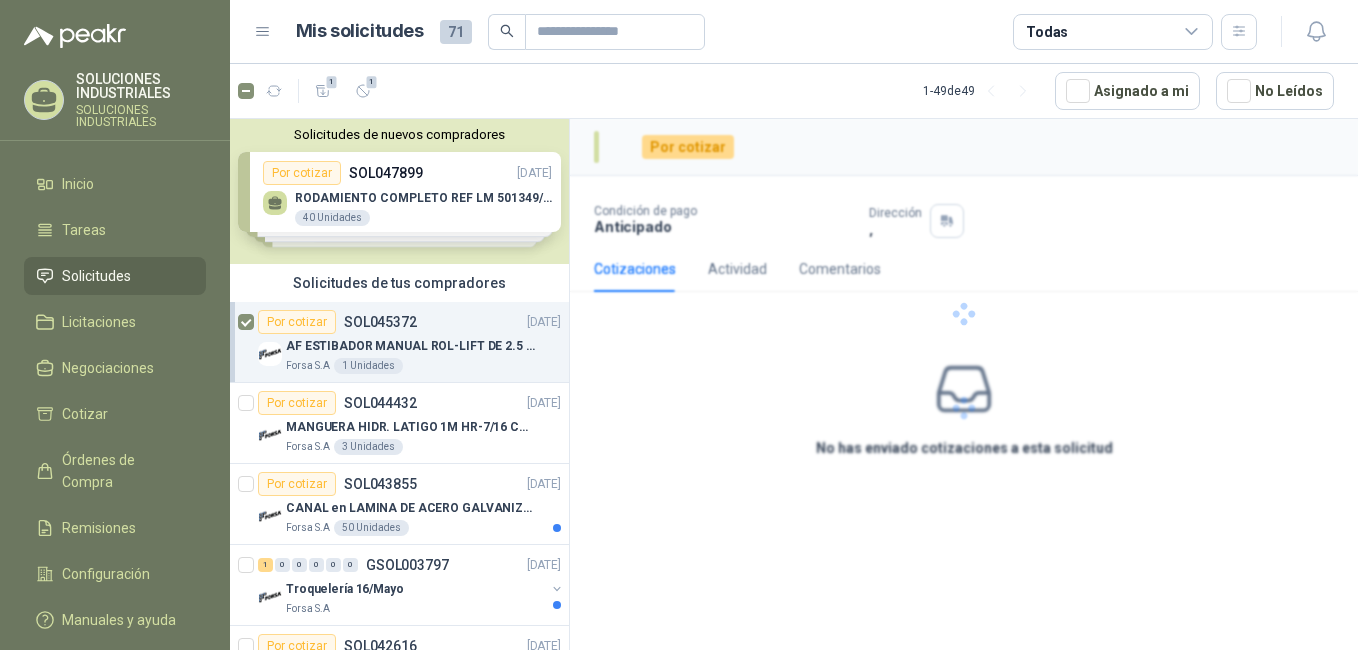 click on "Por cotizar" at bounding box center [297, 322] 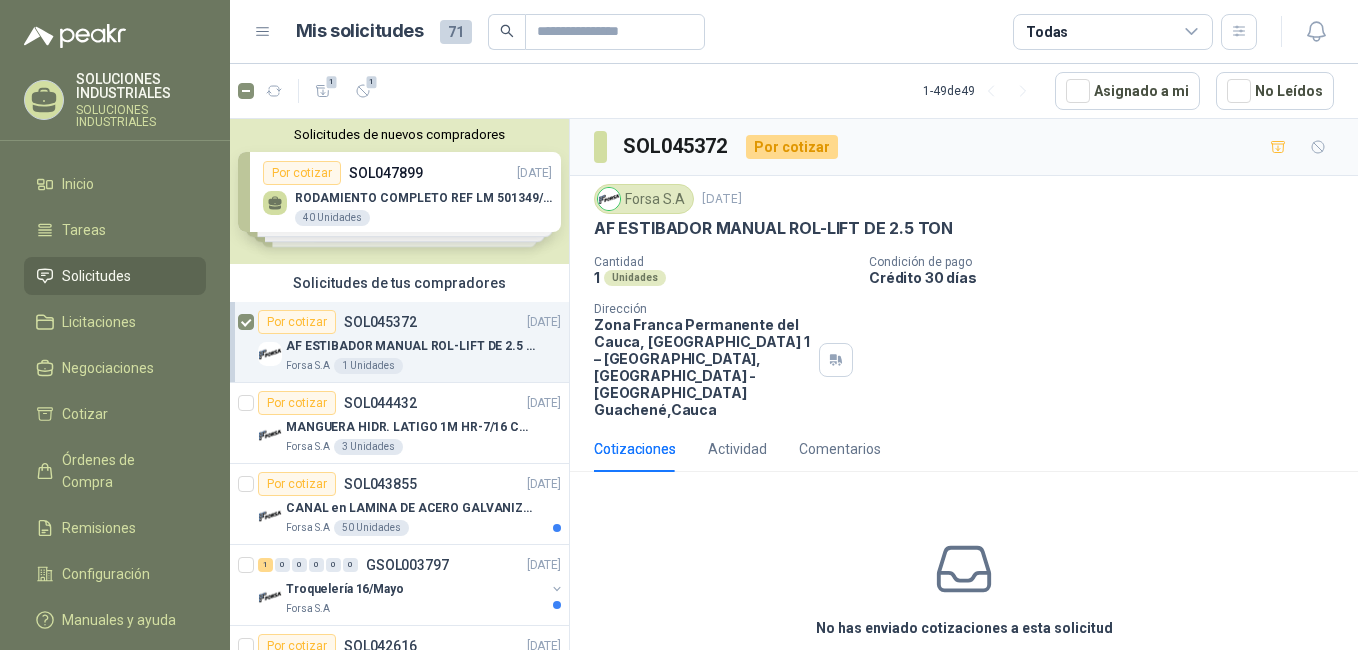 scroll, scrollTop: 53, scrollLeft: 0, axis: vertical 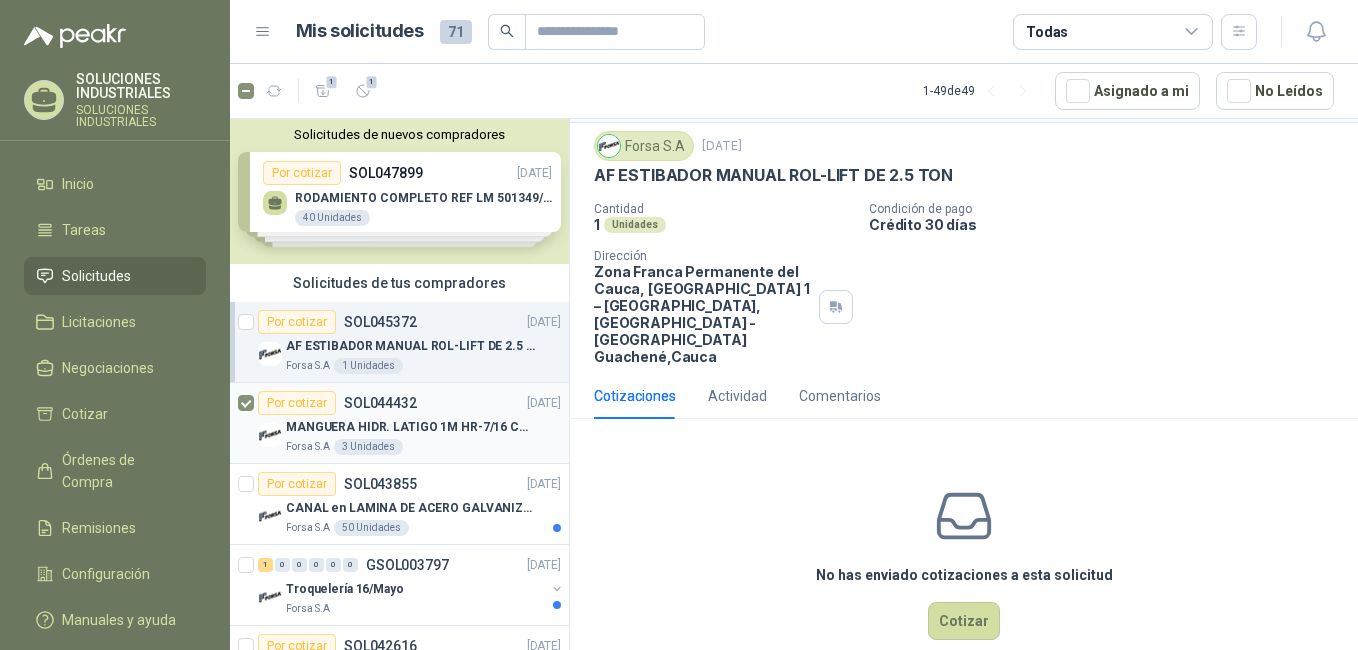 click on "Por cotizar" at bounding box center [297, 403] 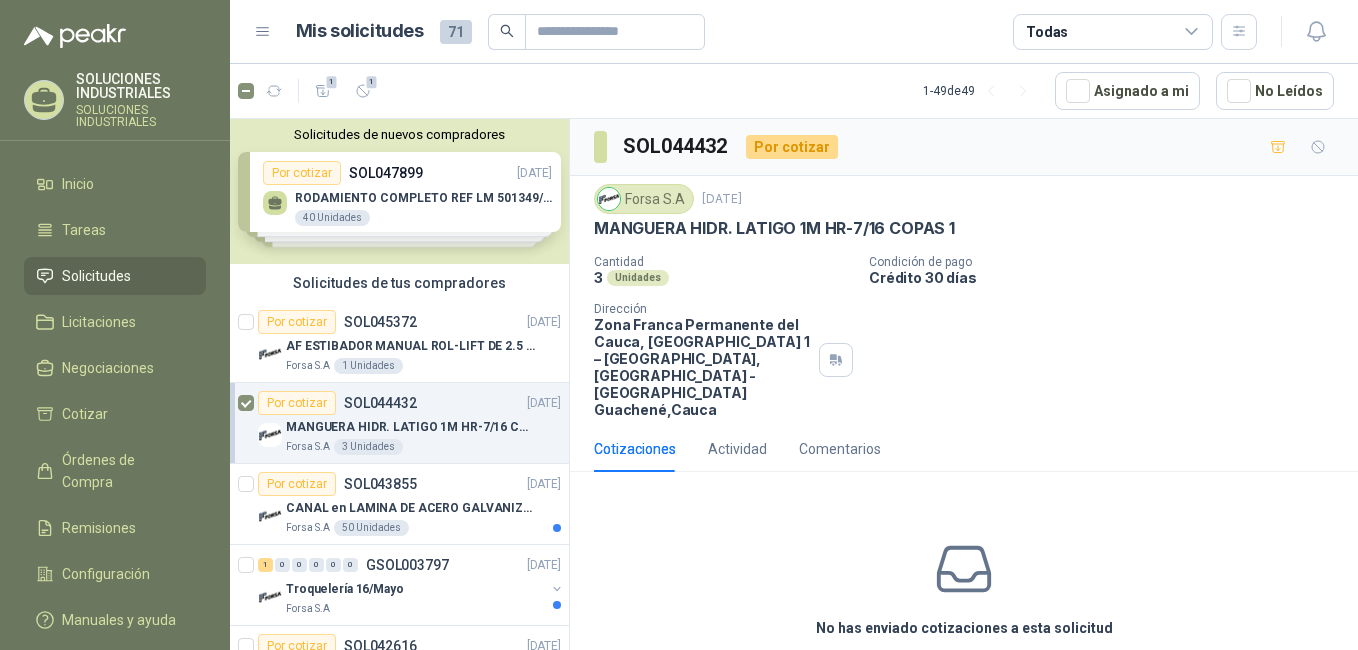 scroll, scrollTop: 53, scrollLeft: 0, axis: vertical 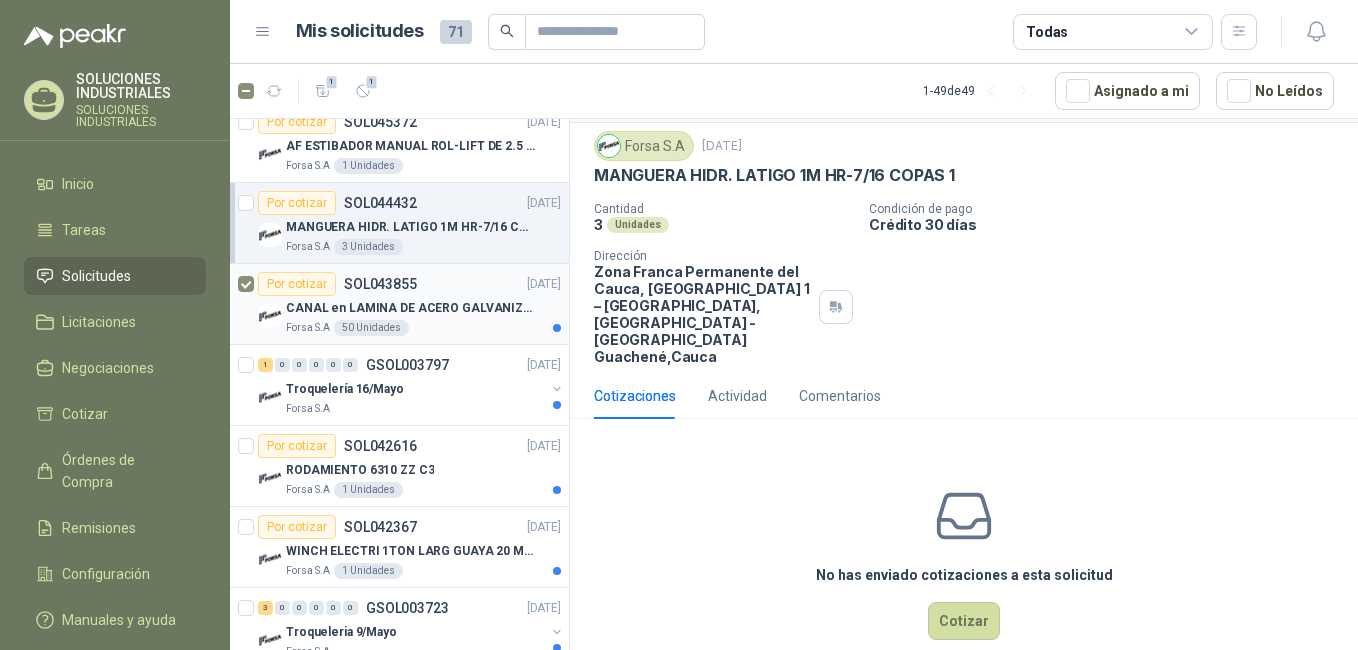 click on "Por cotizar" at bounding box center [297, 284] 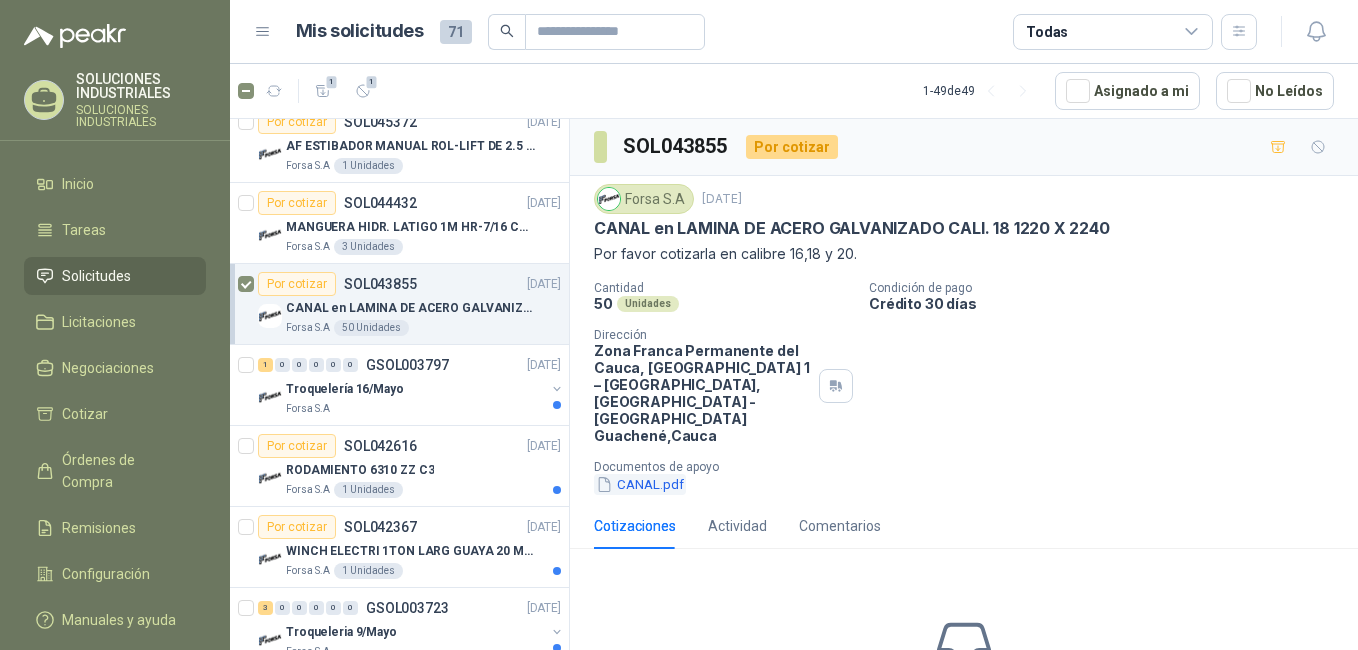 click on "CANAL.pdf" at bounding box center [640, 484] 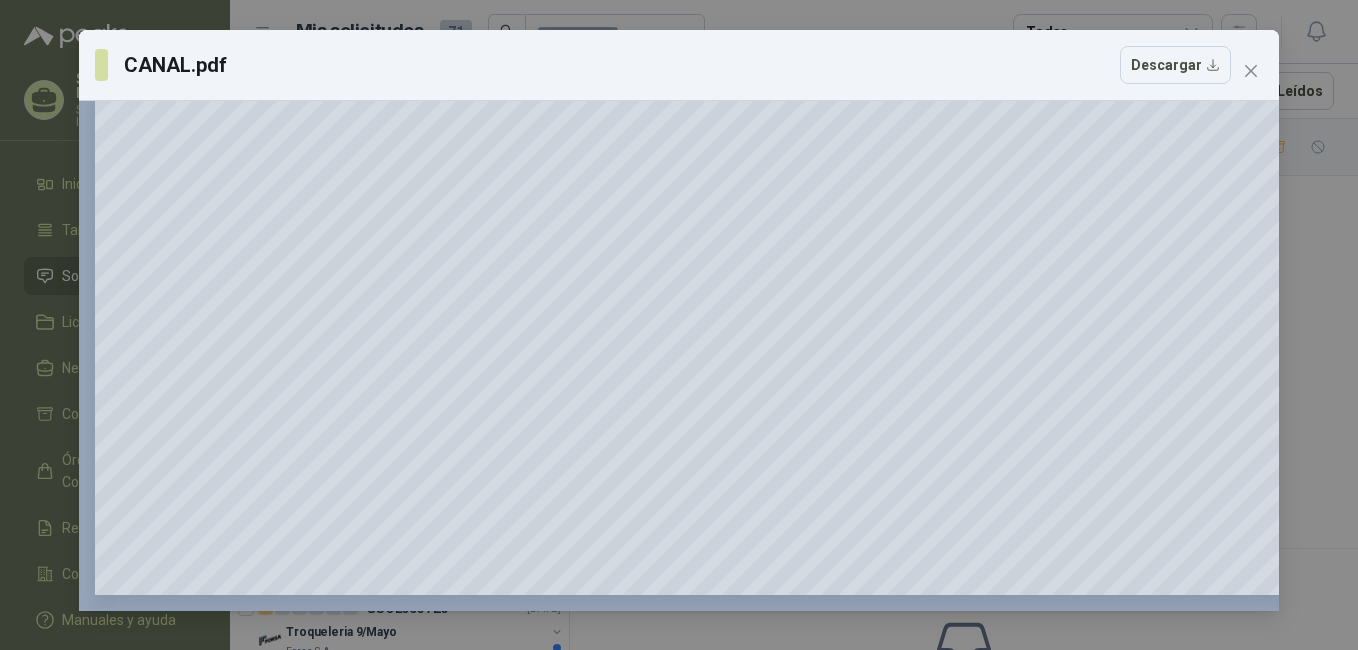 scroll, scrollTop: 0, scrollLeft: 0, axis: both 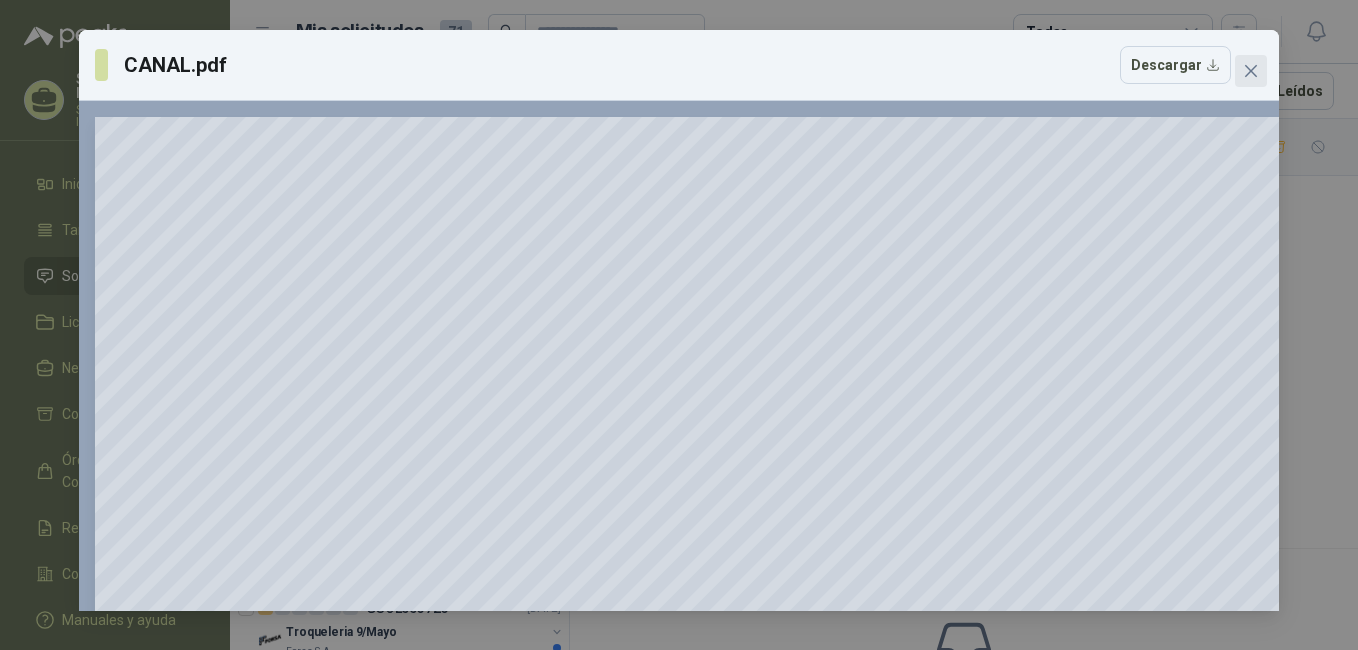 click 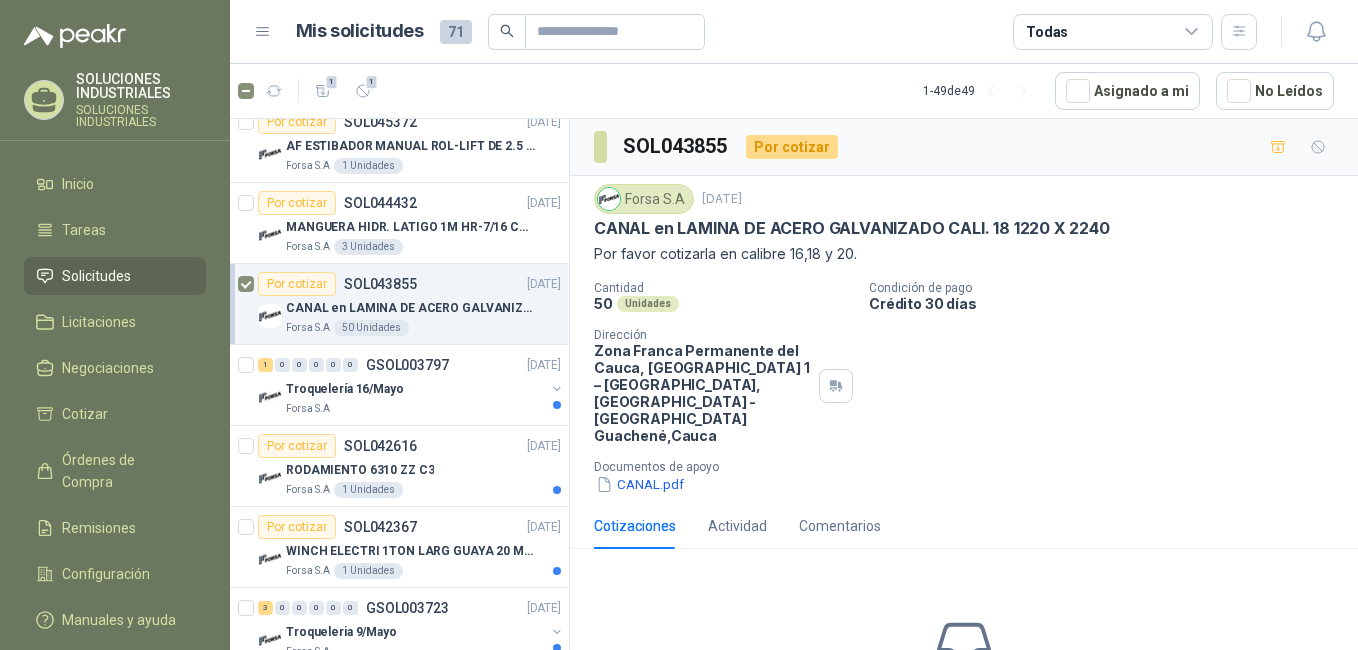 scroll, scrollTop: 0, scrollLeft: 0, axis: both 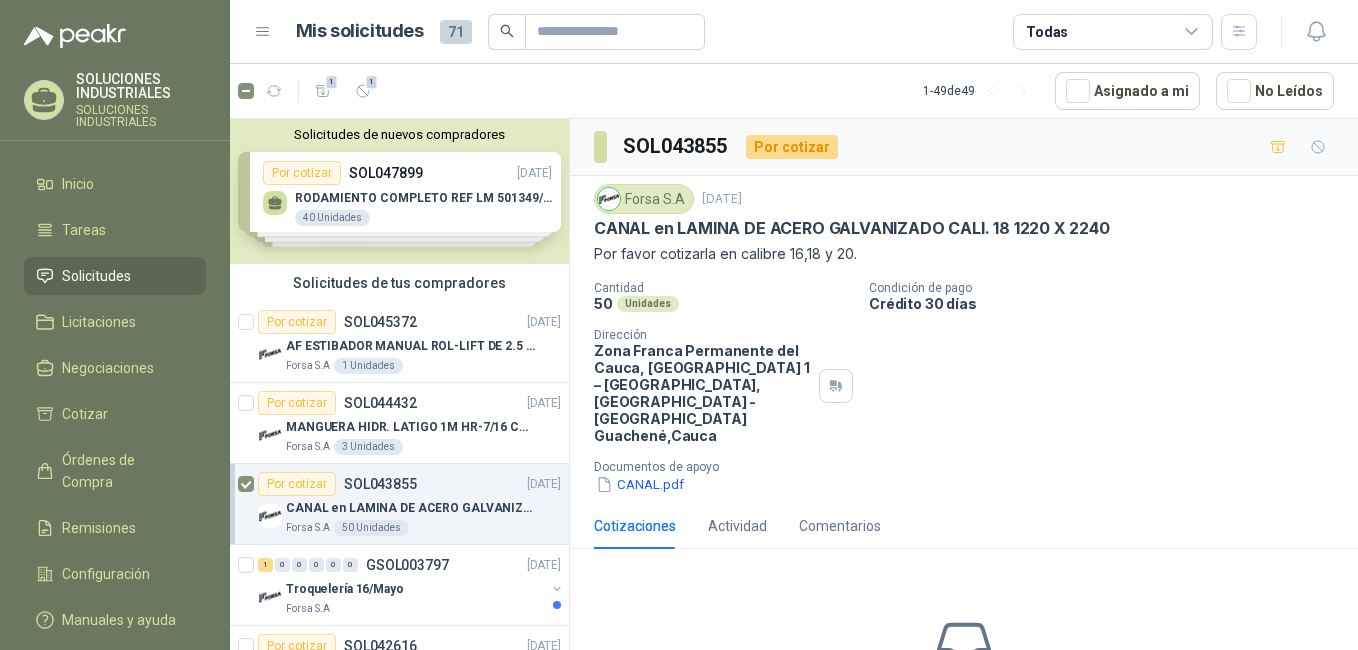click on "Por cotizar" at bounding box center [297, 484] 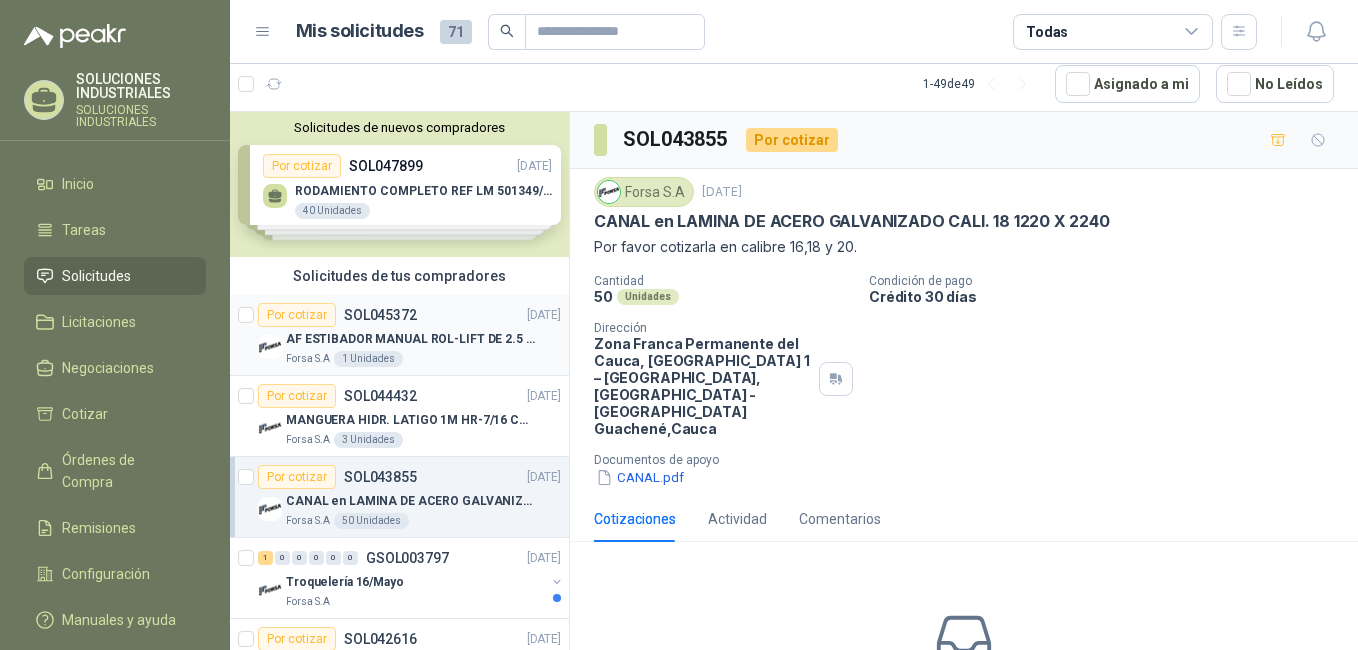 click on "Por cotizar" at bounding box center (297, 315) 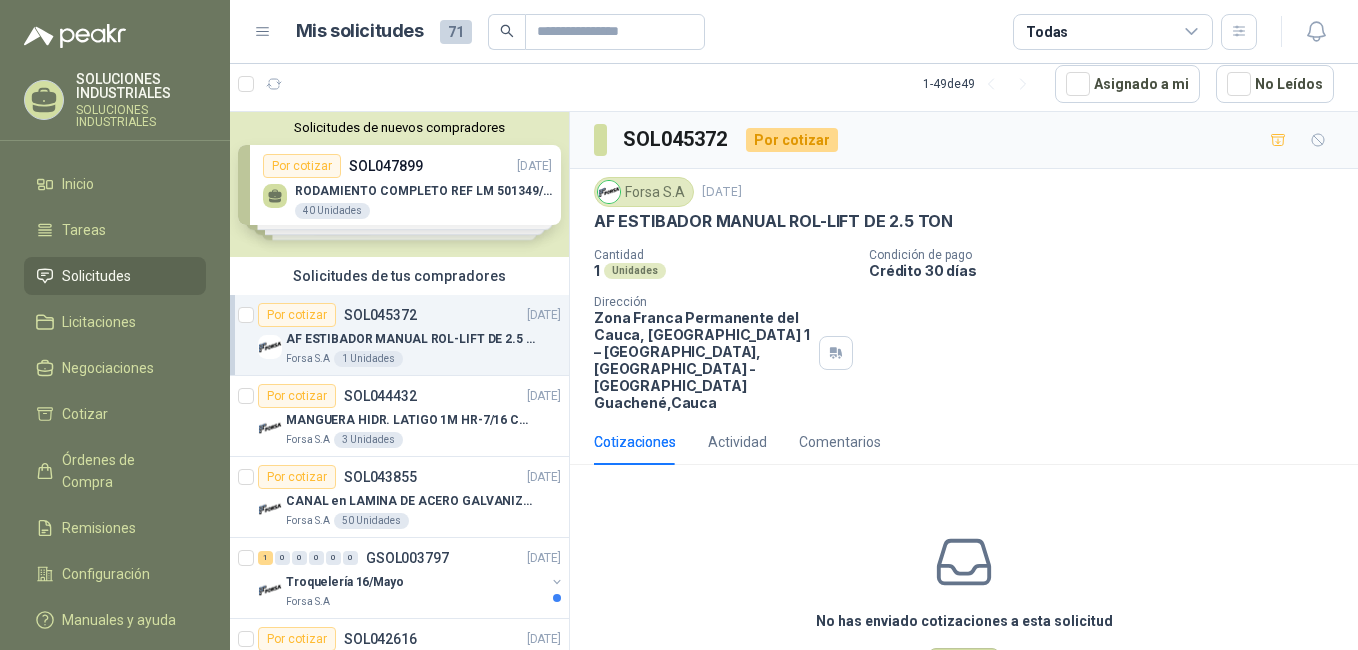 scroll, scrollTop: 53, scrollLeft: 0, axis: vertical 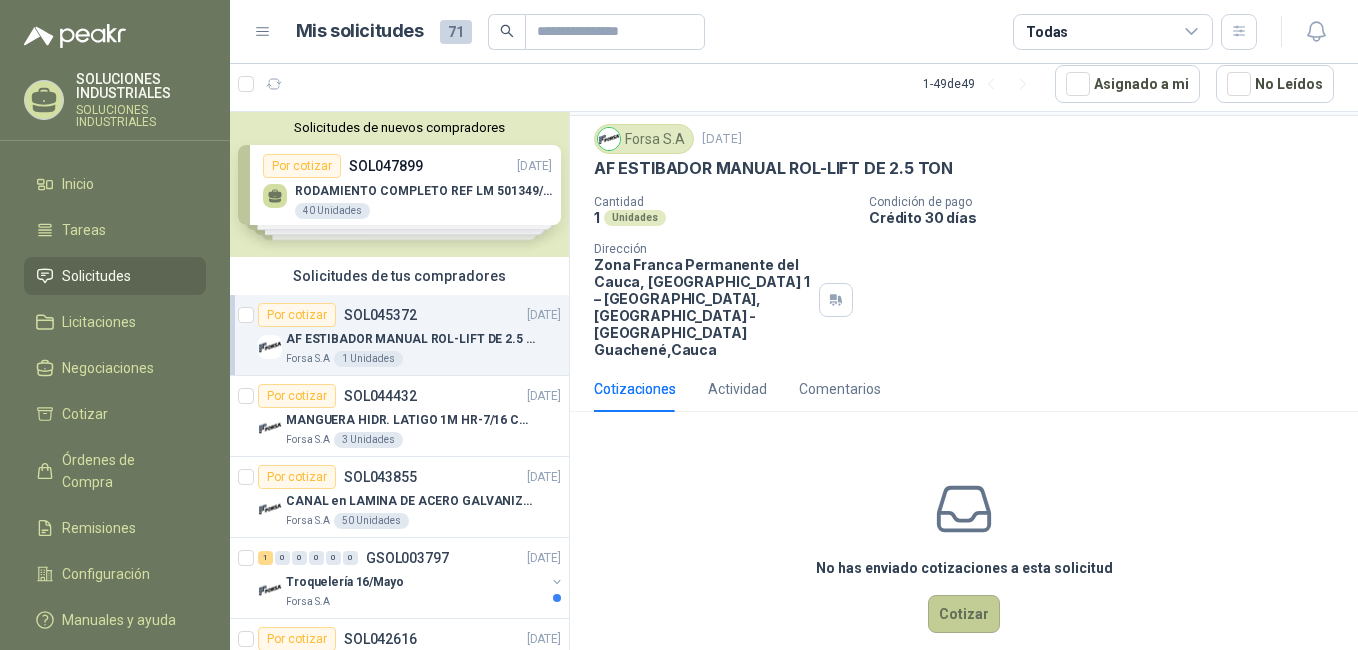 click on "Cotizar" at bounding box center [964, 614] 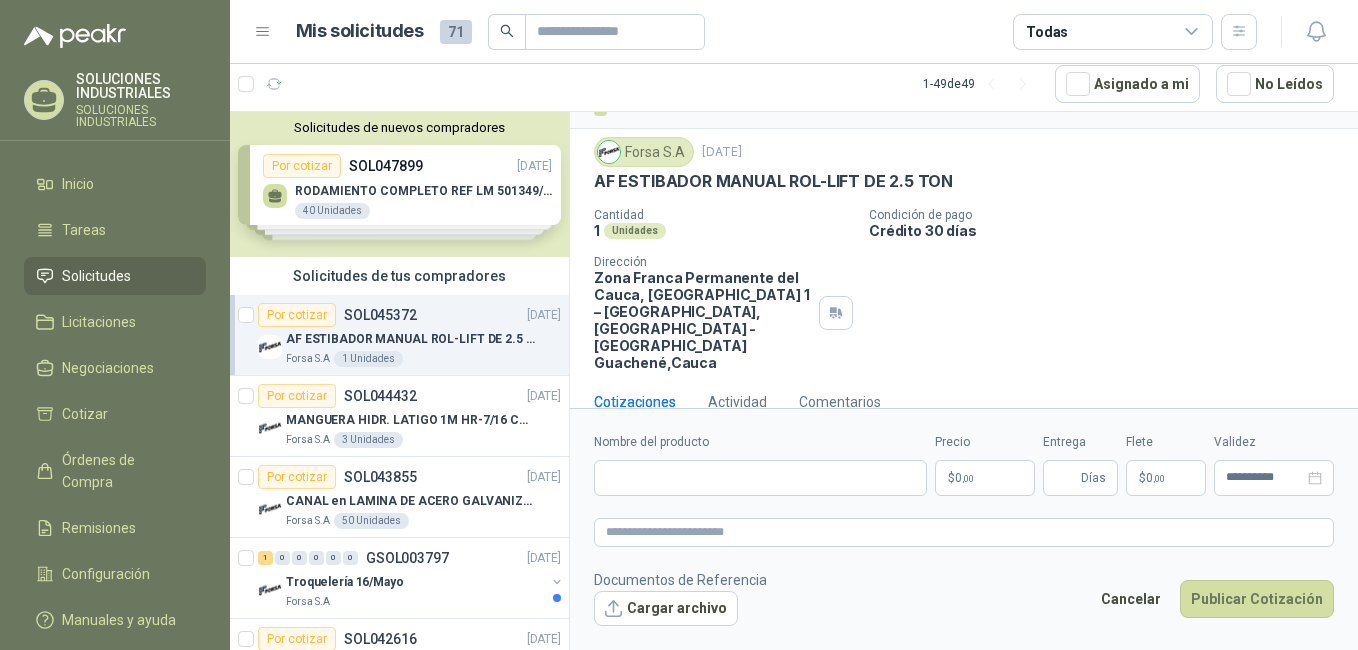scroll, scrollTop: 39, scrollLeft: 0, axis: vertical 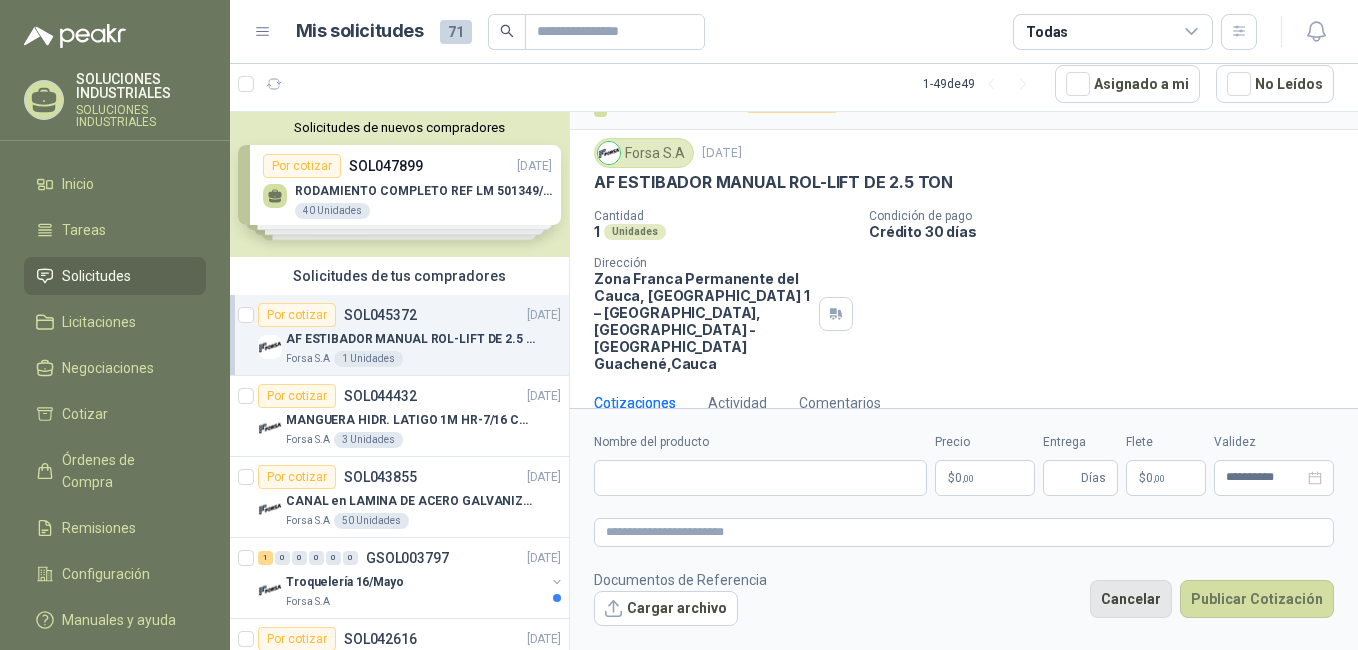 click on "Cancelar" at bounding box center [1131, 599] 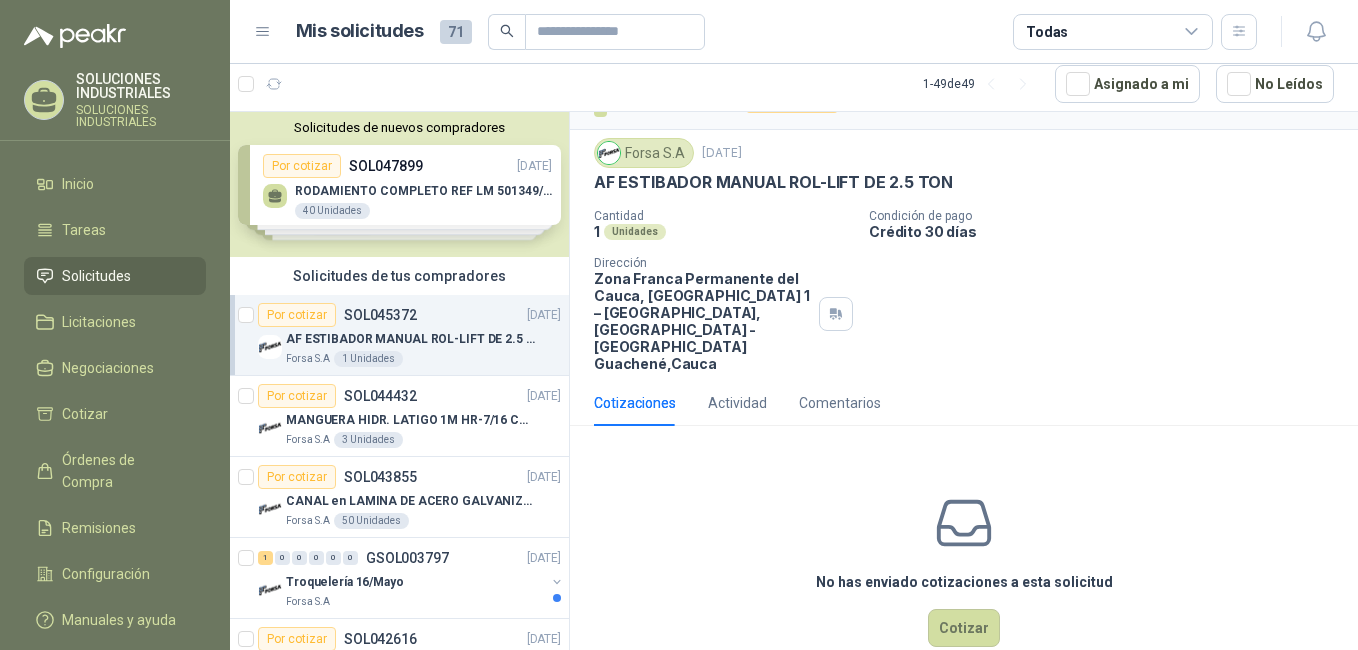 scroll, scrollTop: 53, scrollLeft: 0, axis: vertical 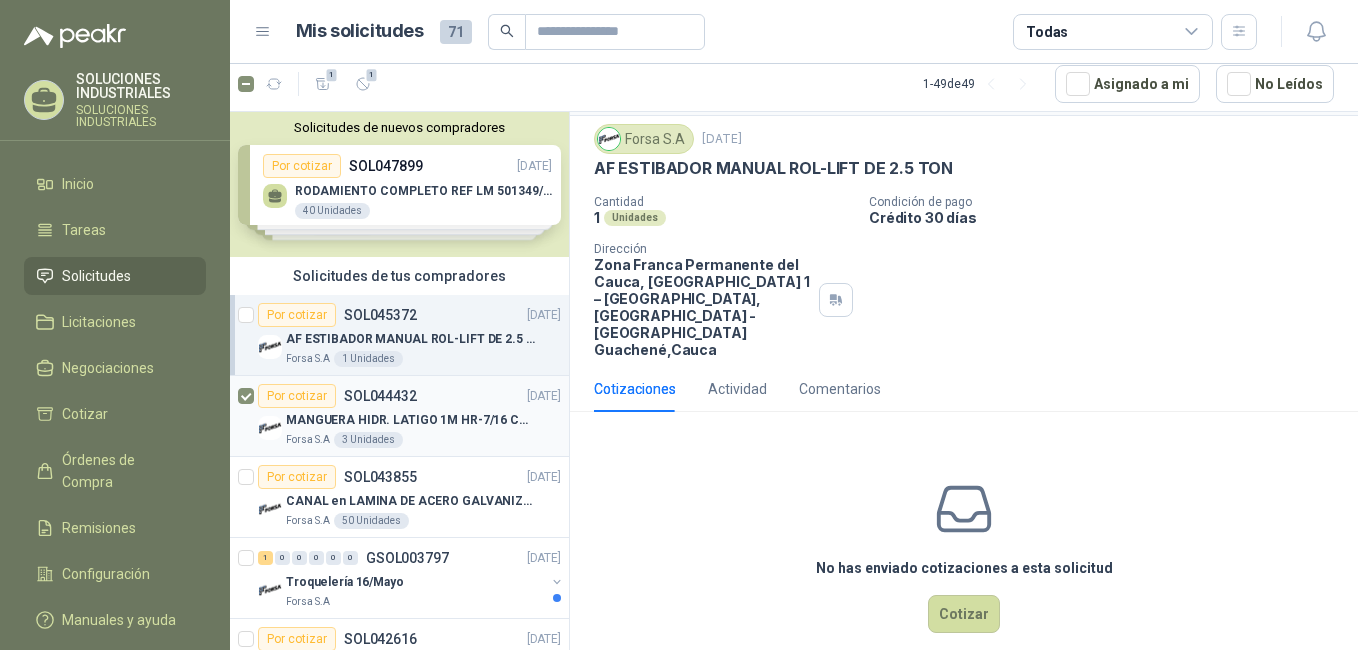 click on "Por cotizar SOL044432 [DATE]   MANGUERA HIDR. LATIGO 1M HR-7/16 COPAS 1 Forsa S.A 3   Unidades" at bounding box center [399, 416] 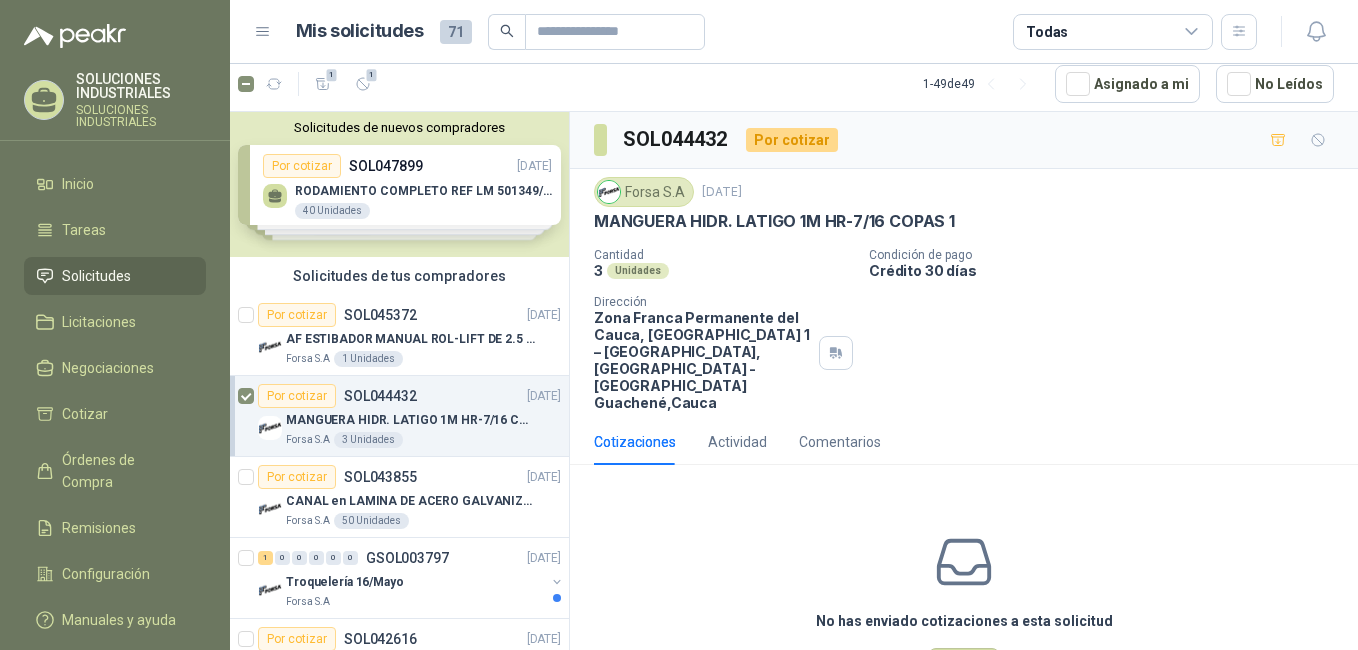 scroll, scrollTop: 53, scrollLeft: 0, axis: vertical 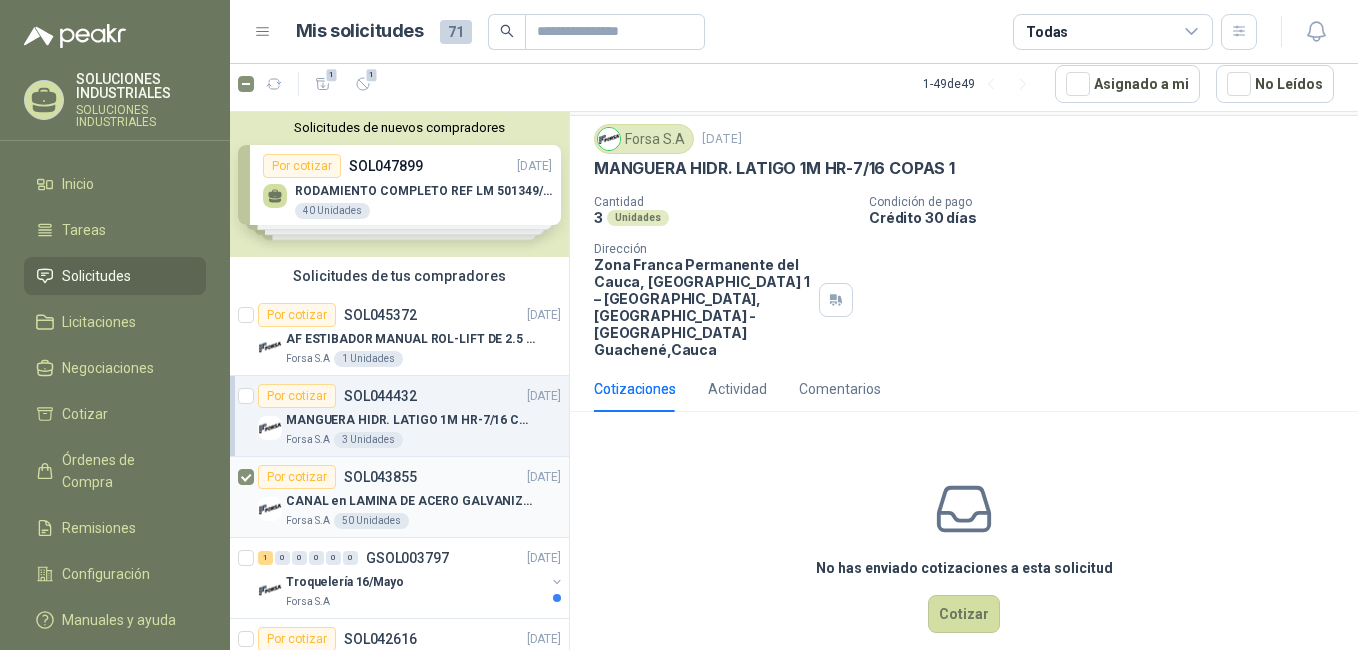 click on "Por cotizar" at bounding box center (297, 477) 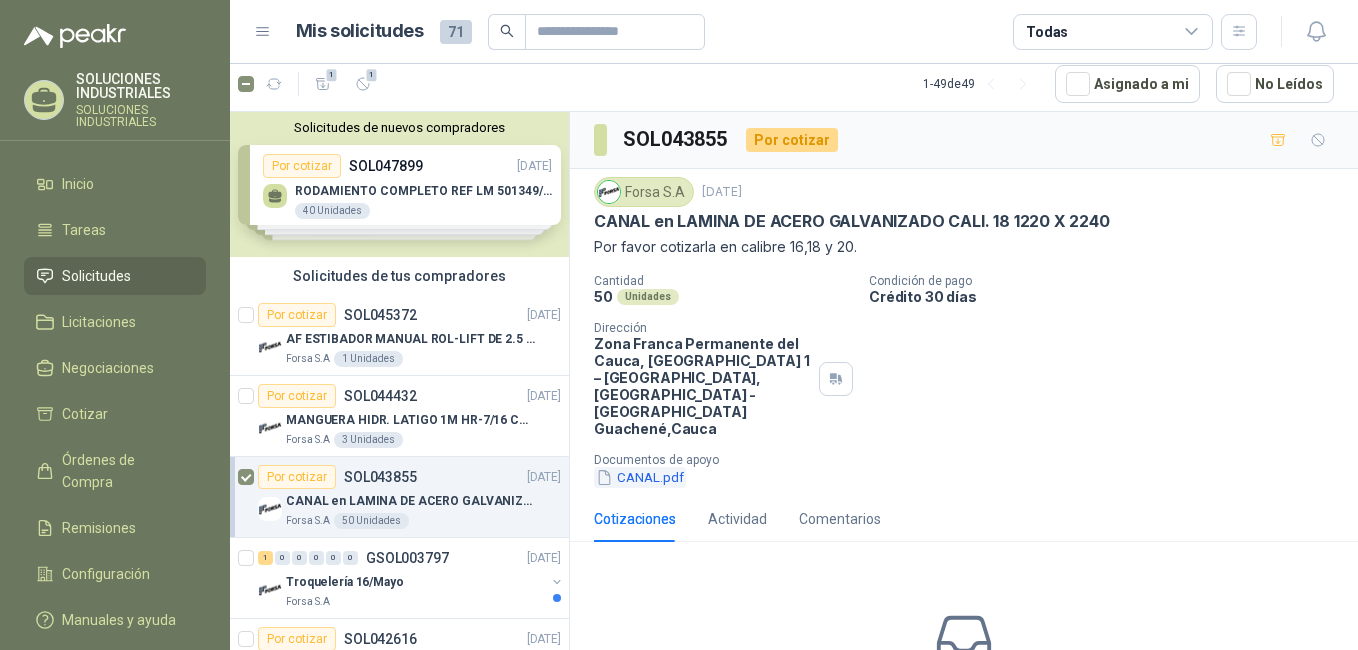 click on "CANAL.pdf" at bounding box center [640, 477] 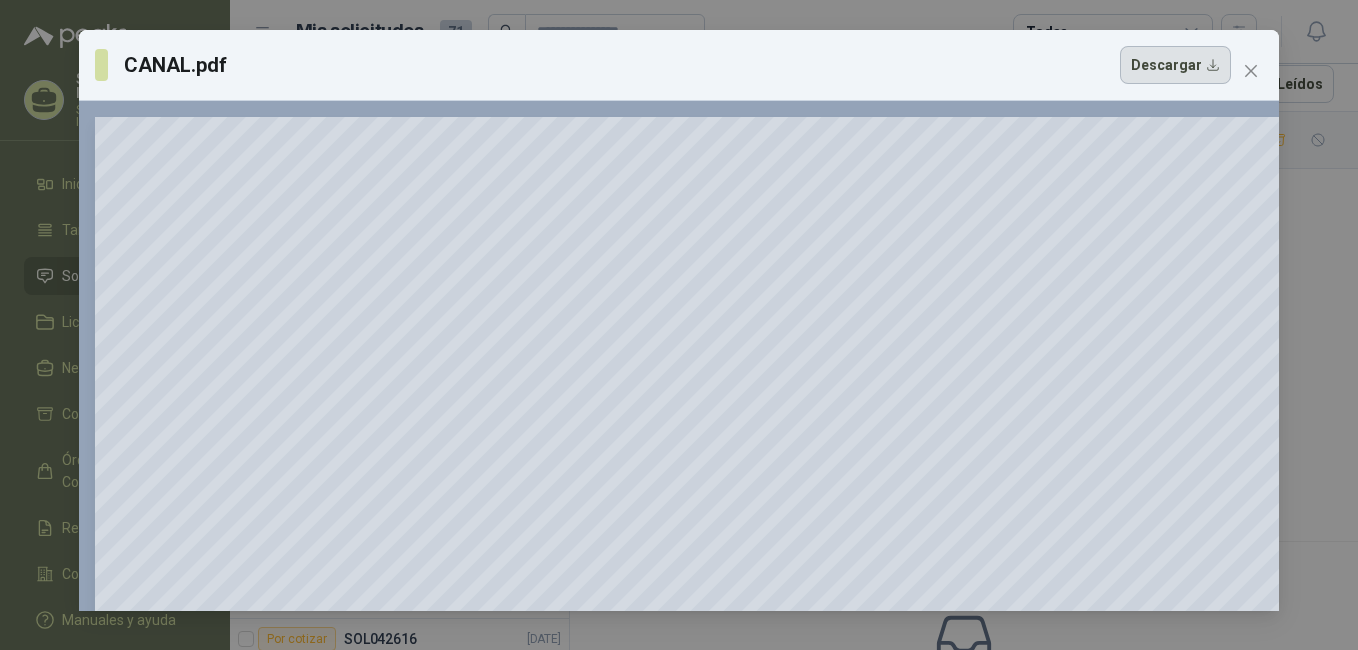 click on "Descargar" at bounding box center (1175, 65) 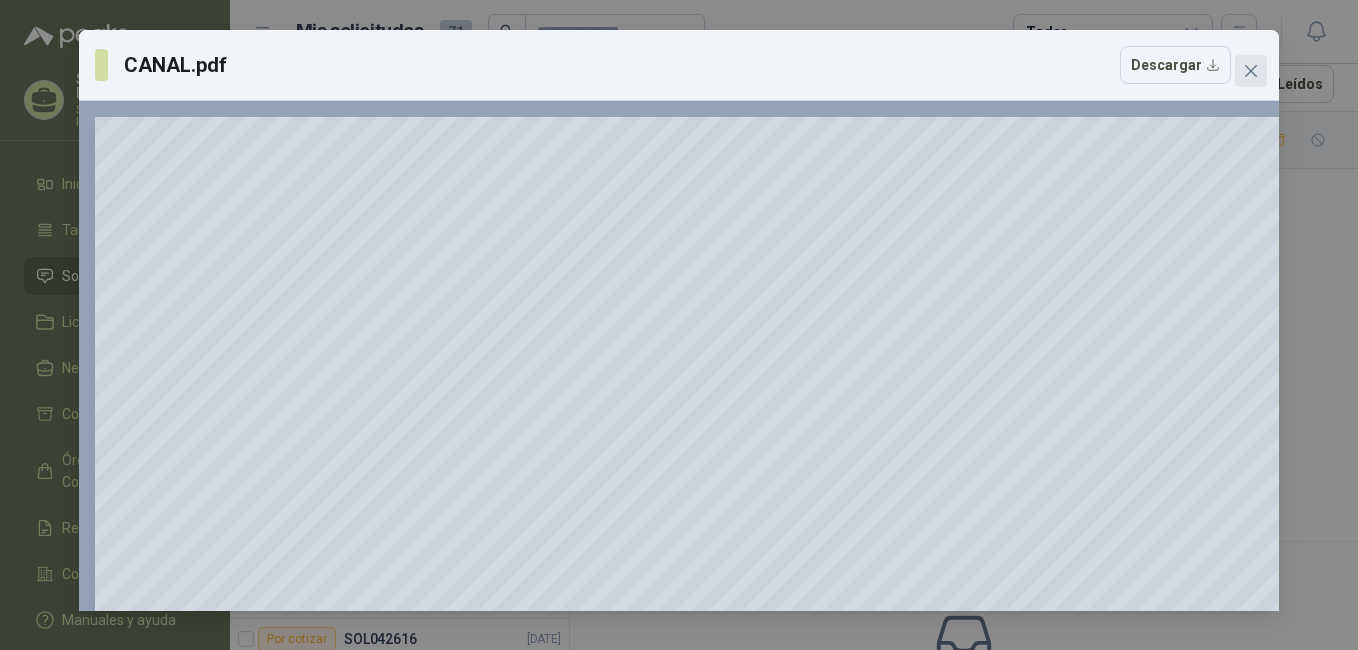click 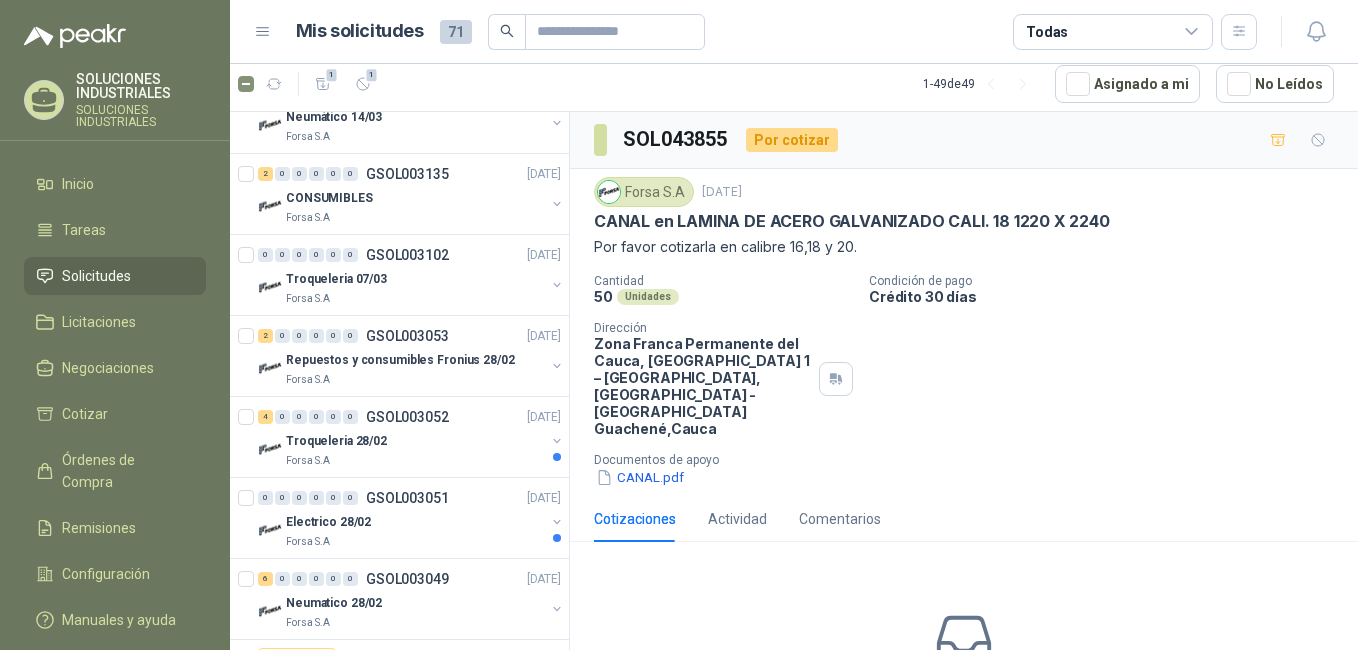 scroll, scrollTop: 3642, scrollLeft: 0, axis: vertical 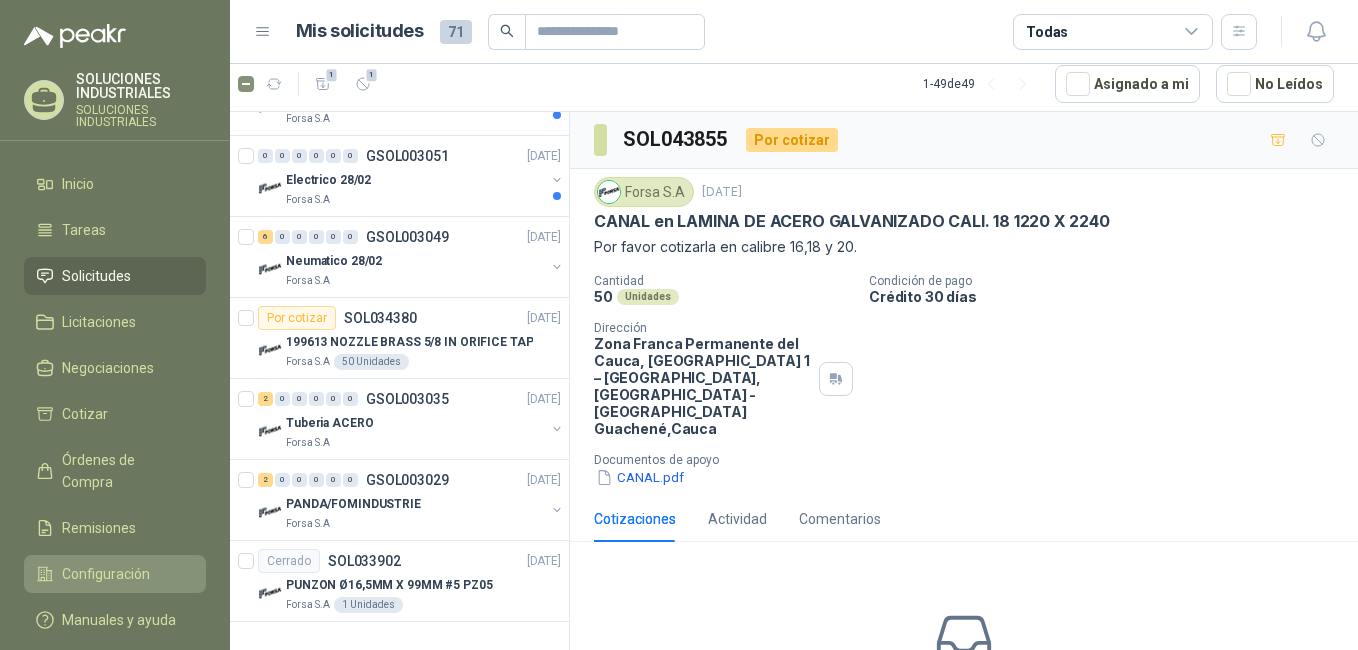 click on "Configuración" at bounding box center [106, 574] 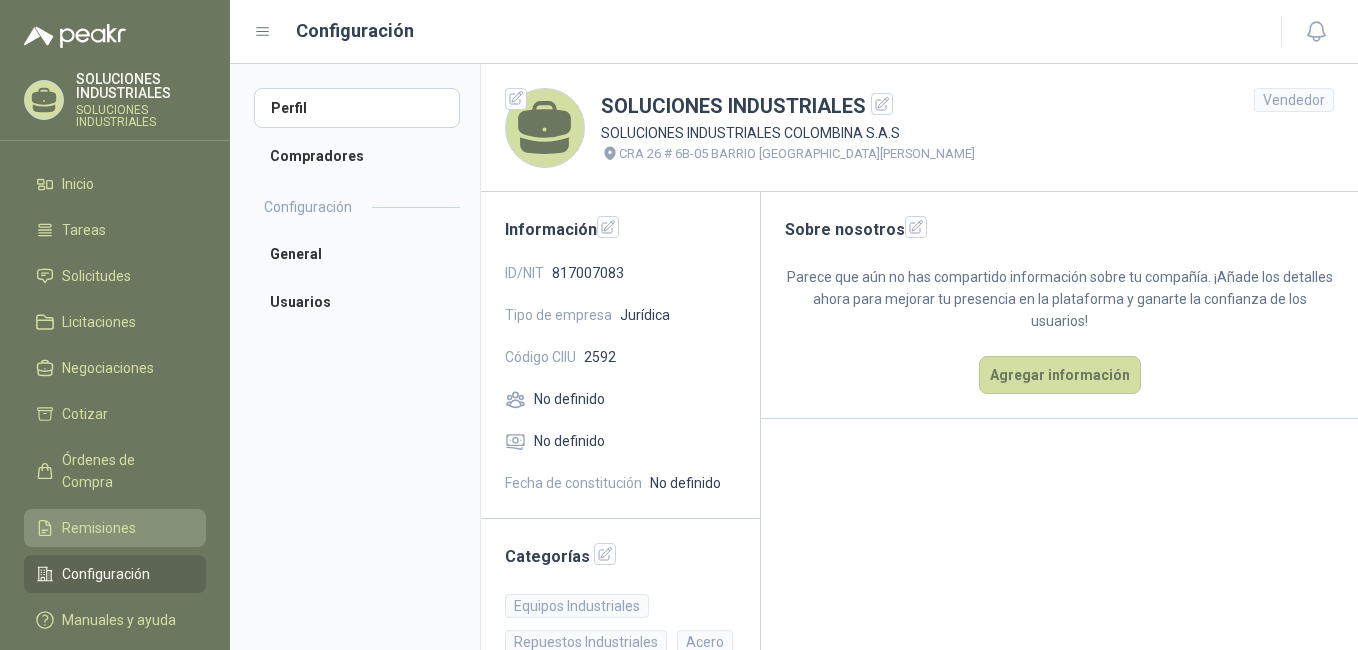 click on "Remisiones" at bounding box center [99, 528] 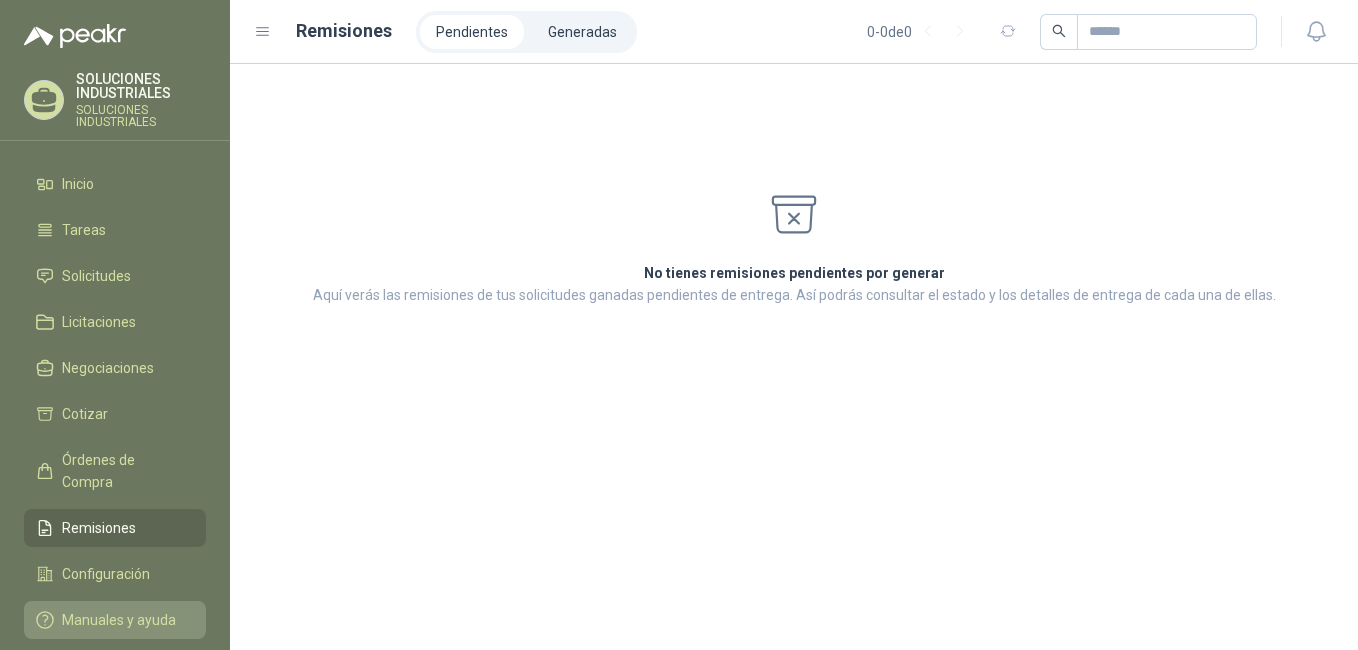 click on "Manuales y ayuda" at bounding box center [119, 620] 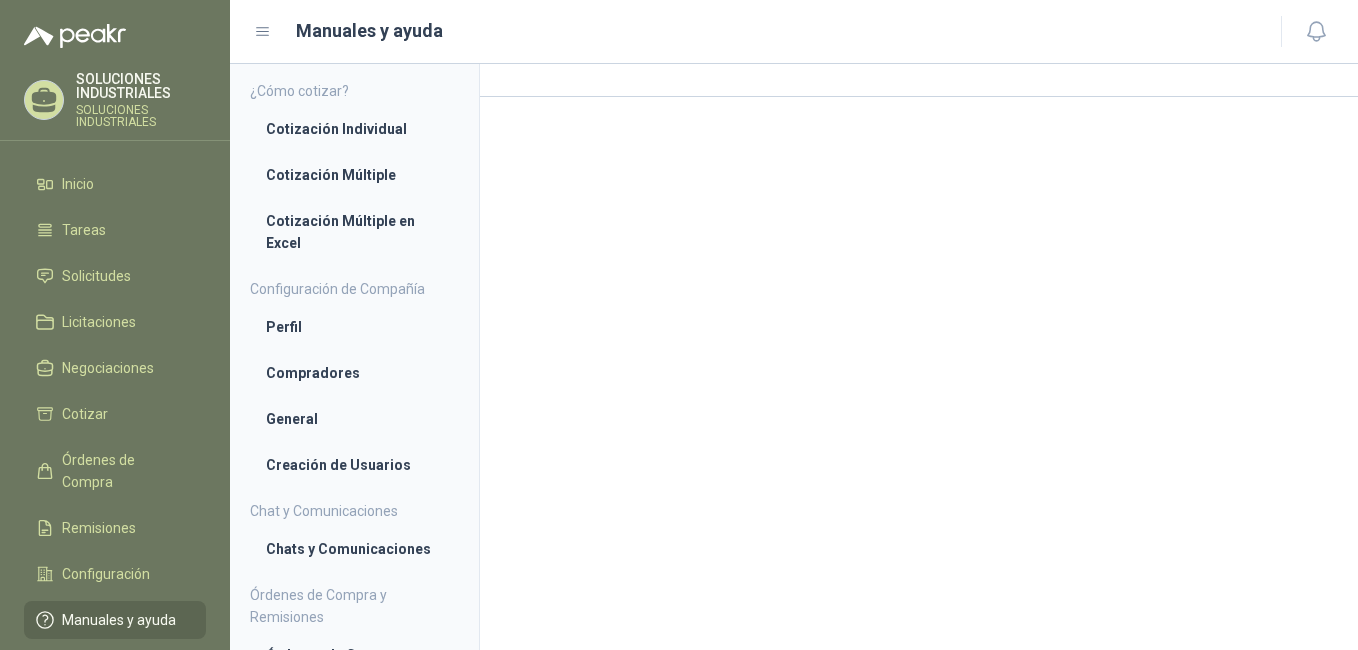 click on "Manuales y ayuda" at bounding box center [119, 620] 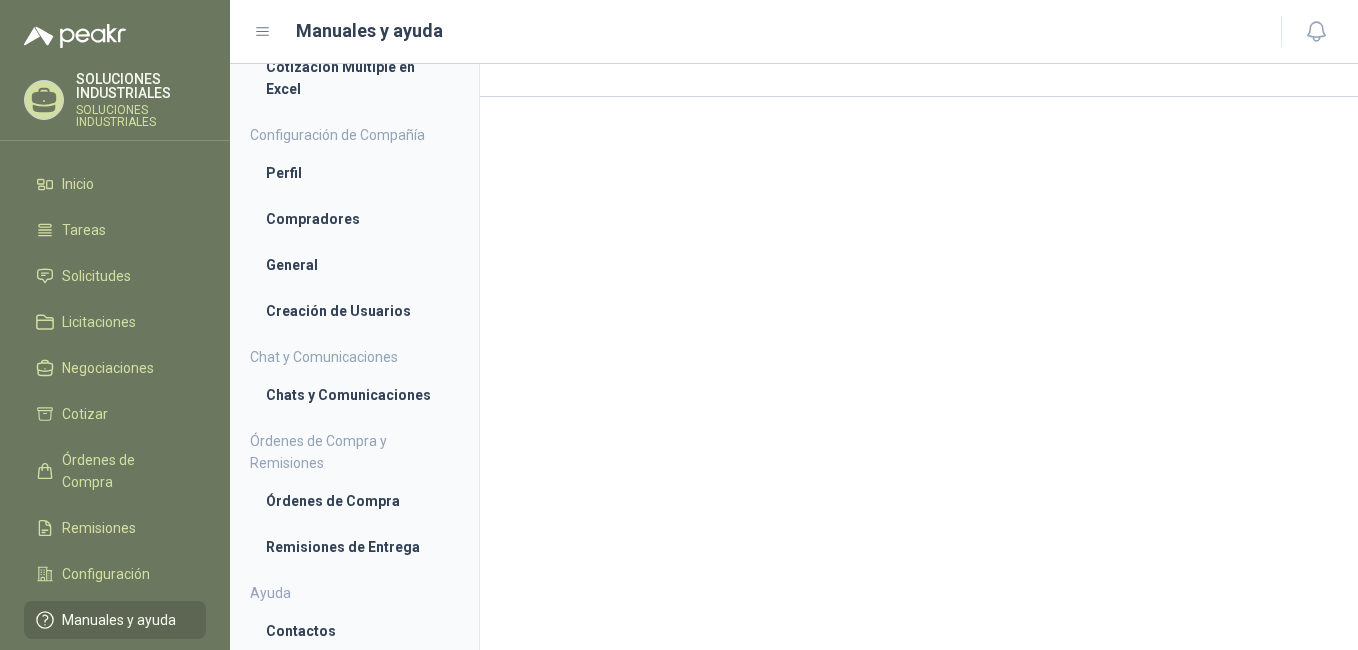 scroll, scrollTop: 0, scrollLeft: 0, axis: both 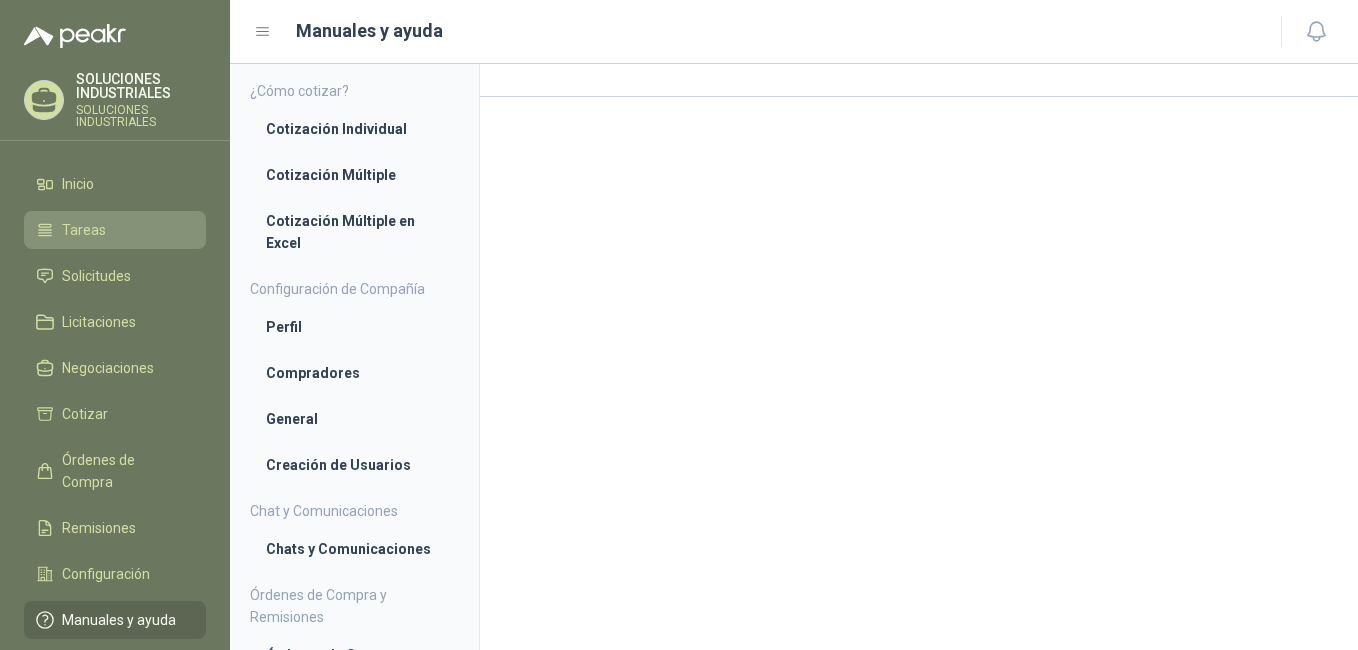 click on "Tareas" at bounding box center (84, 230) 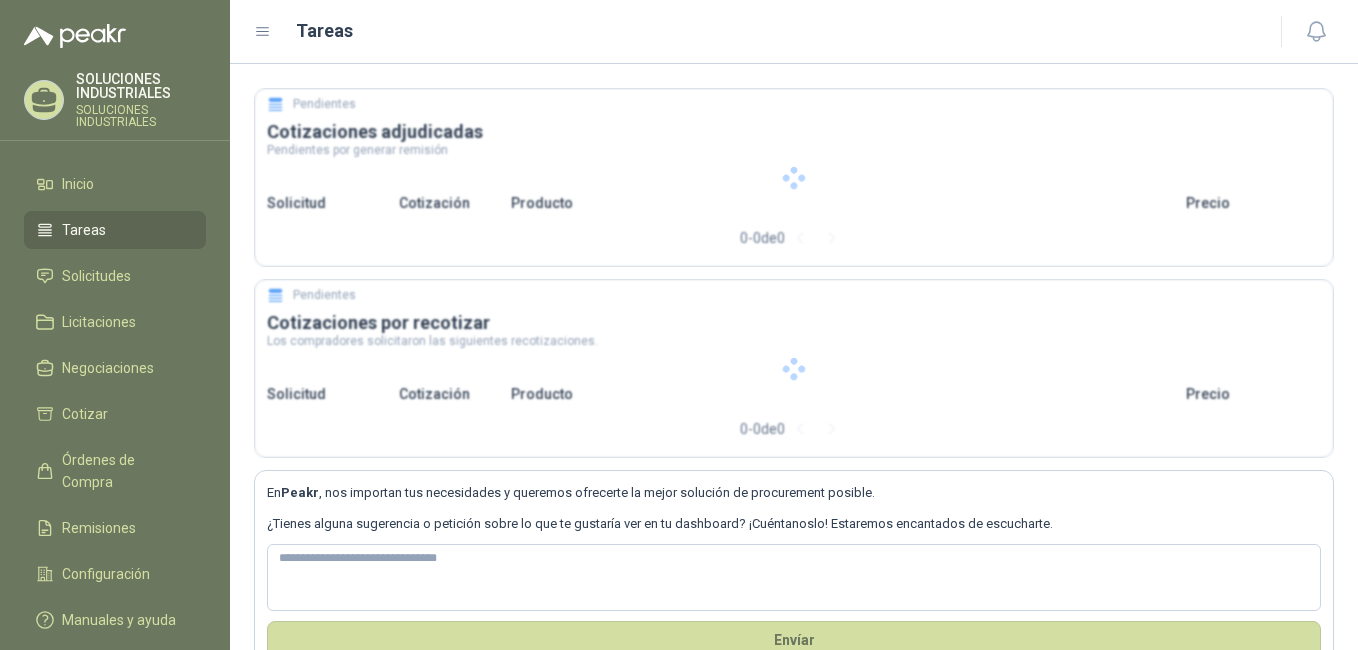 type 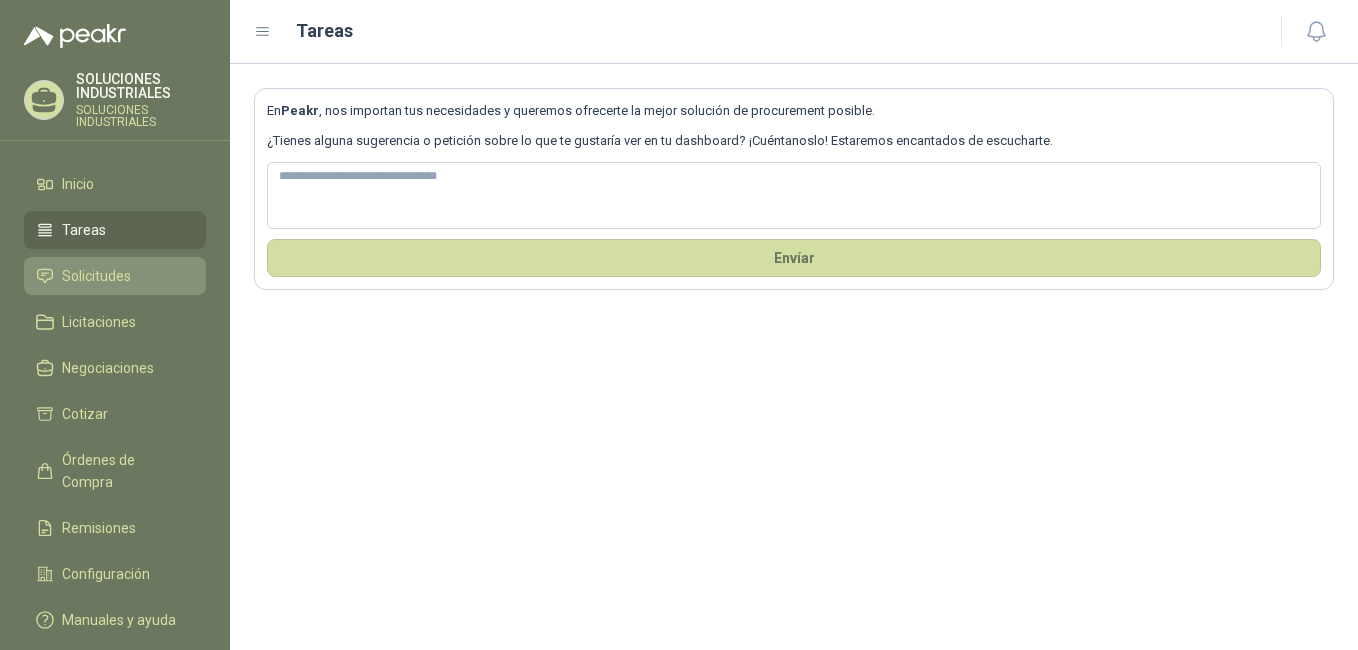 click on "Solicitudes" at bounding box center (96, 276) 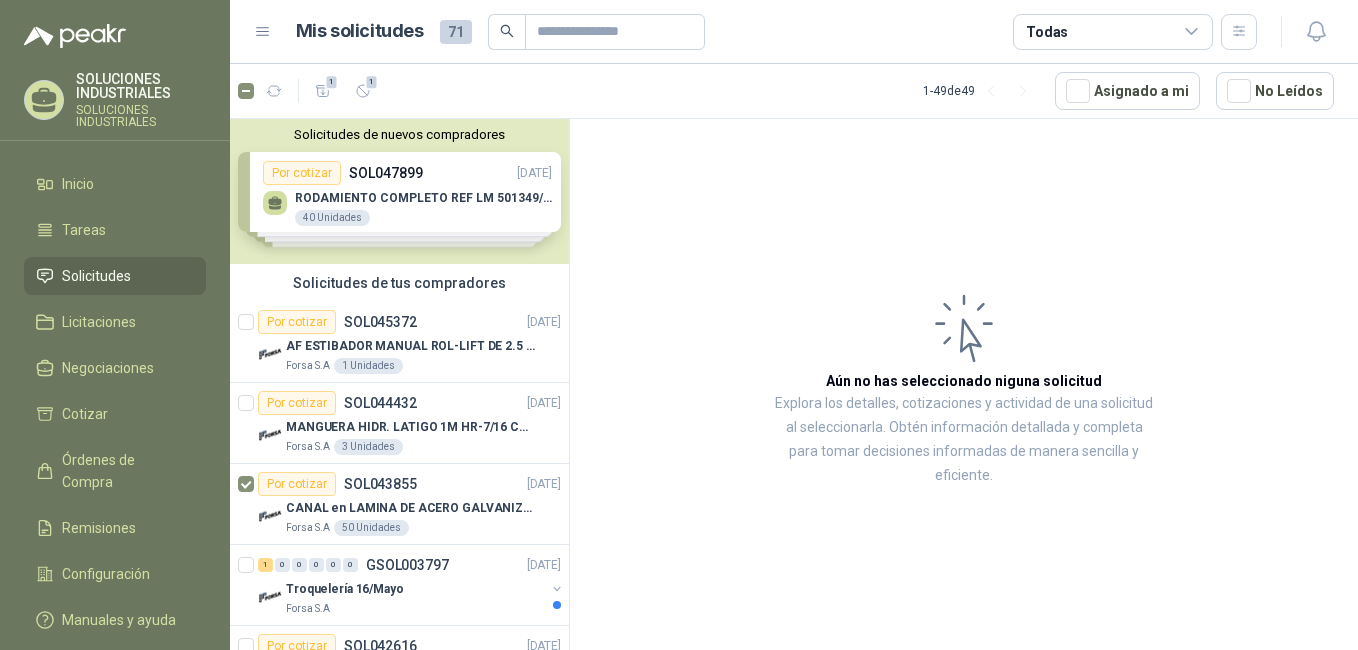 click on "Solicitudes de nuevos compradores Por cotizar SOL047899 [DATE]   RODAMIENTO COMPLETO REF LM 501349/10  40   Unidades Por cotizar SOL047900 [DATE]   RODAMIENTO COMPLETO REF 32008 MARCA FAG 80   Unidades Por cotizar SOL047874 [DATE]   RODAMIENTO AS 207 40   Unidades Por cotizar SOL047857 [DATE]   CHUMACERA FW207 C/RODAMIENTO SB207 40   Unidades ¿Quieres recibir  cientos de solicitudes de compra  como estas todos los días? Agenda una reunión" at bounding box center [399, 191] 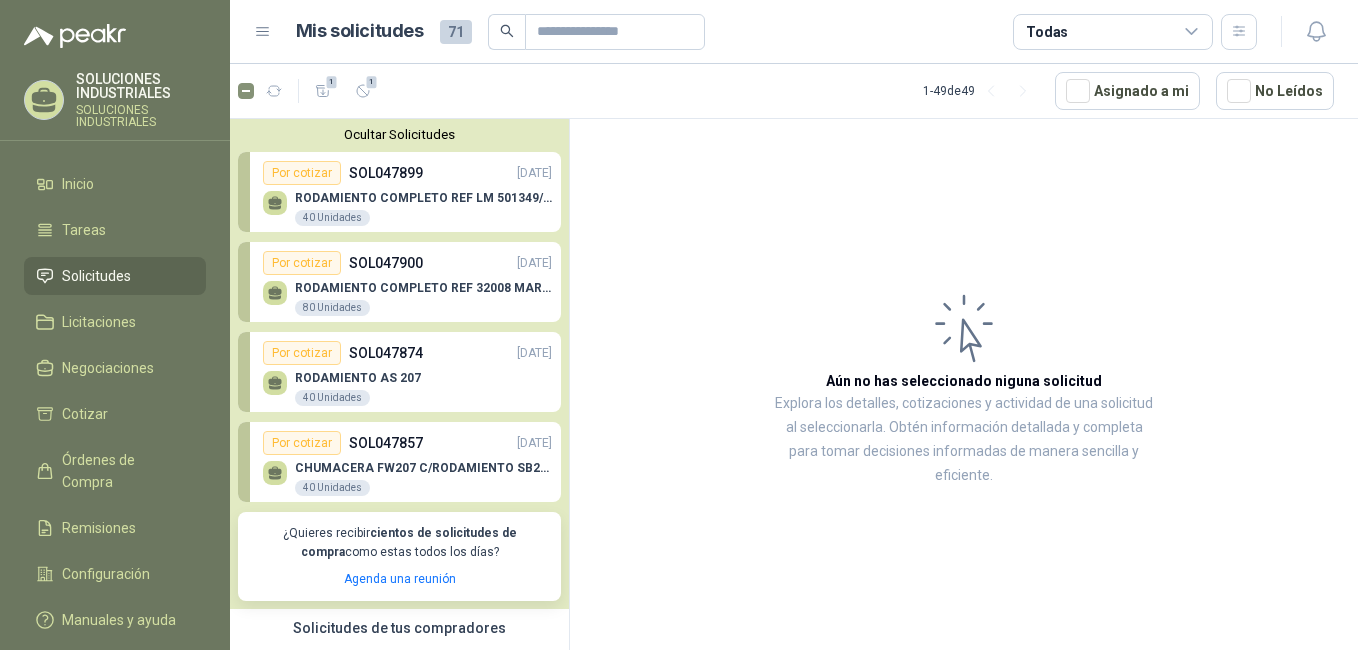 click on "Por cotizar" at bounding box center (302, 263) 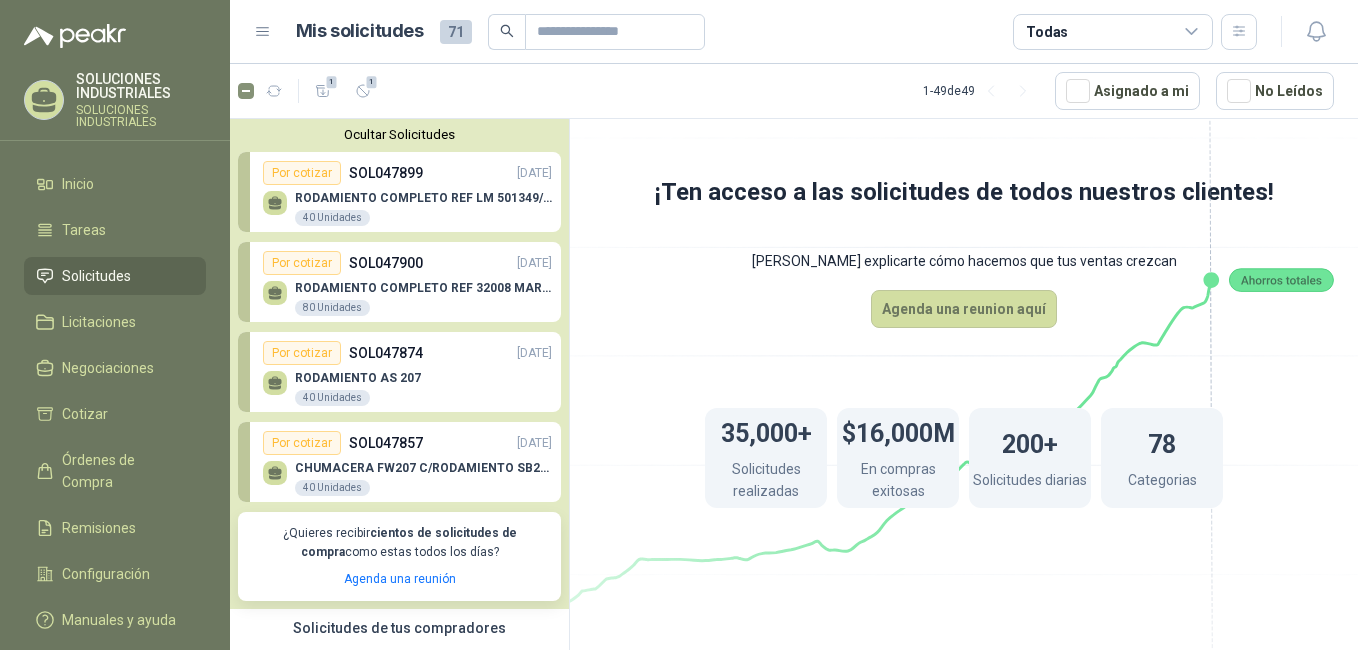 click on "Por cotizar" at bounding box center (302, 353) 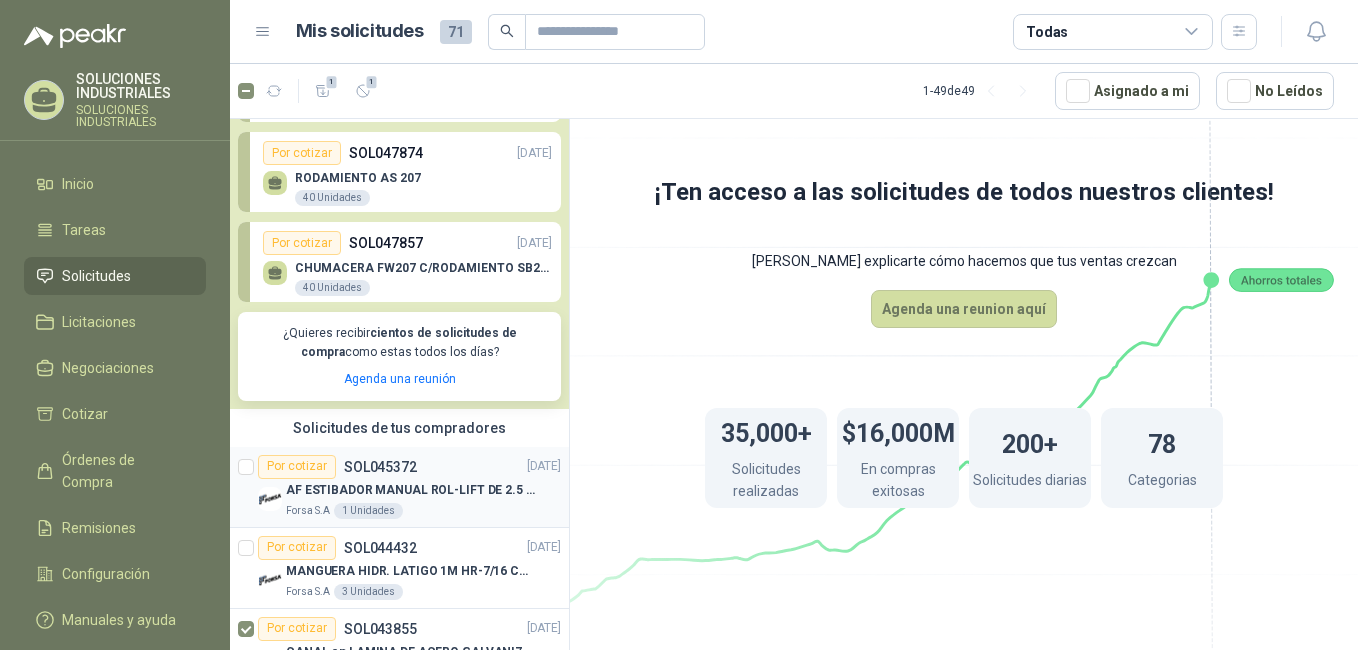 scroll, scrollTop: 0, scrollLeft: 0, axis: both 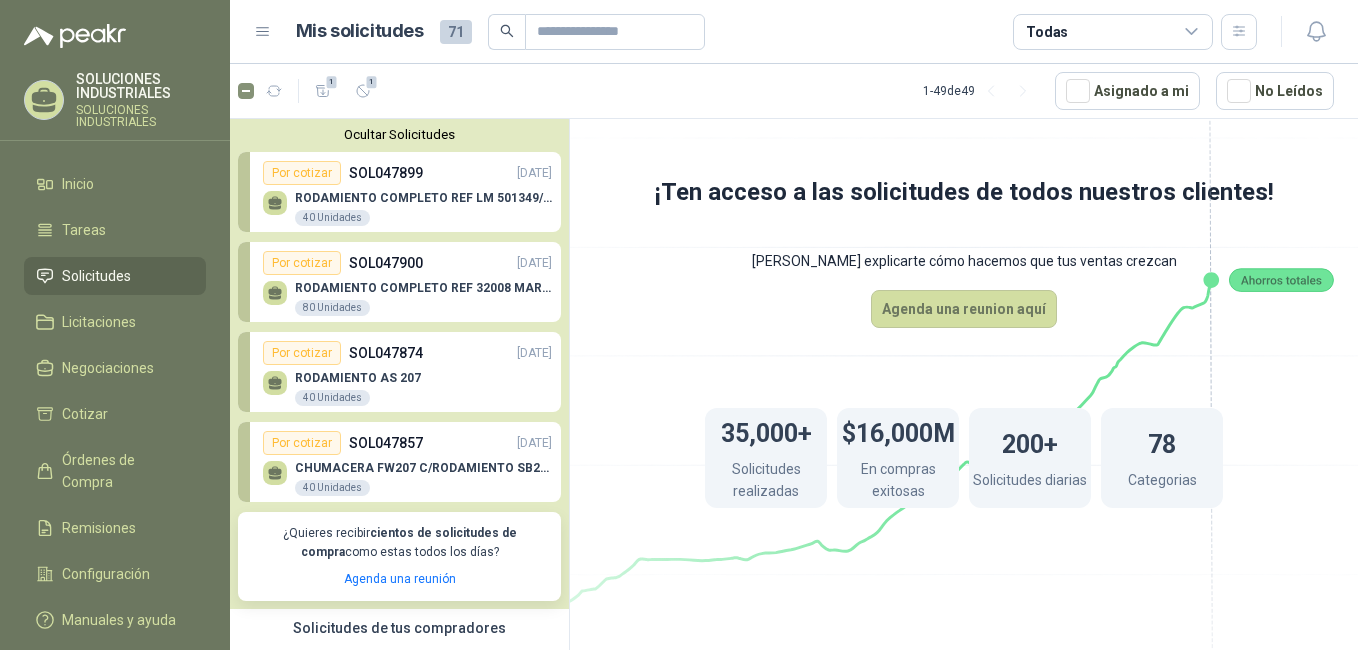 drag, startPoint x: 304, startPoint y: 170, endPoint x: 285, endPoint y: 179, distance: 21.023796 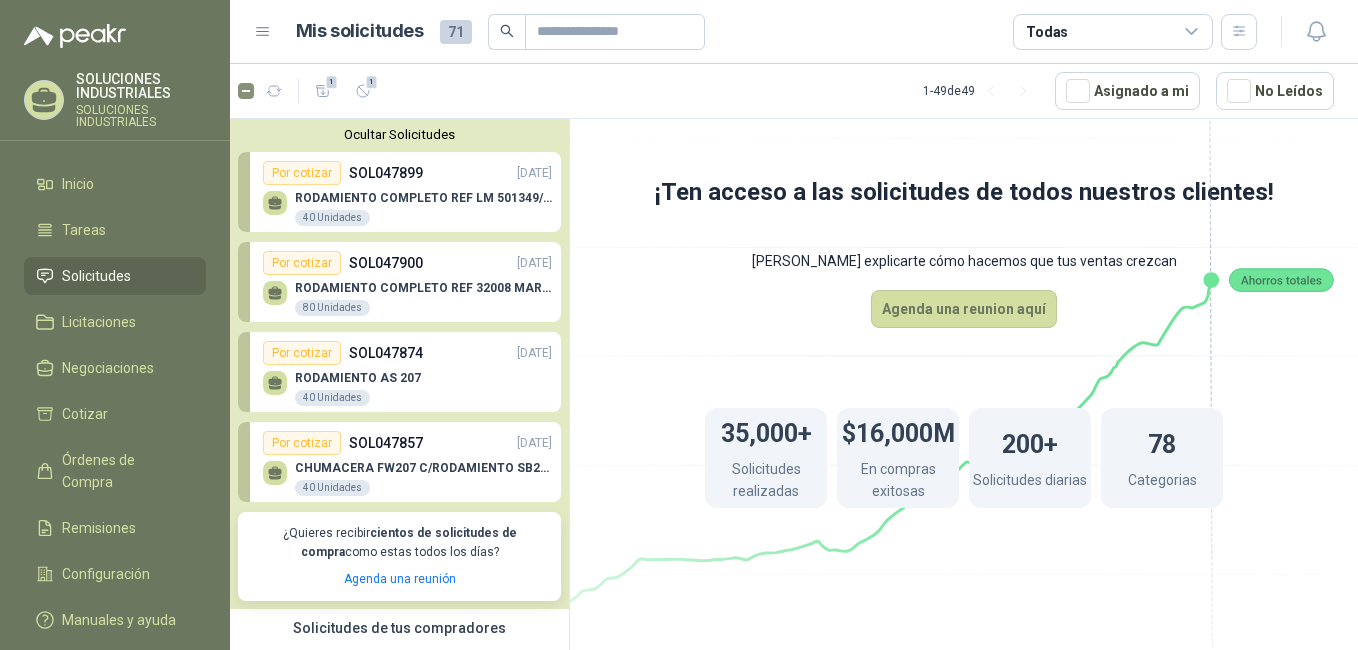 click on "Ocultar Solicitudes" at bounding box center [399, 134] 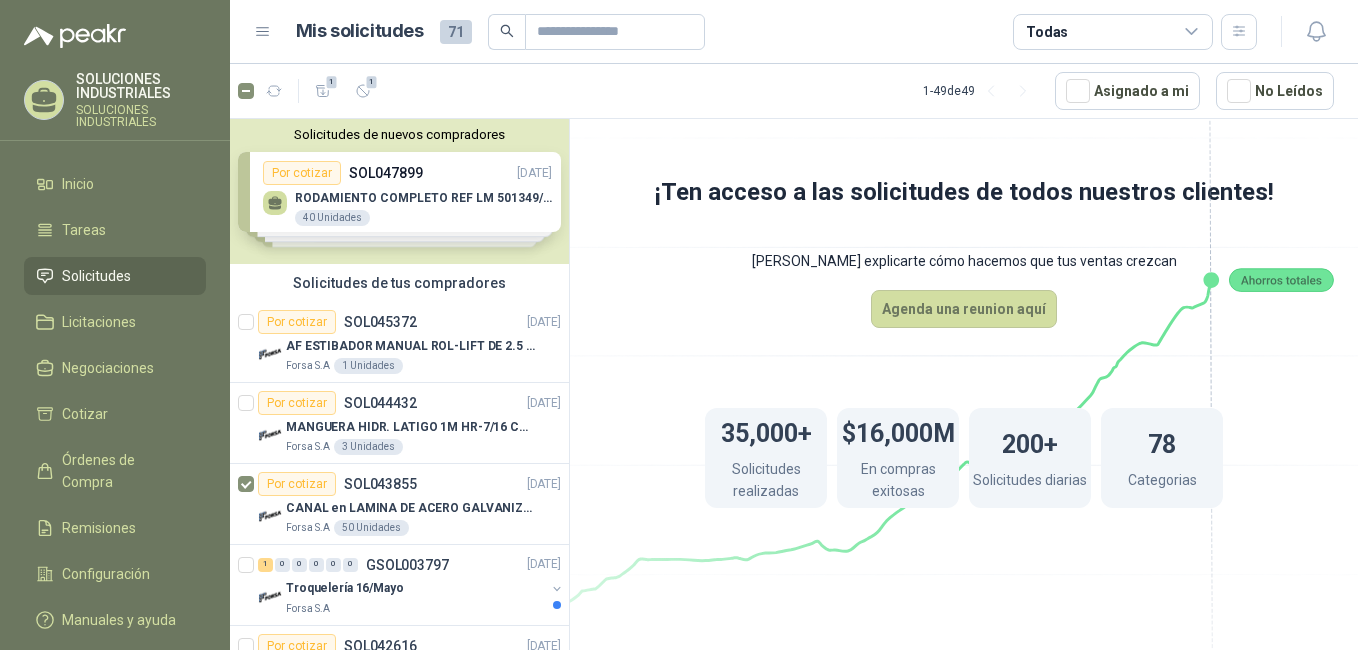 click on "Solicitudes de nuevos compradores" at bounding box center (399, 134) 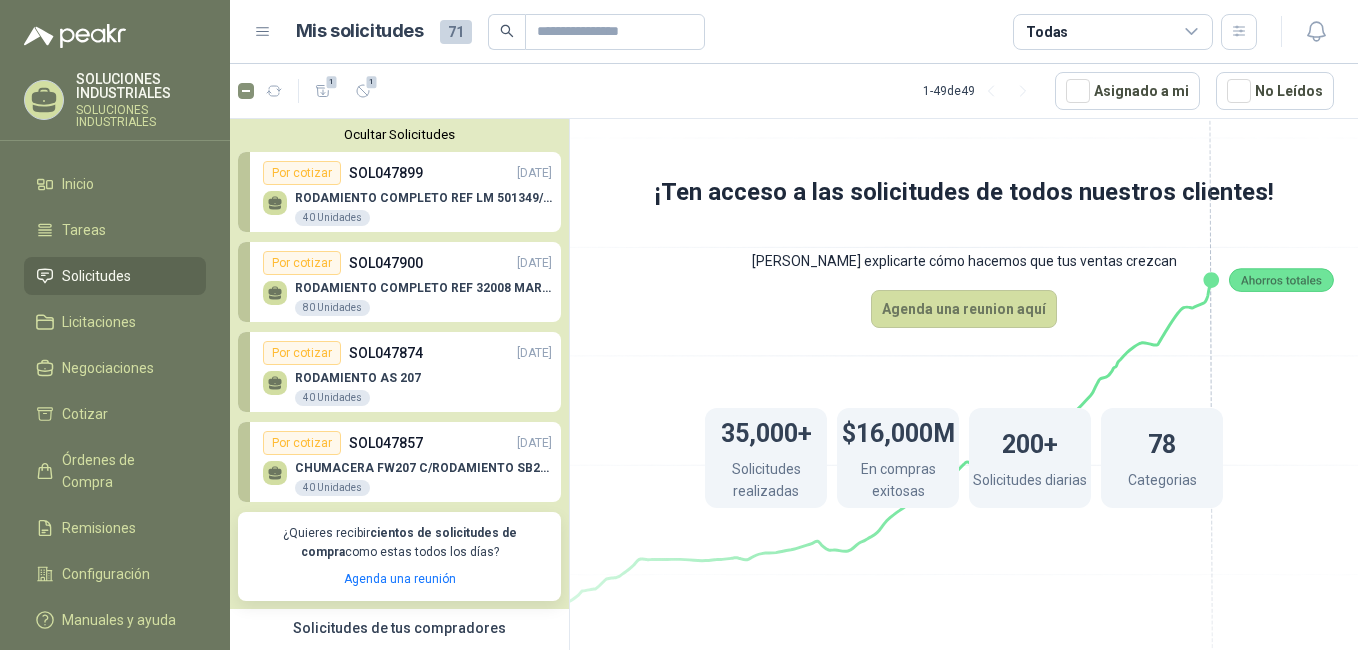 click on "RODAMIENTO COMPLETO REF 32008 MARCA FAG" at bounding box center [423, 288] 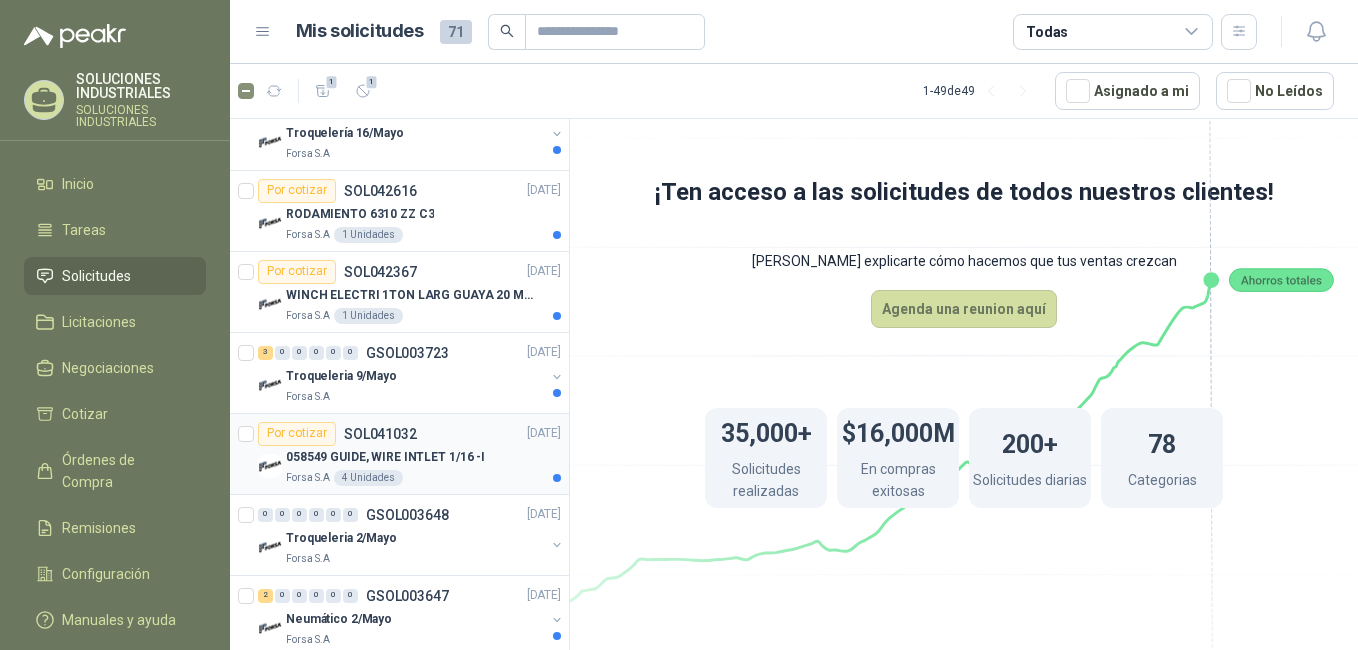 scroll, scrollTop: 1100, scrollLeft: 0, axis: vertical 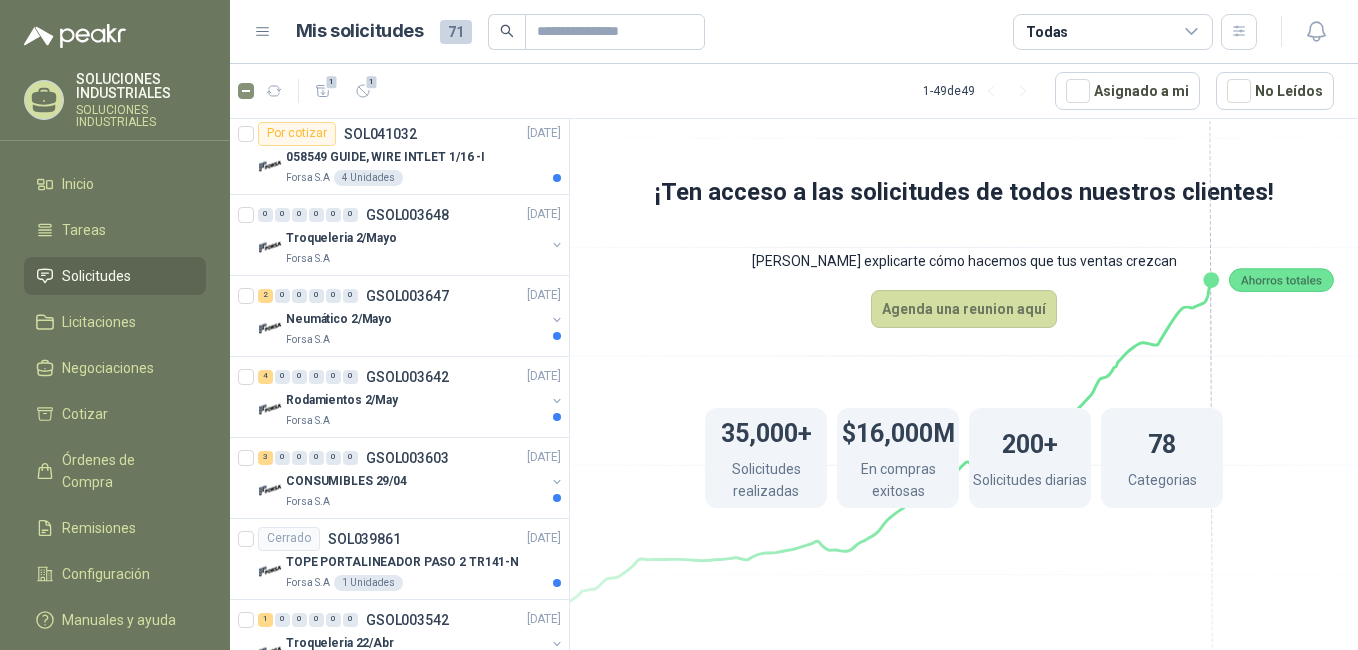 click on "35,000+ Solicitudes realizadas $16,000M En compras exitosas 200+ Solicitudes diarias 78 Categorias" at bounding box center [964, 458] 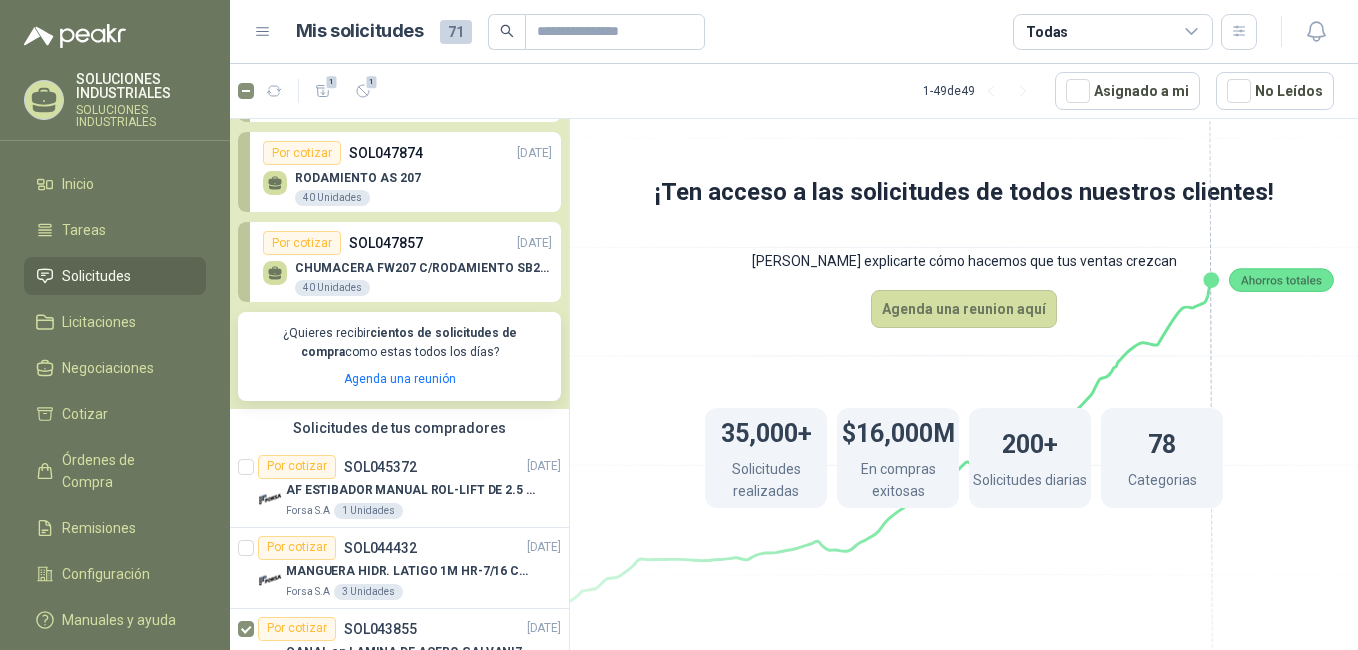 scroll, scrollTop: 0, scrollLeft: 0, axis: both 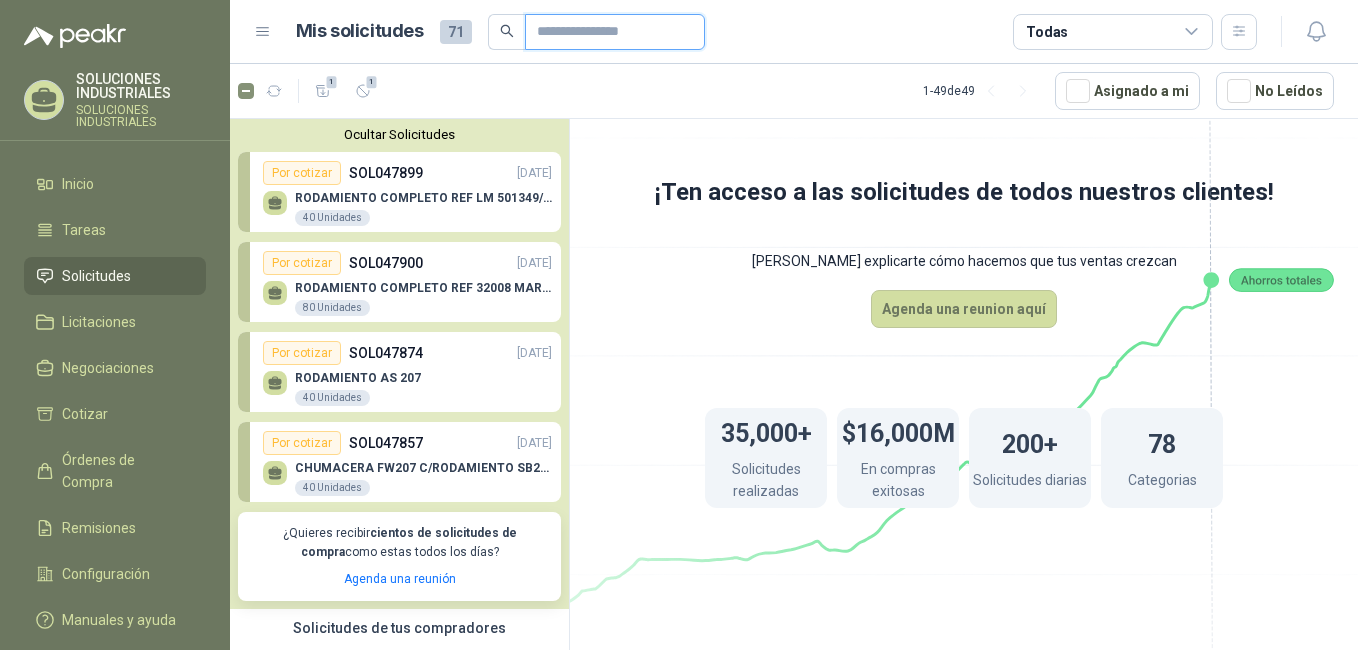 click at bounding box center (607, 32) 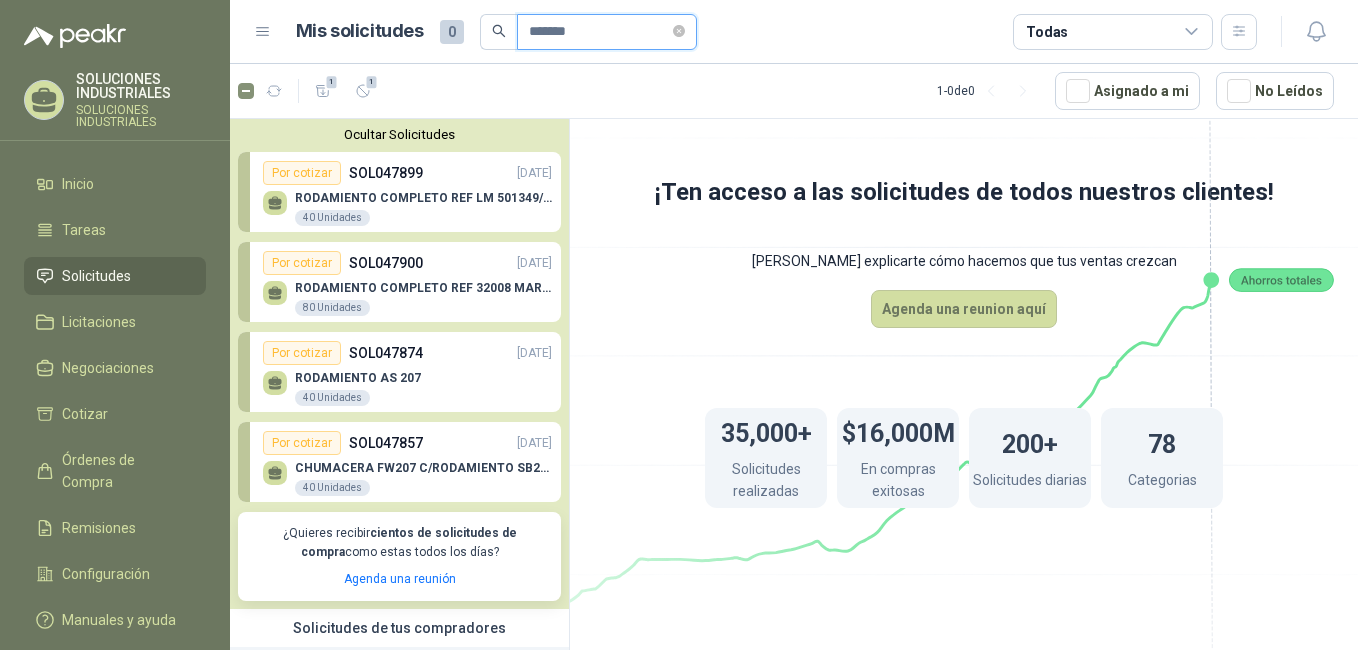 type on "*******" 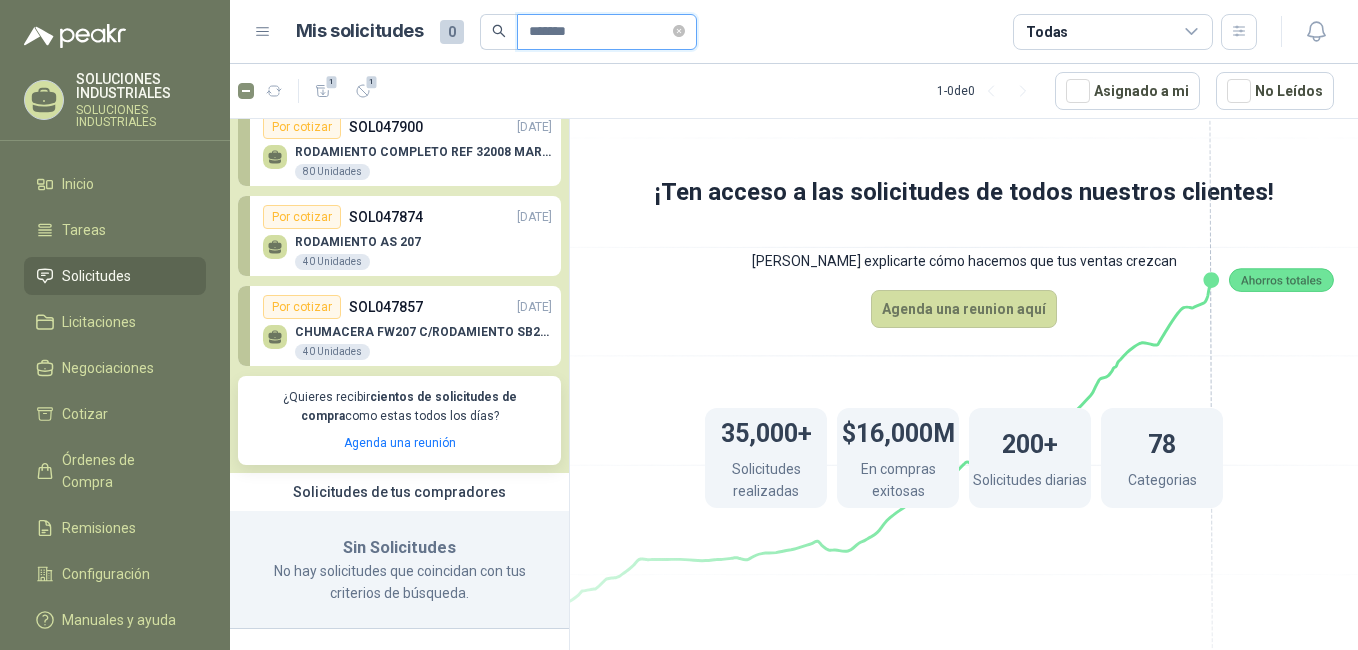 scroll, scrollTop: 0, scrollLeft: 0, axis: both 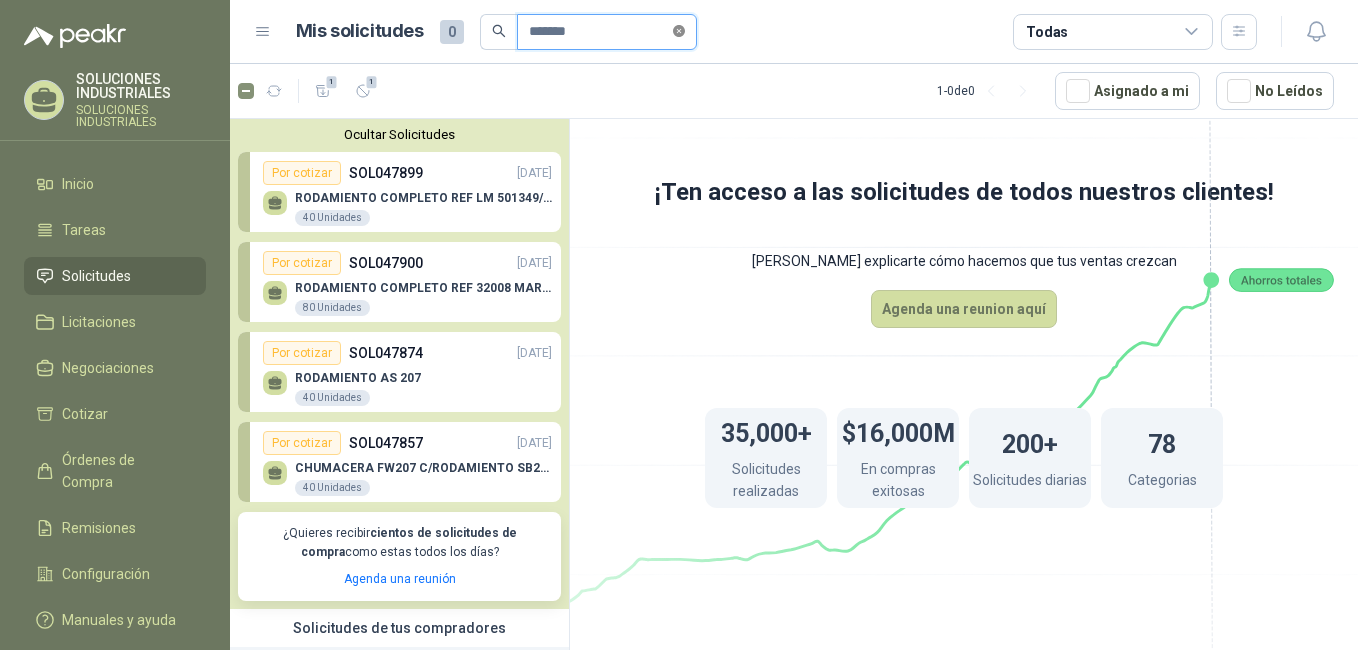 click 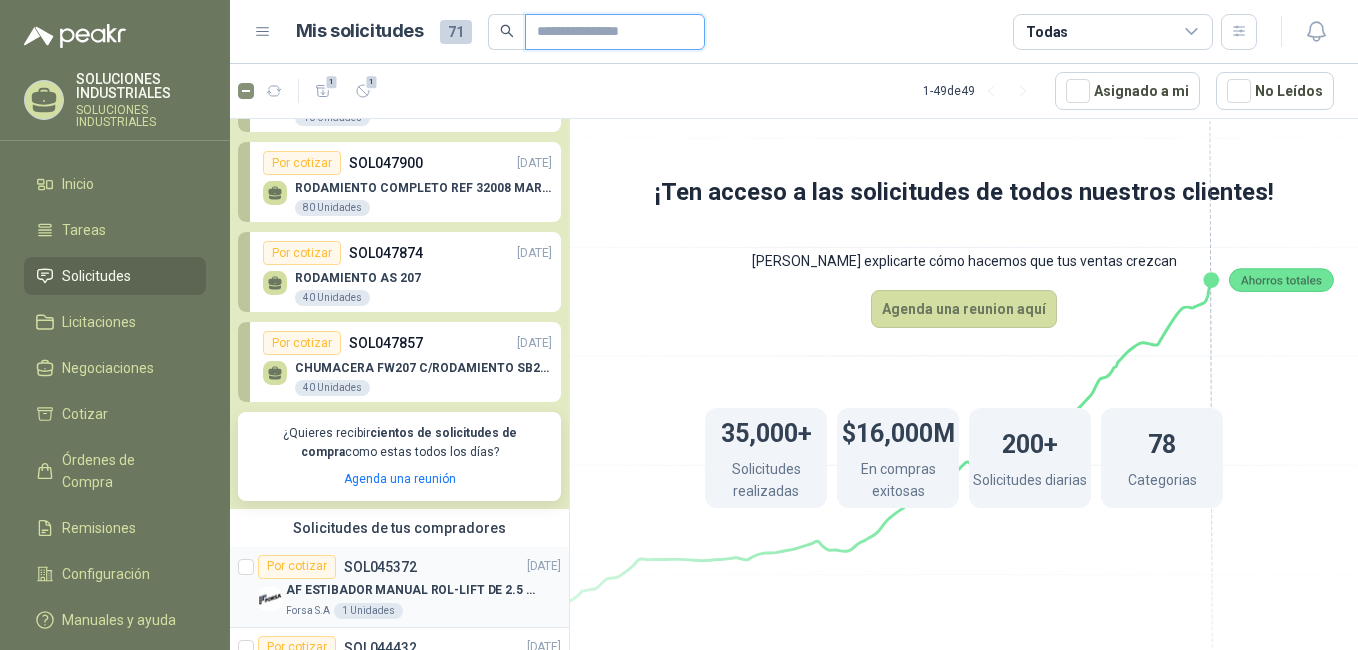 scroll, scrollTop: 200, scrollLeft: 0, axis: vertical 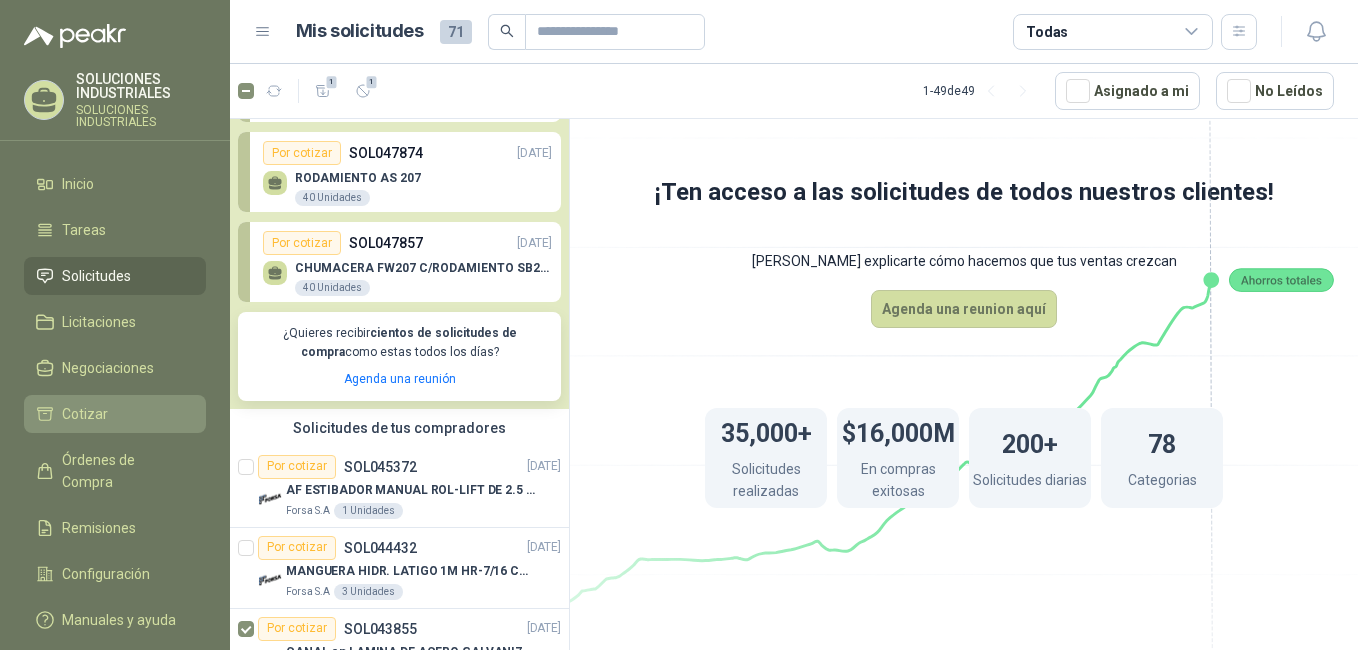 click on "Cotizar" at bounding box center (85, 414) 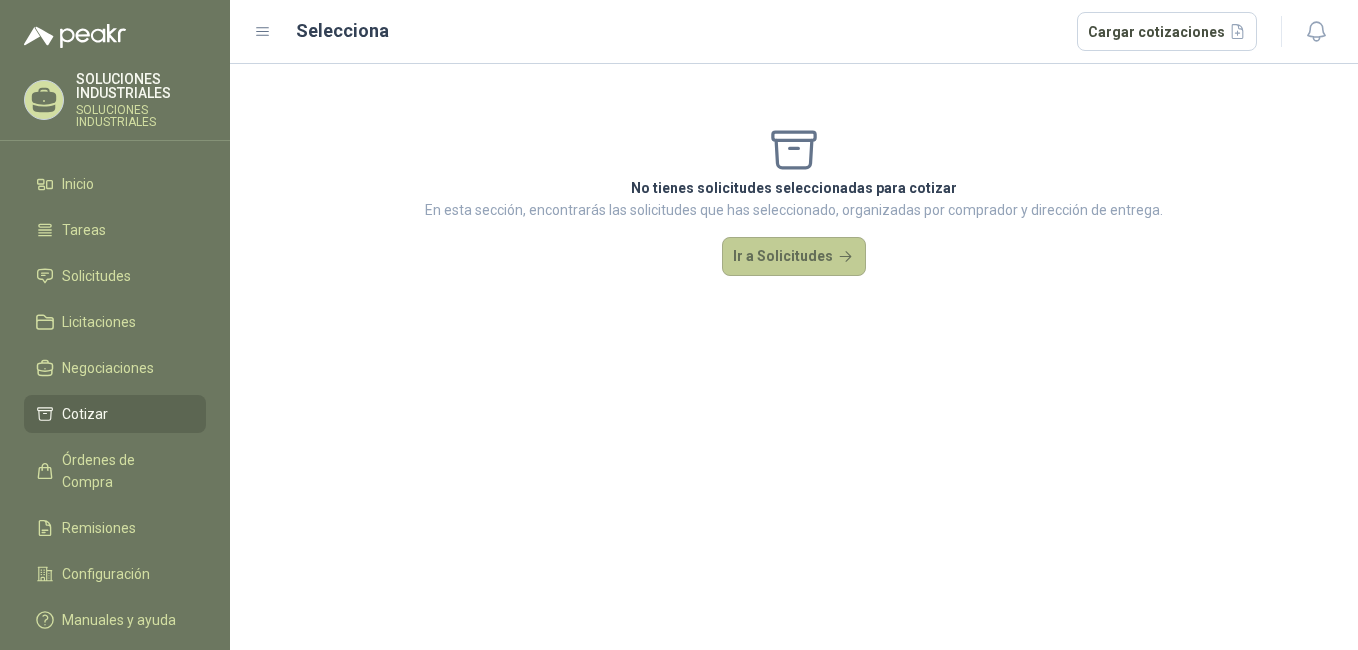 click on "Ir a Solicitudes" at bounding box center (794, 257) 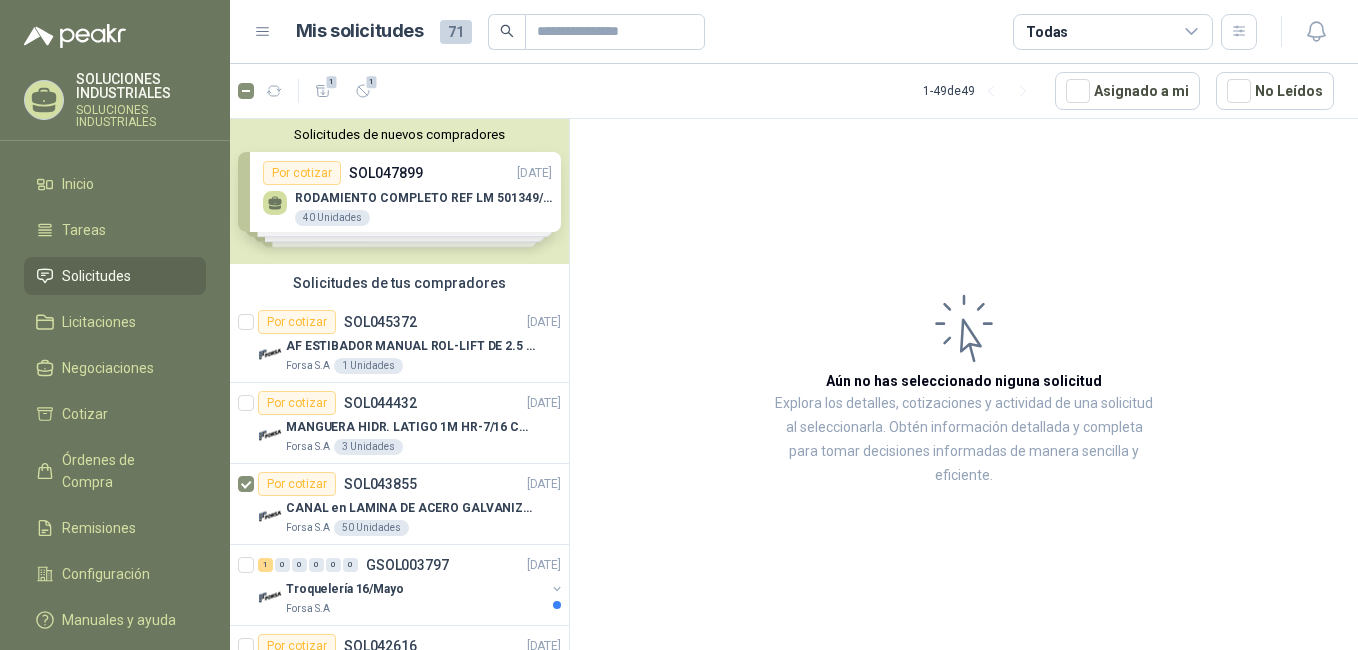 click on "Aún no has seleccionado niguna solicitud Explora los detalles, cotizaciones y actividad de una solicitud al seleccionarla. Obtén información detallada y   completa para tomar decisiones informadas de manera sencilla y eficiente." at bounding box center [964, 388] 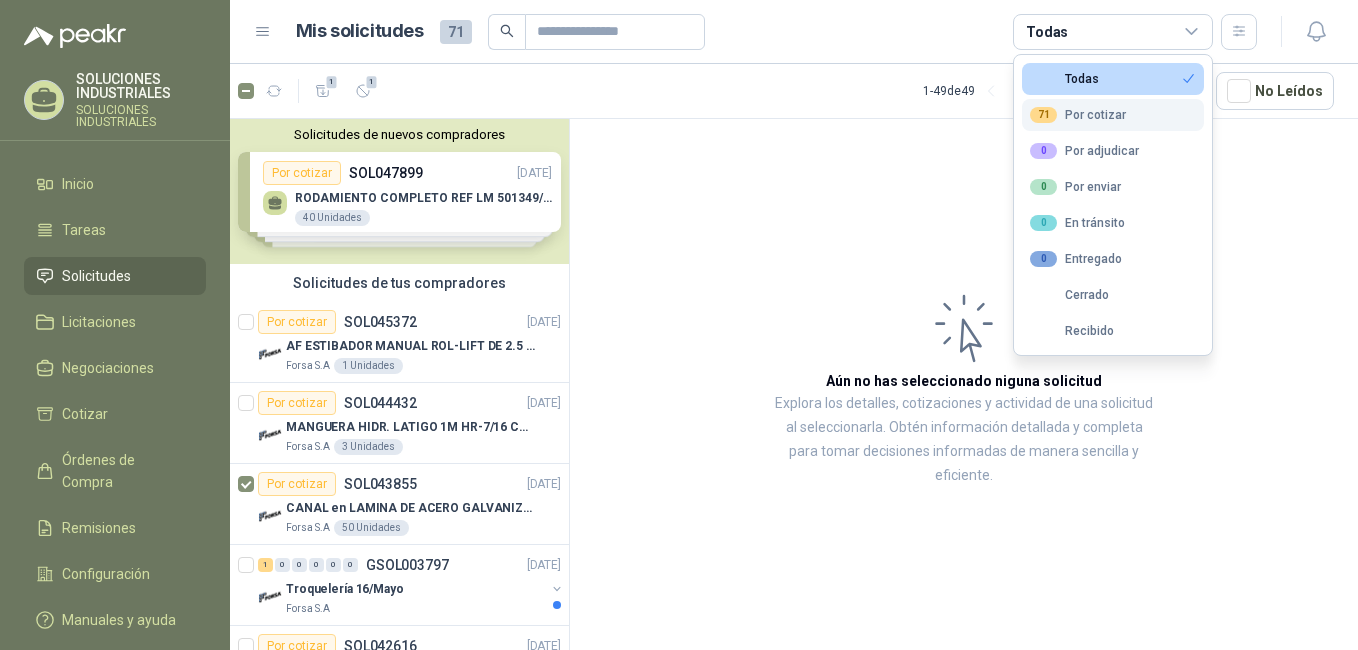 click on "71 Por cotizar" at bounding box center (1078, 115) 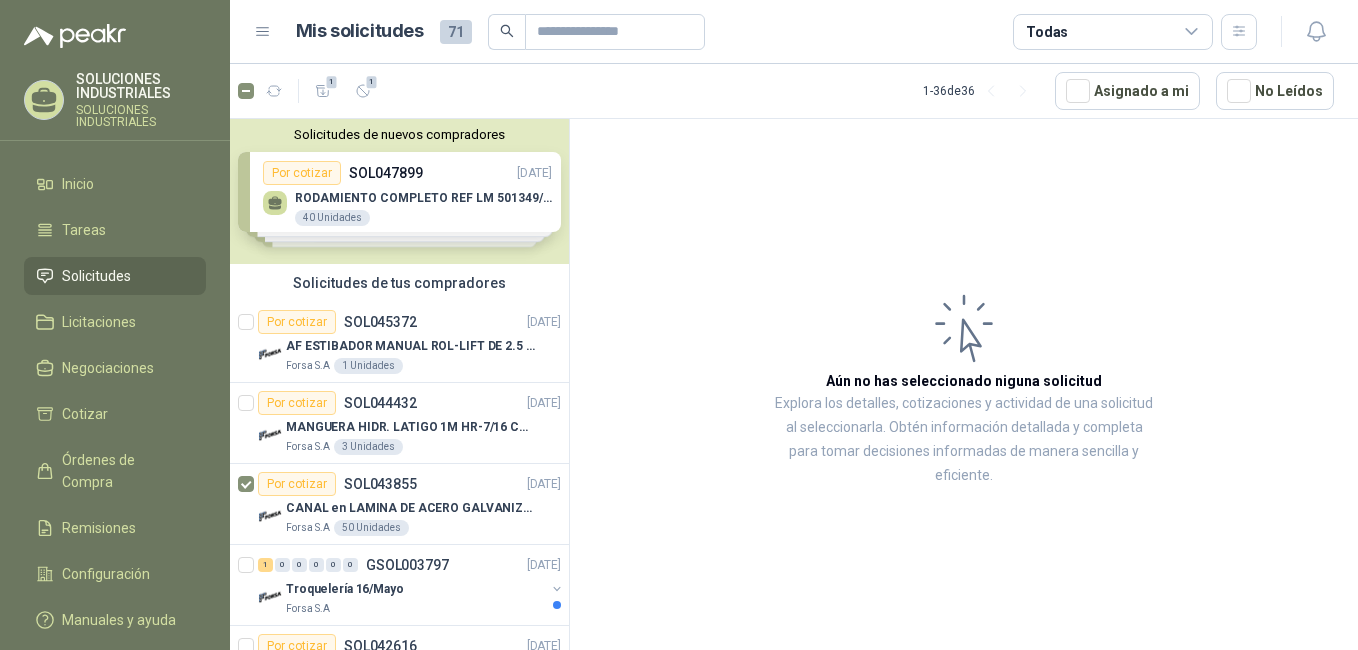 click on "Aún no has seleccionado niguna solicitud Explora los detalles, cotizaciones y actividad de una solicitud al seleccionarla. Obtén información detallada y   completa para tomar decisiones informadas de manera sencilla y eficiente." at bounding box center [964, 388] 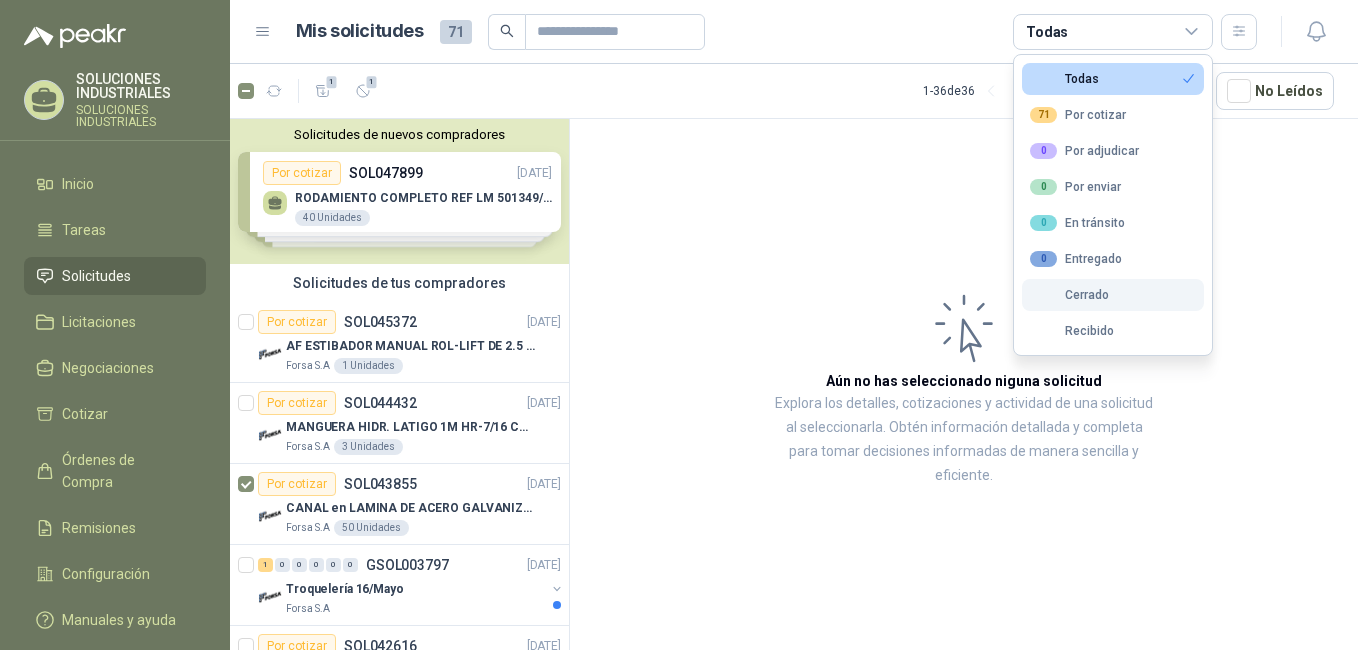 click on "Cerrado" at bounding box center [1069, 295] 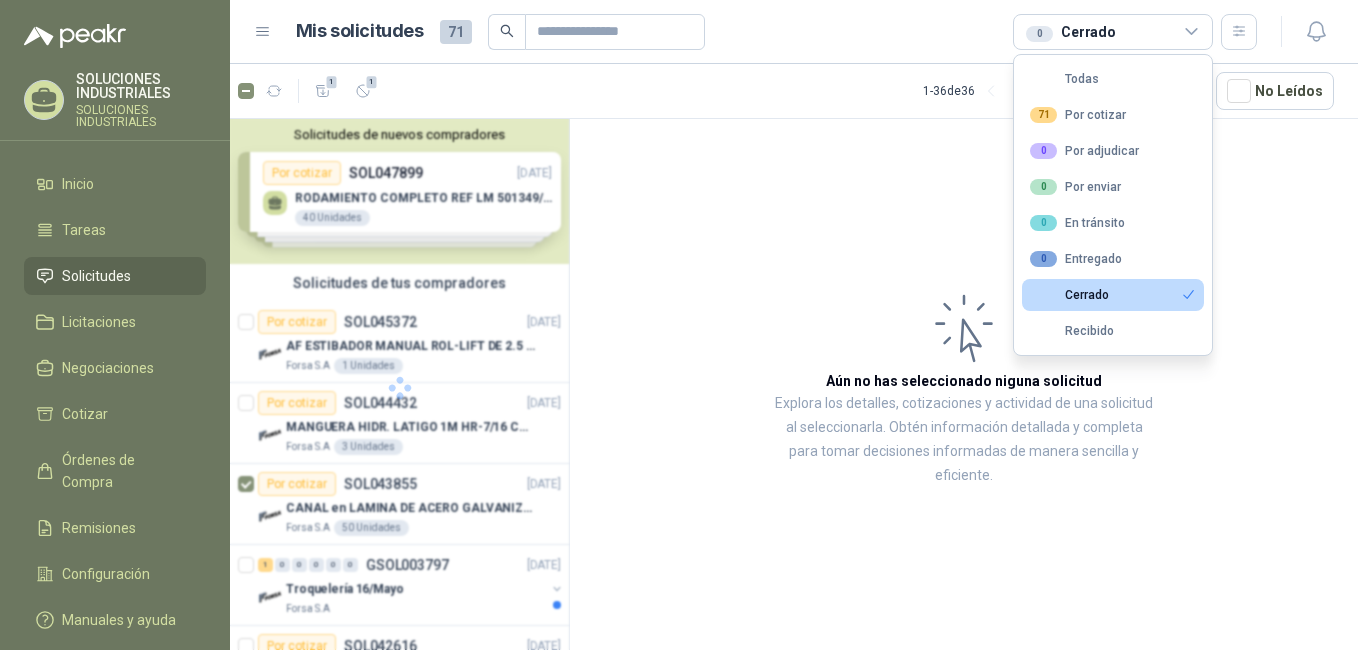 click on "Cerrado" at bounding box center [1069, 295] 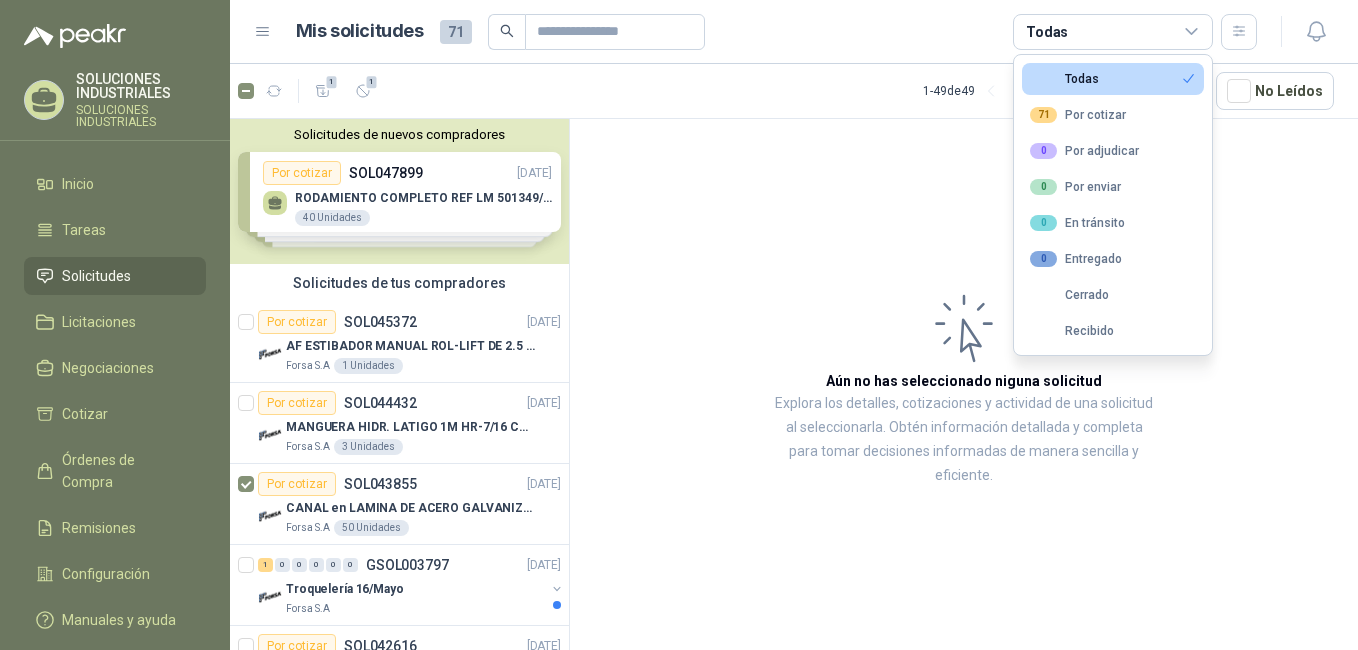 click on "Aún no has seleccionado niguna solicitud Explora los detalles, cotizaciones y actividad de una solicitud al seleccionarla. Obtén información detallada y   completa para tomar decisiones informadas de manera sencilla y eficiente." at bounding box center [964, 388] 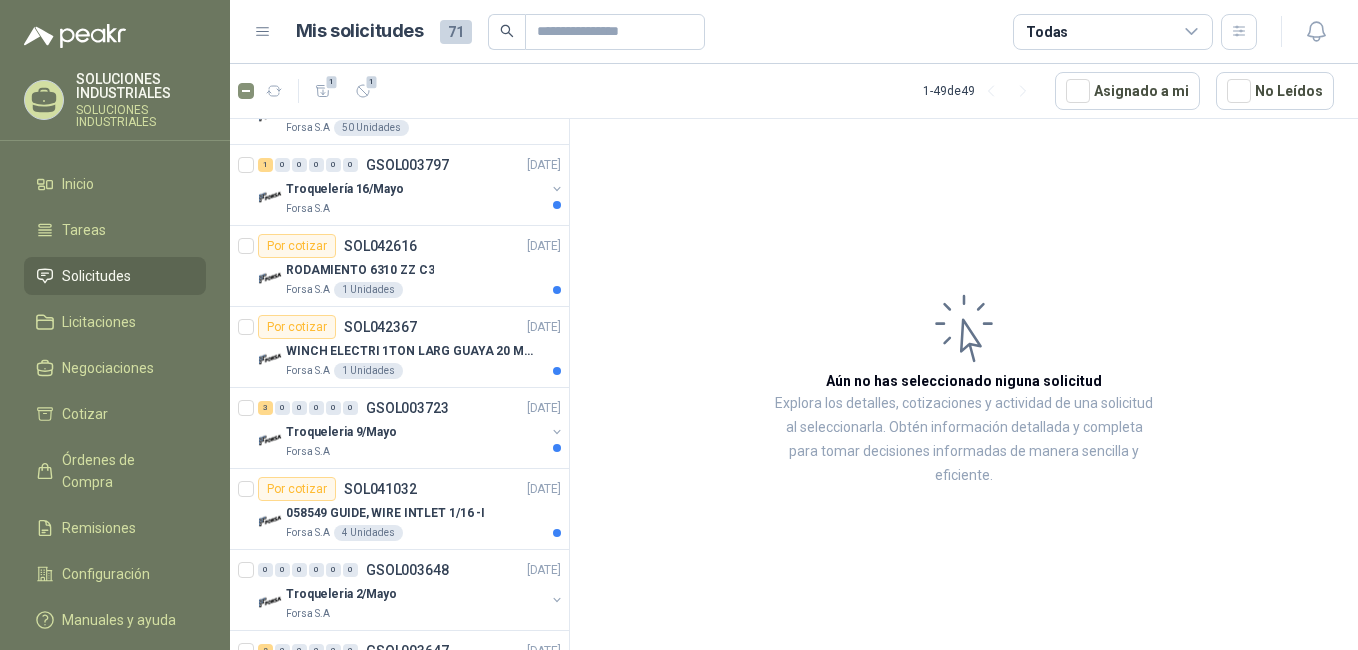 scroll, scrollTop: 500, scrollLeft: 0, axis: vertical 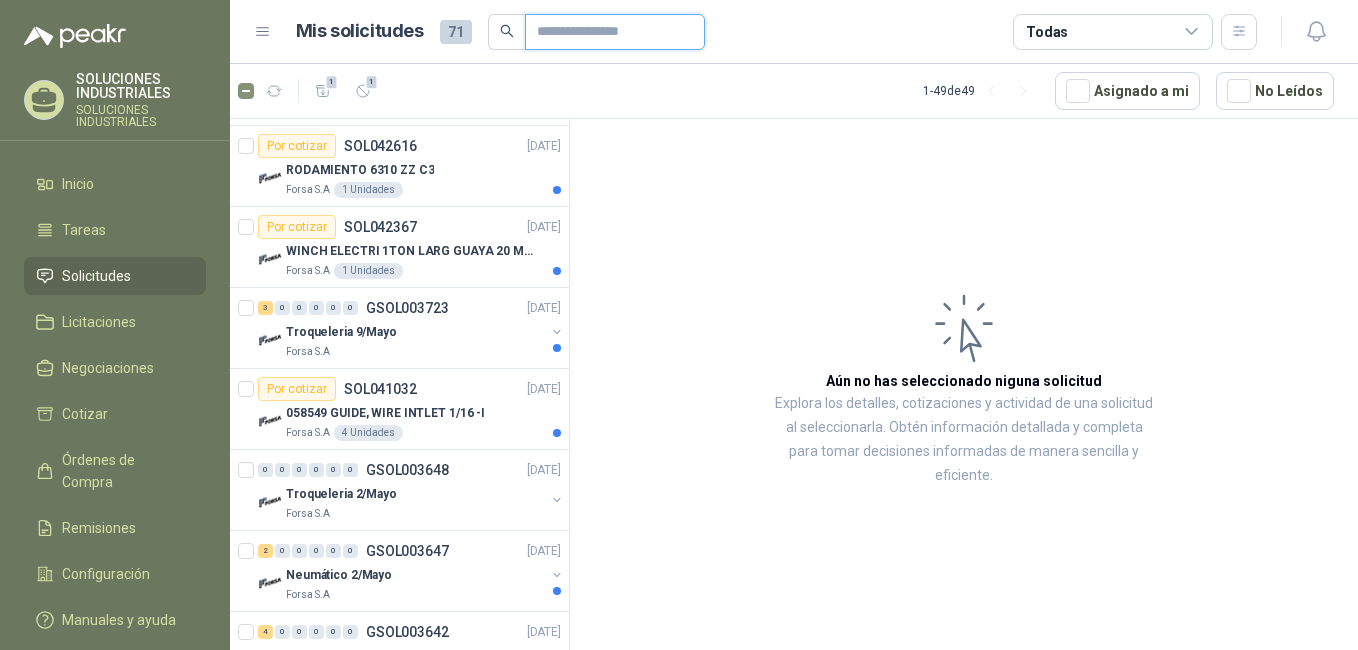 click at bounding box center [607, 32] 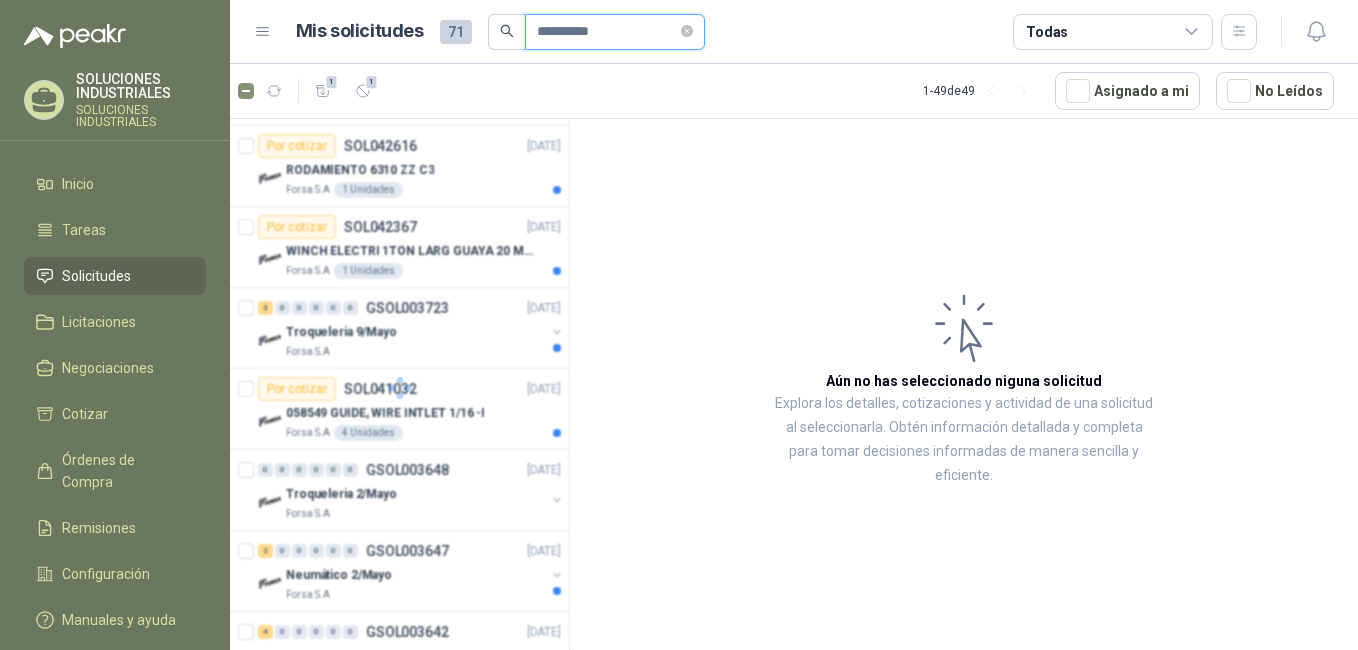 scroll, scrollTop: 0, scrollLeft: 0, axis: both 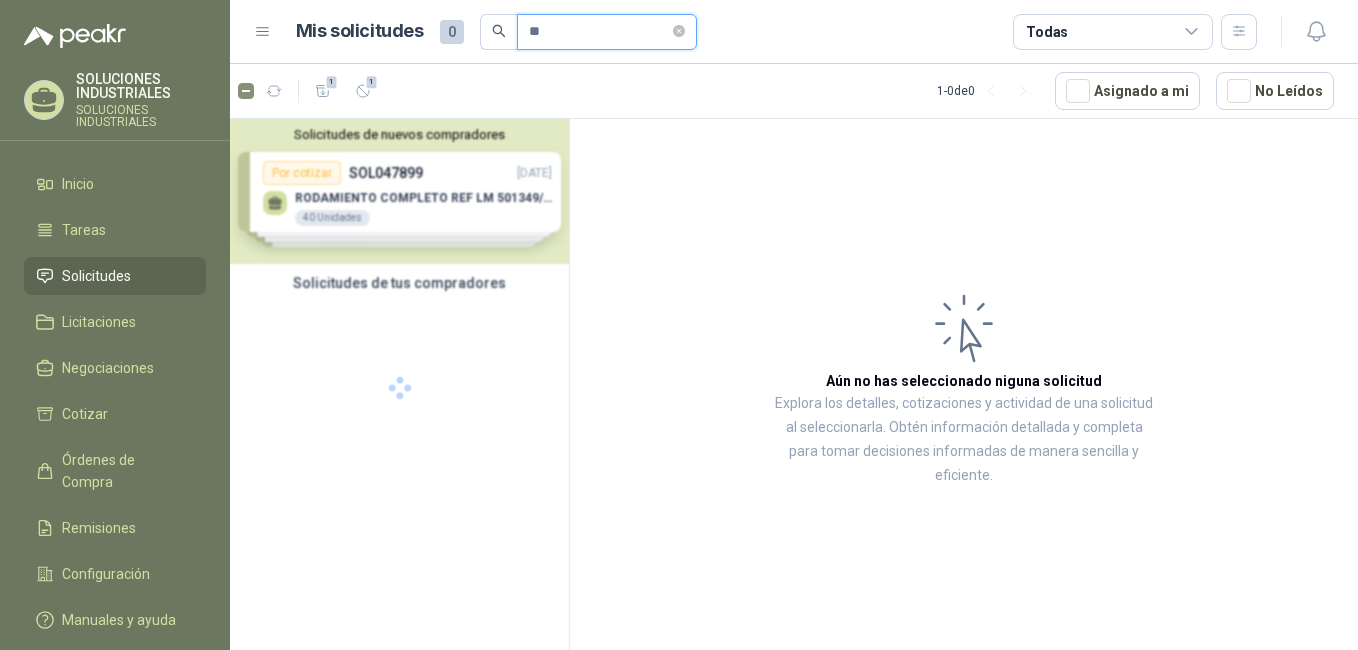 type on "*" 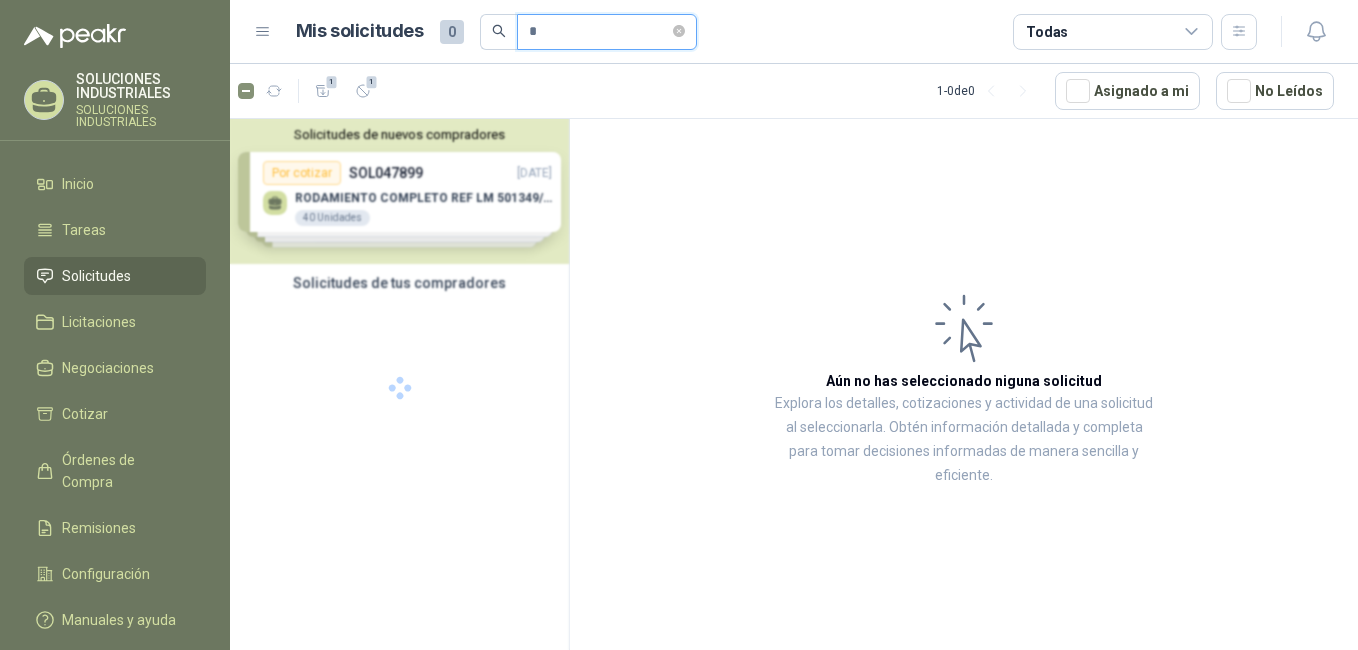 type 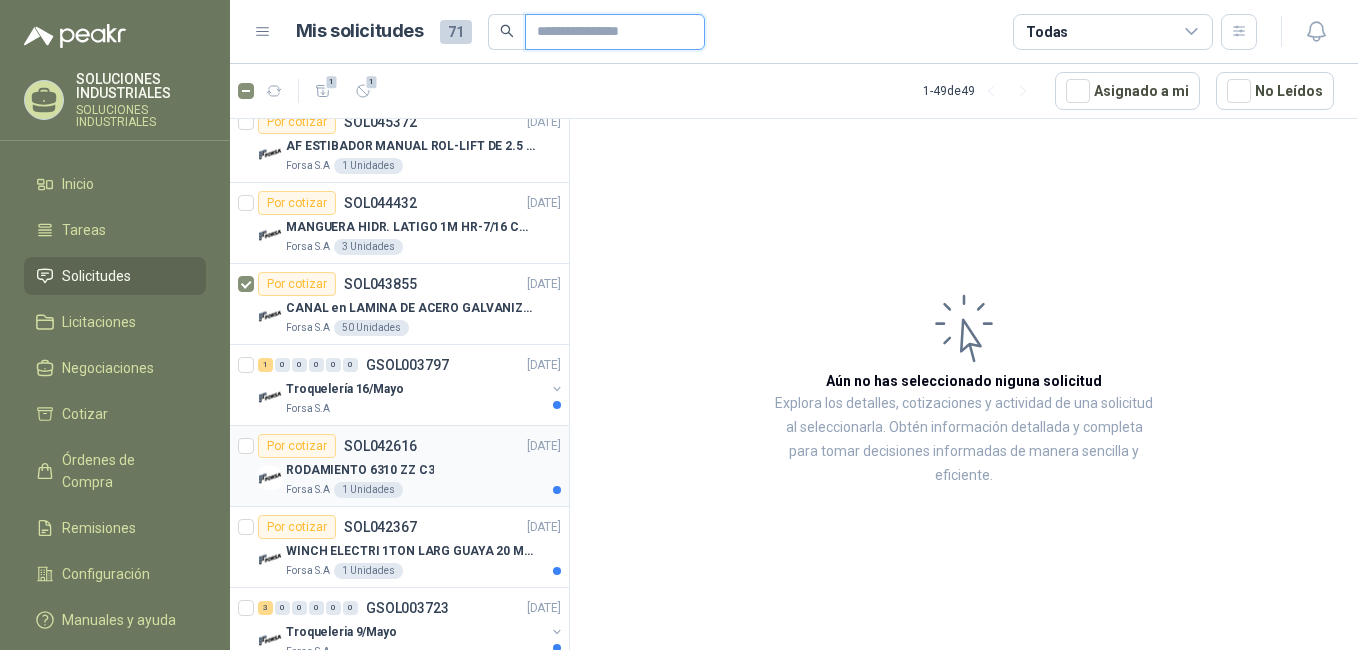scroll, scrollTop: 0, scrollLeft: 0, axis: both 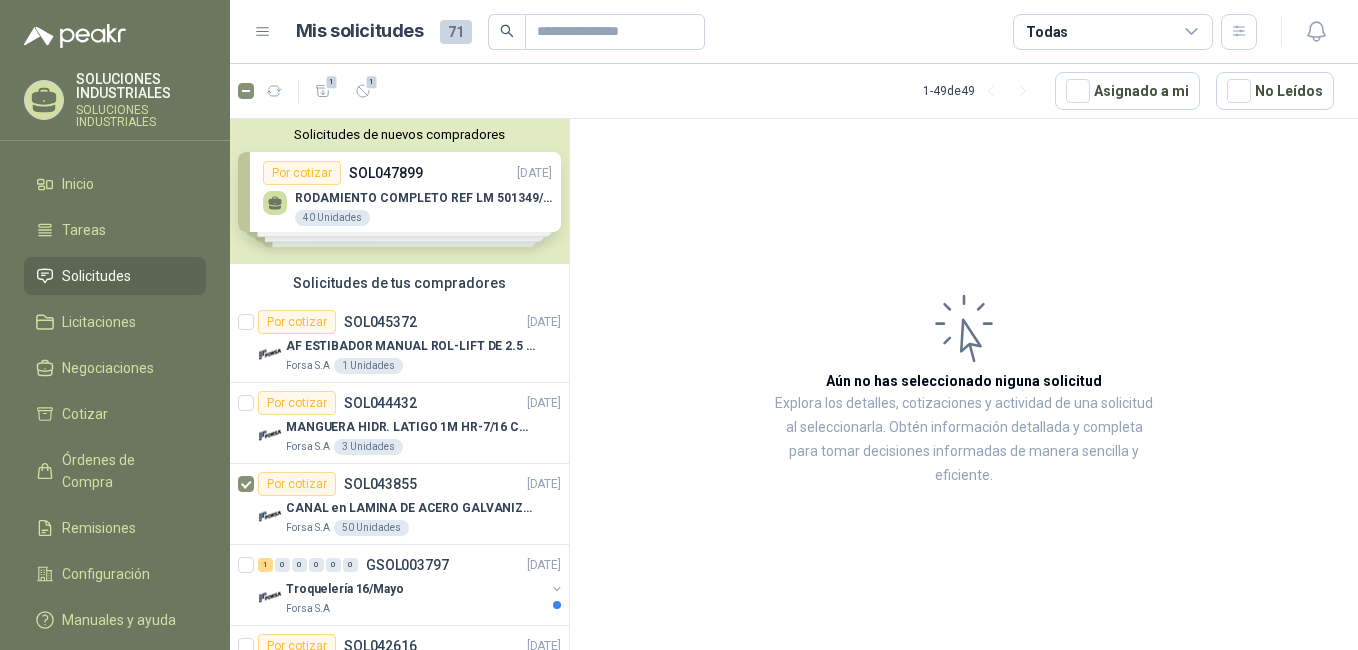 click on "Solicitudes de nuevos compradores Por cotizar SOL047899 [DATE]   RODAMIENTO COMPLETO REF LM 501349/10  40   Unidades Por cotizar SOL047900 [DATE]   RODAMIENTO COMPLETO REF 32008 MARCA FAG 80   Unidades Por cotizar SOL047874 [DATE]   RODAMIENTO AS 207 40   Unidades Por cotizar SOL047857 [DATE]   CHUMACERA FW207 C/RODAMIENTO SB207 40   Unidades ¿Quieres recibir  cientos de solicitudes de compra  como estas todos los días? Agenda una reunión" at bounding box center (399, 191) 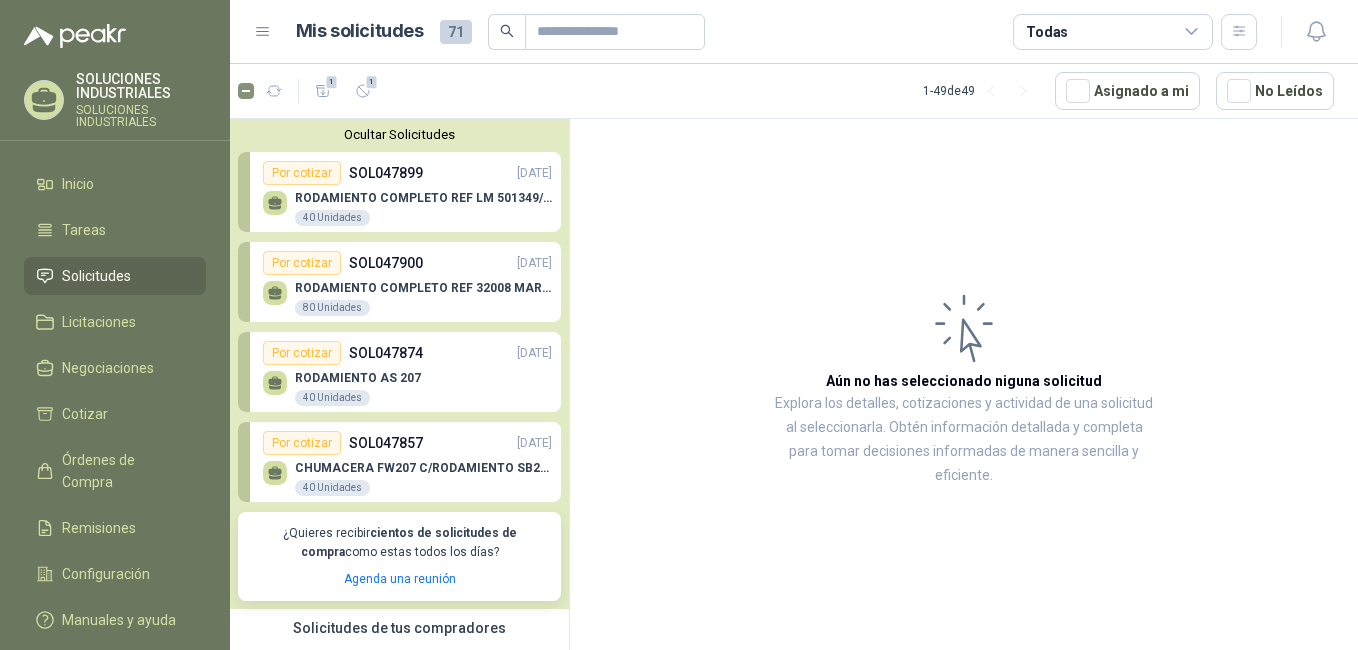 scroll, scrollTop: 100, scrollLeft: 0, axis: vertical 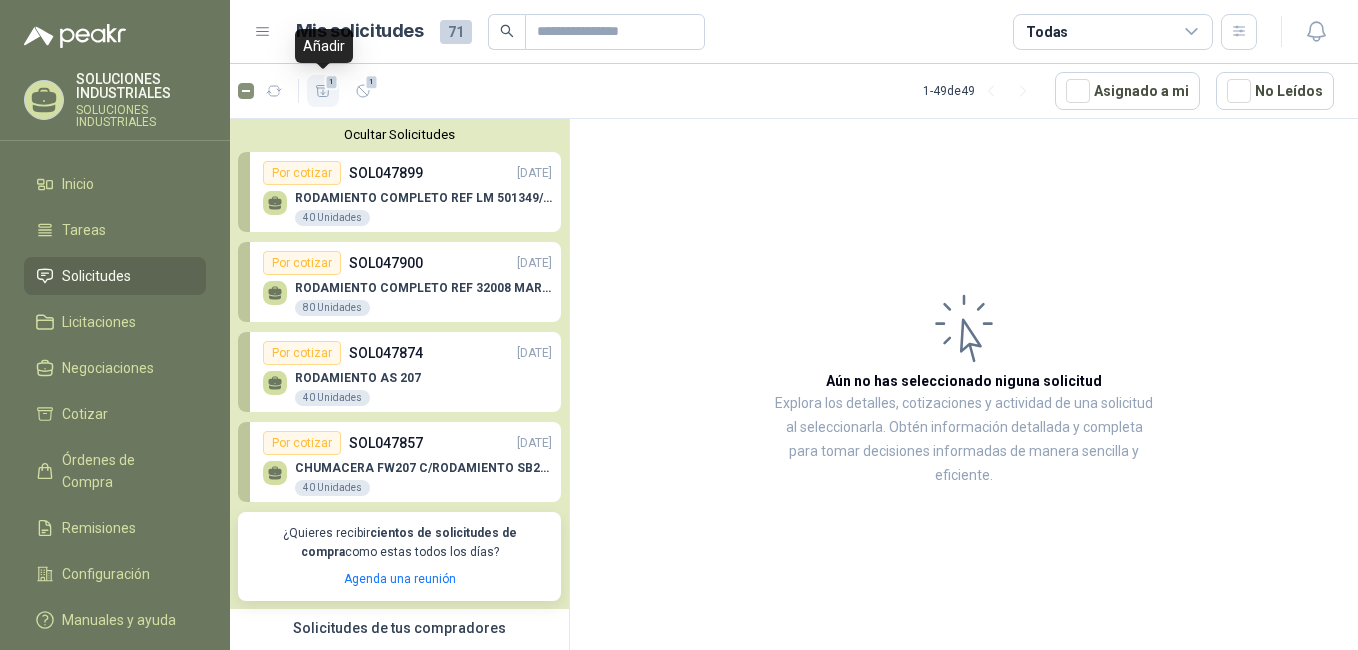 click 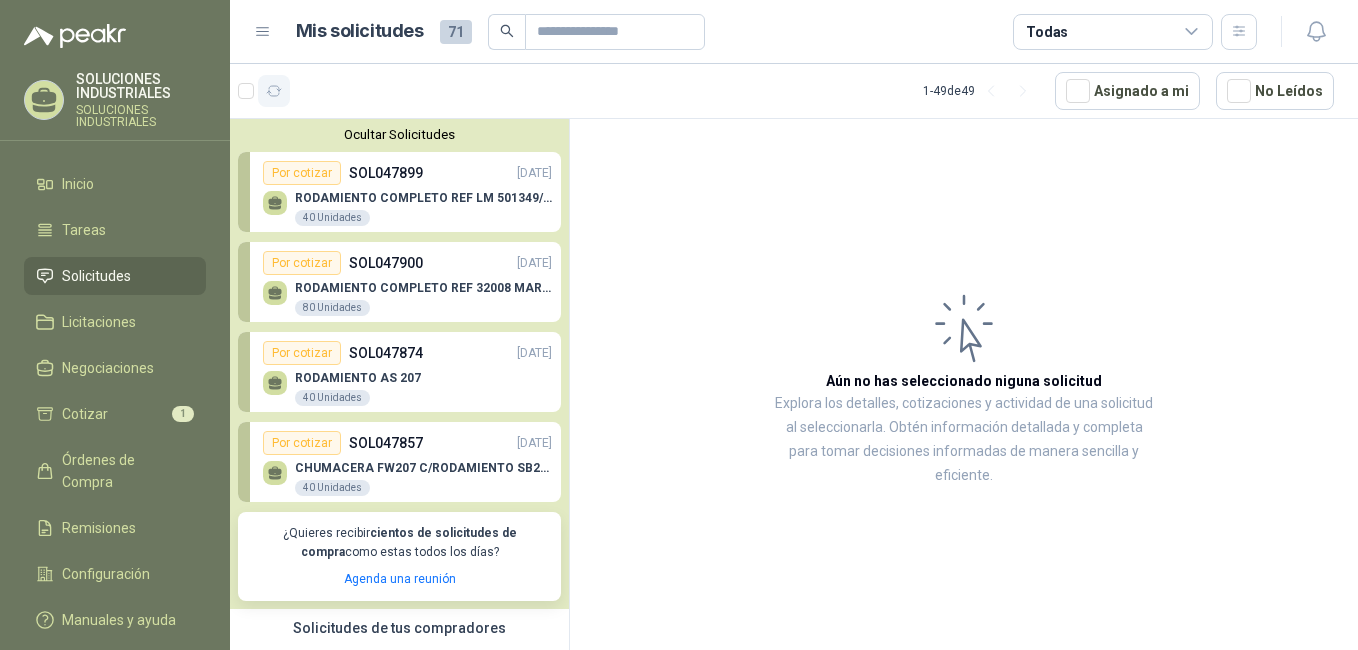 click 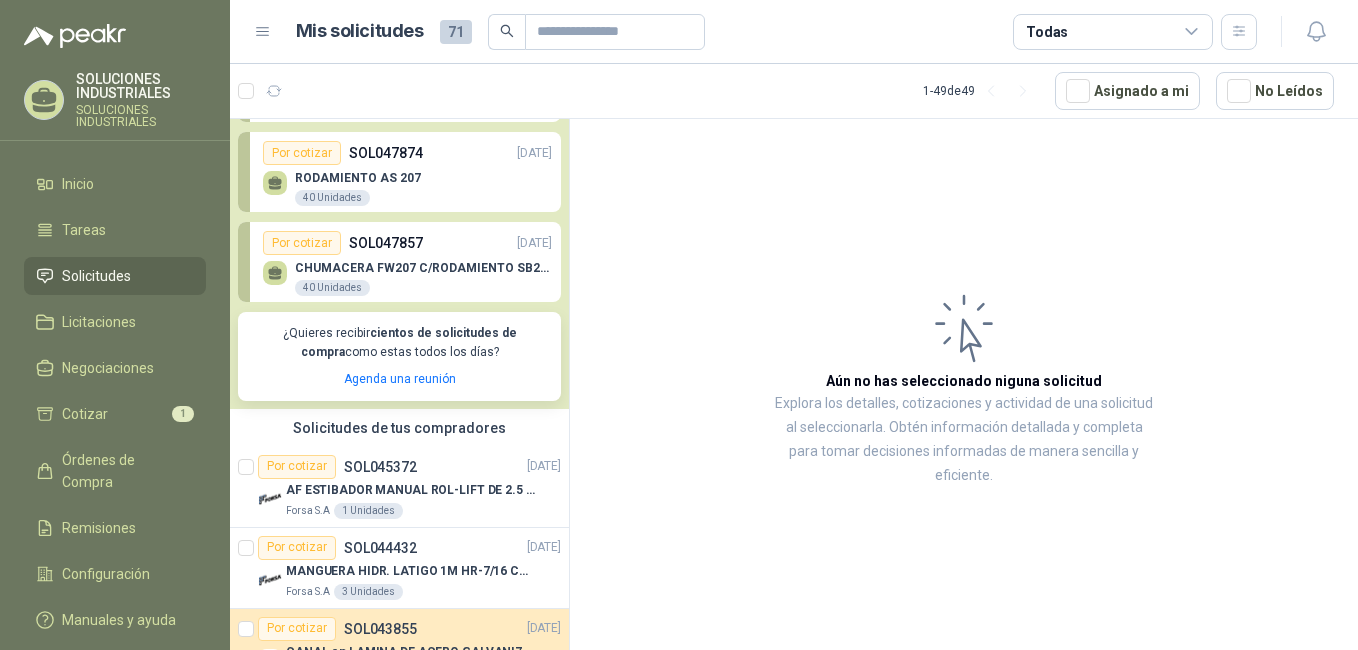 scroll, scrollTop: 0, scrollLeft: 0, axis: both 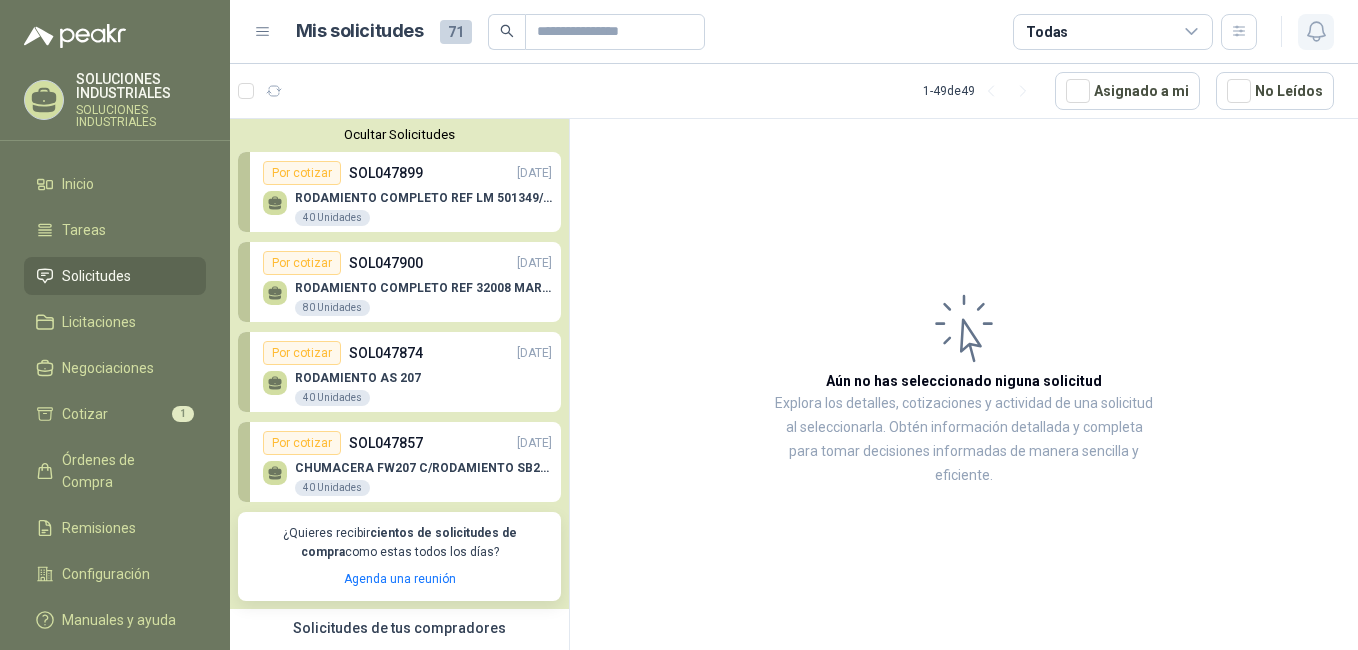 click 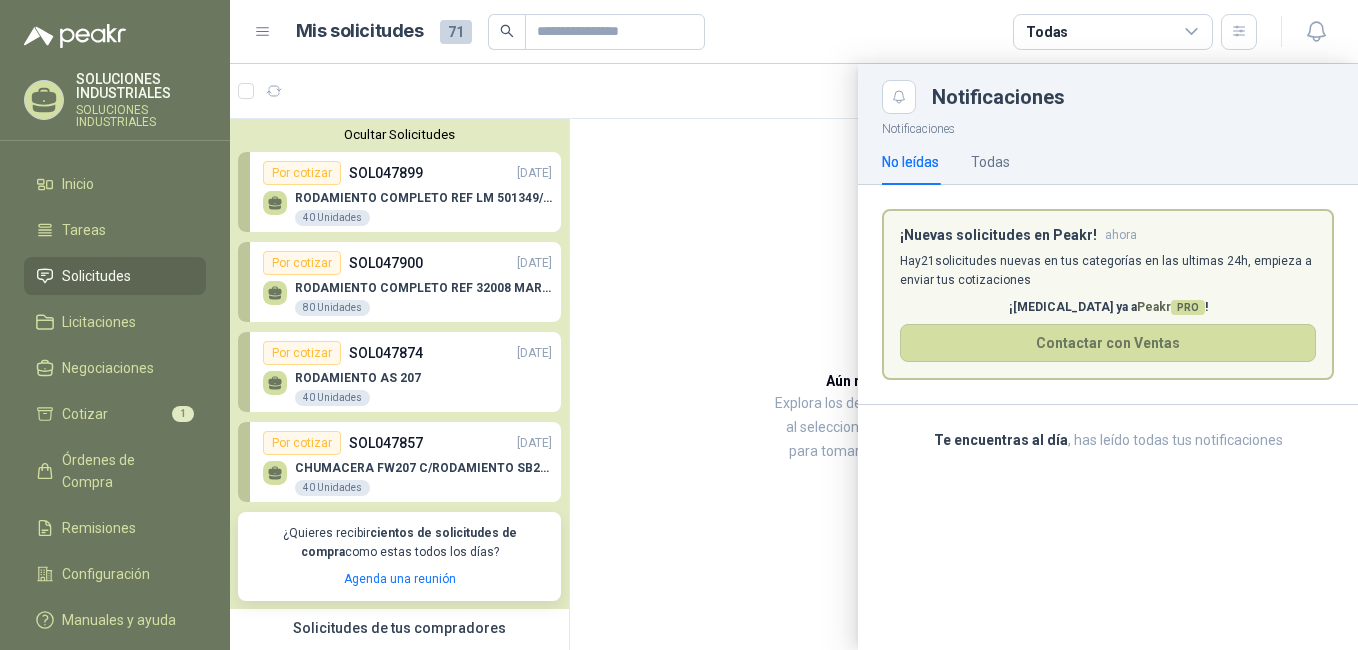 click on "¡Nuevas solicitudes en Peakr!" at bounding box center (998, 235) 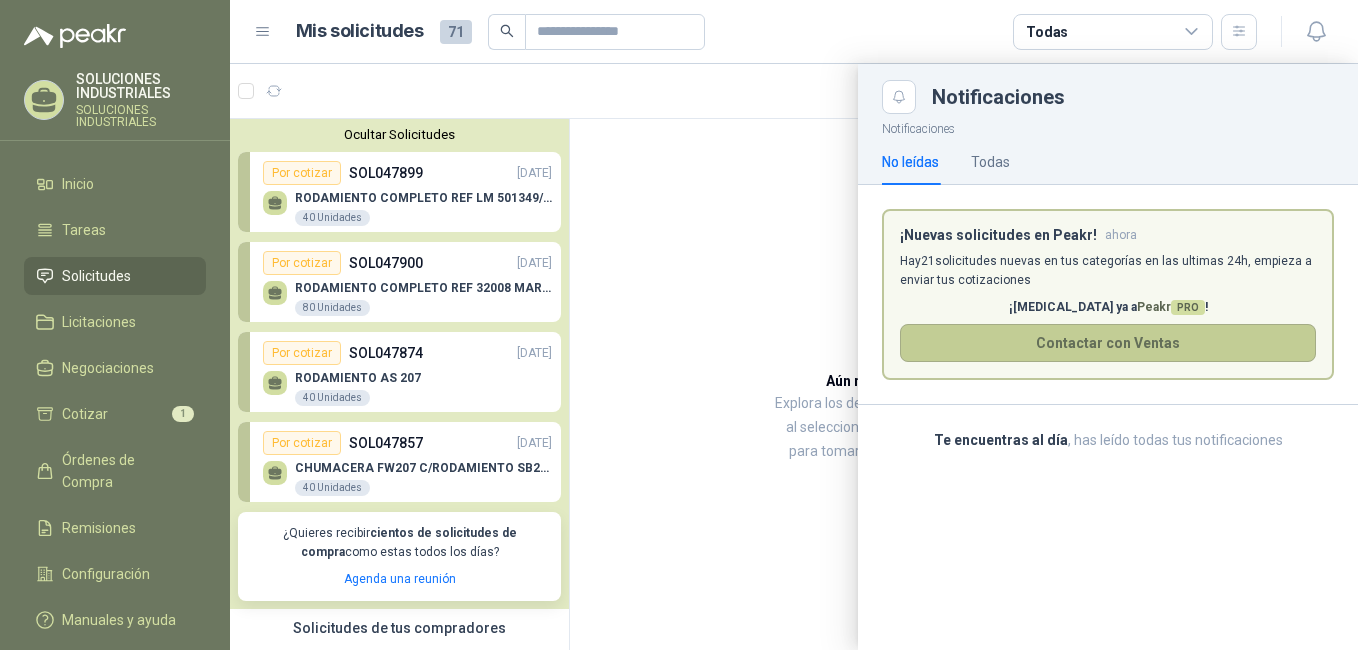 click on "Contactar con Ventas" at bounding box center [1108, 343] 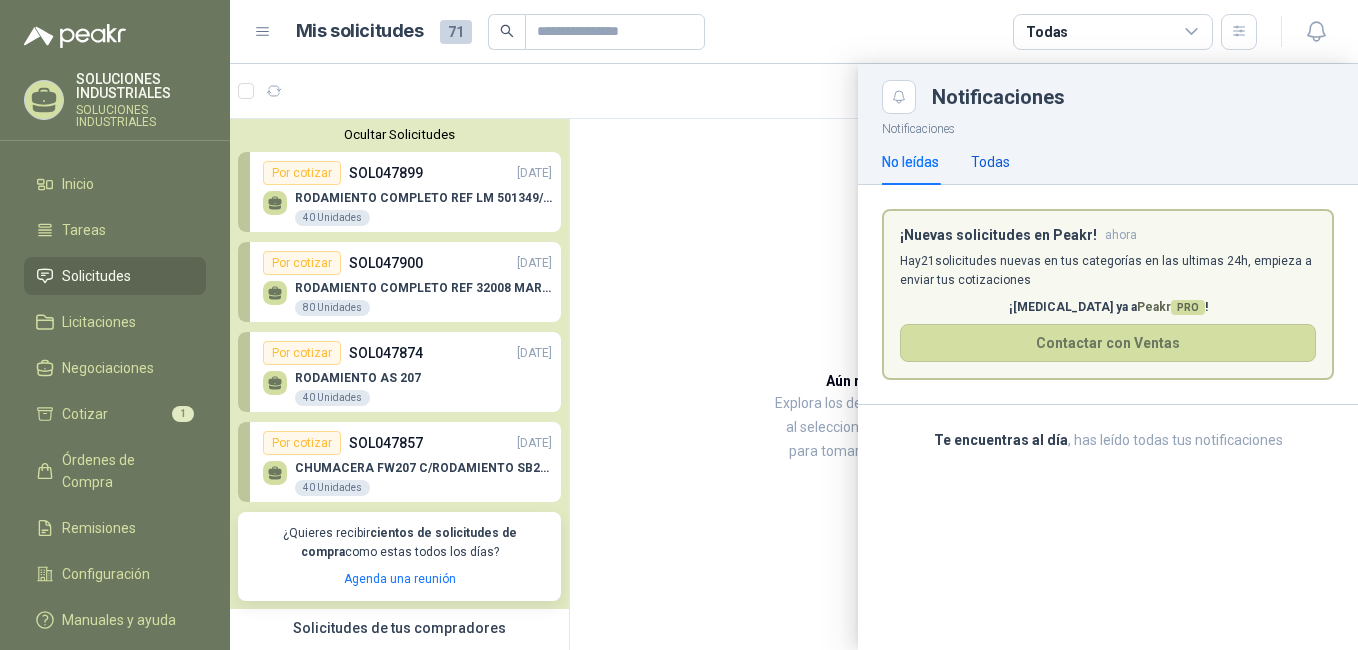 click on "Todas" at bounding box center (990, 162) 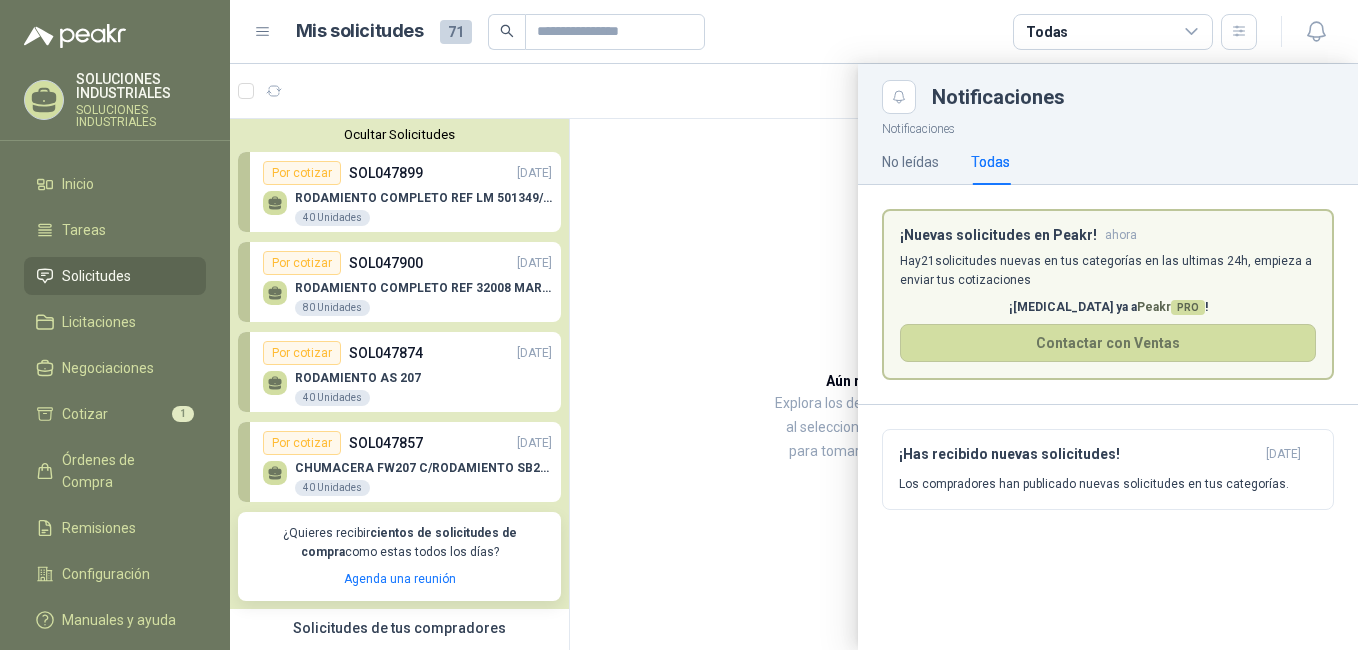 click on "¡Nuevas solicitudes en Peakr! ahora [PERSON_NAME]  21  solicitudes nuevas en tus categorías en las ultimas 24h, empieza a enviar tus cotizaciones ¡[MEDICAL_DATA] ya a  Peakr  PRO  ! Contactar con Ventas" at bounding box center [1108, 295] 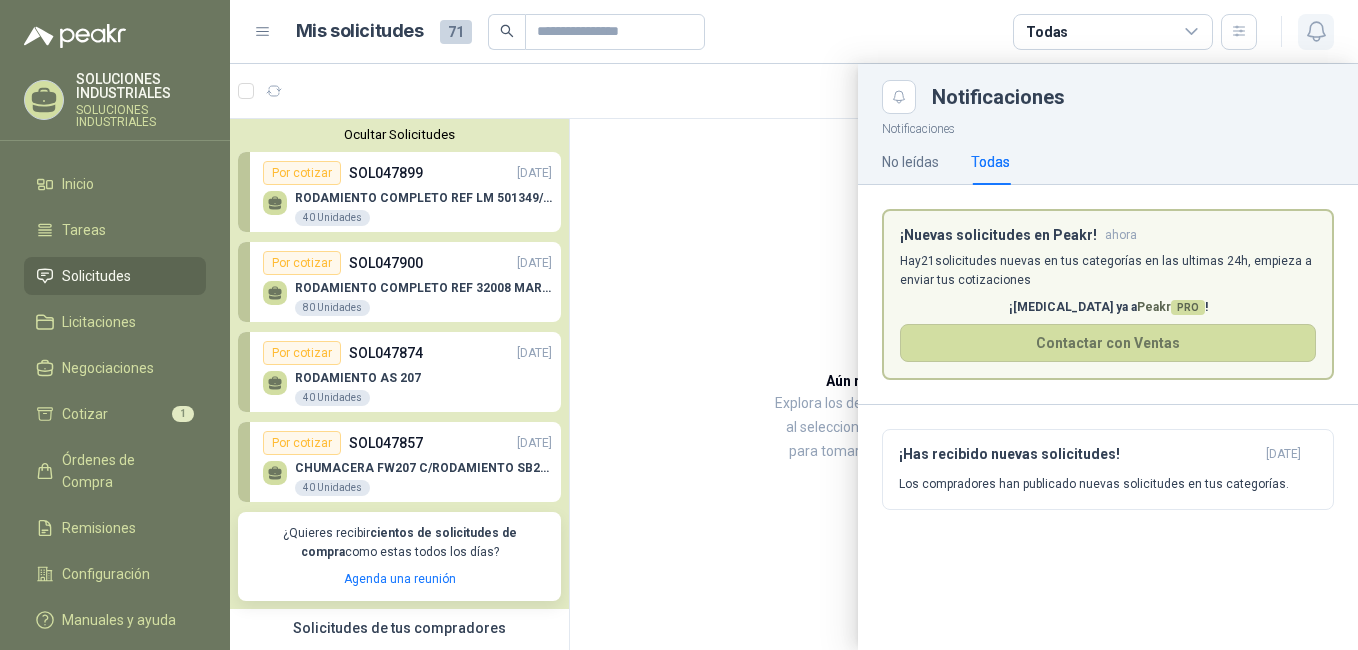 click 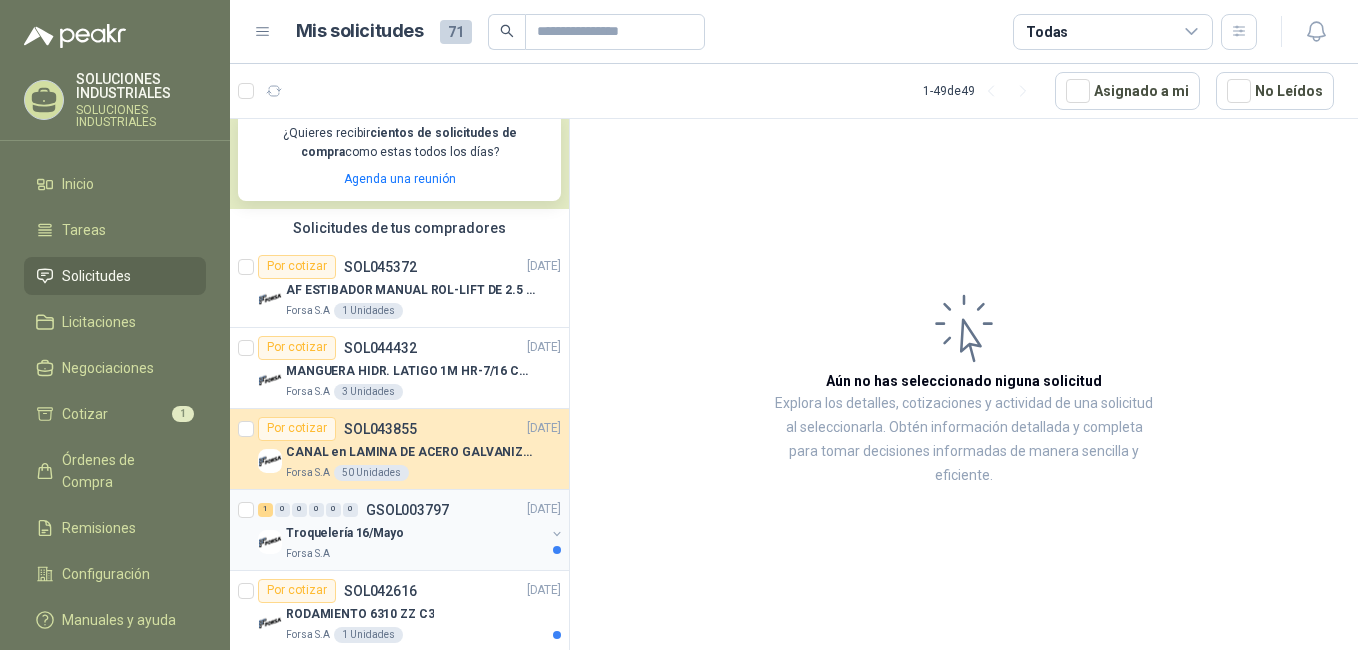 scroll, scrollTop: 500, scrollLeft: 0, axis: vertical 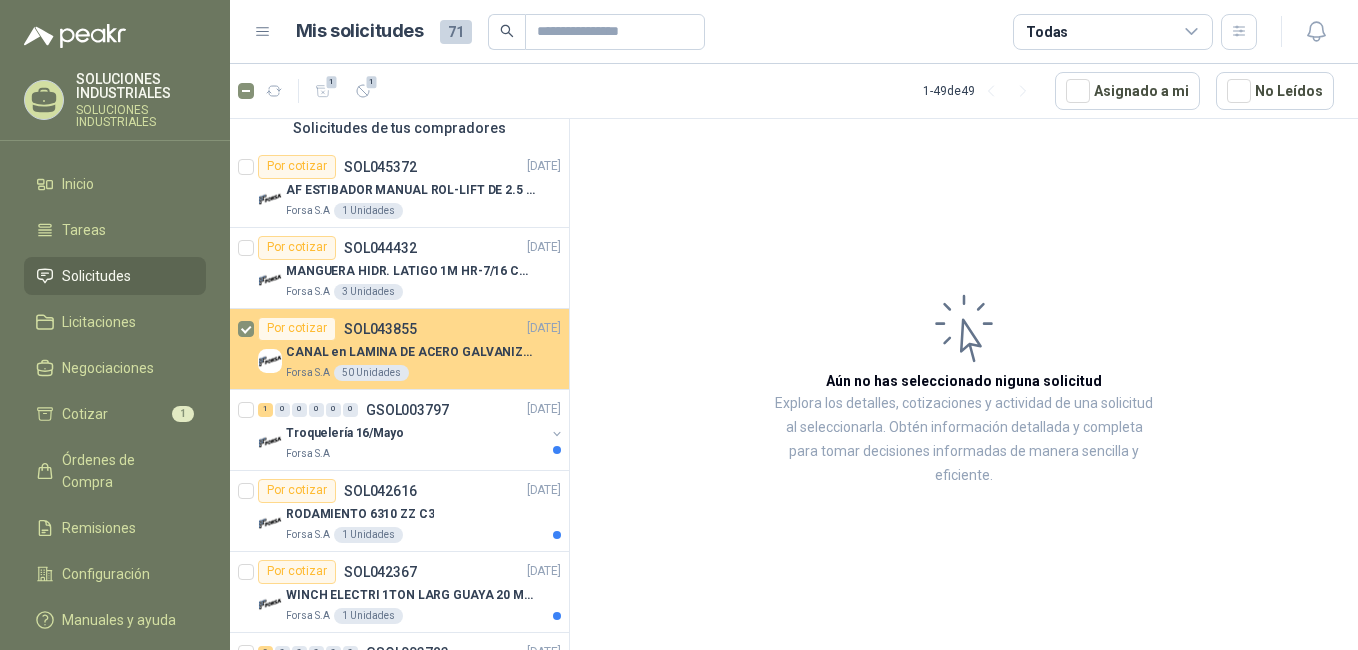 click on "CANAL en LAMINA DE ACERO GALVANIZADO CALI. 18 1220 X 2240" at bounding box center (410, 352) 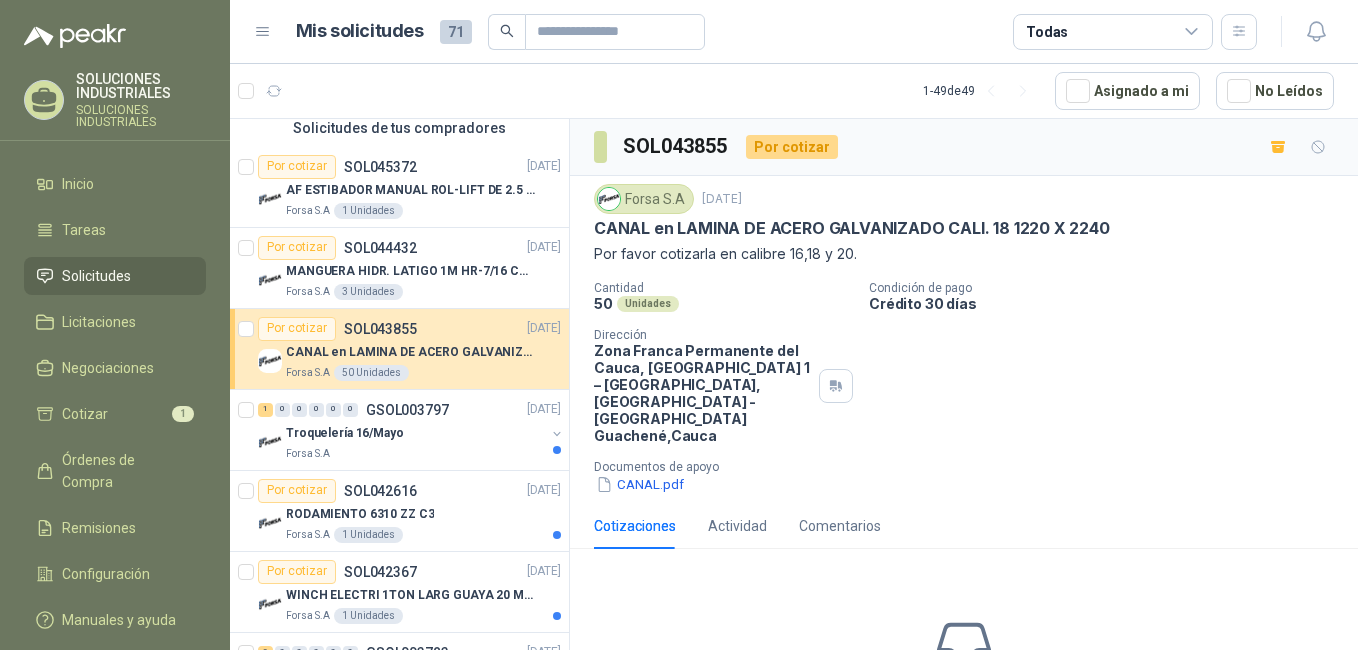 click on "Cantidad 50   Unidades Condición de pago Crédito 30 días Dirección Zona Franca Permanente del Cauca, Etapa 1 – [GEOGRAPHIC_DATA], Cauca - [GEOGRAPHIC_DATA]   Guachené ,  Cauca Documentos de apoyo CANAL.pdf" at bounding box center (964, 388) 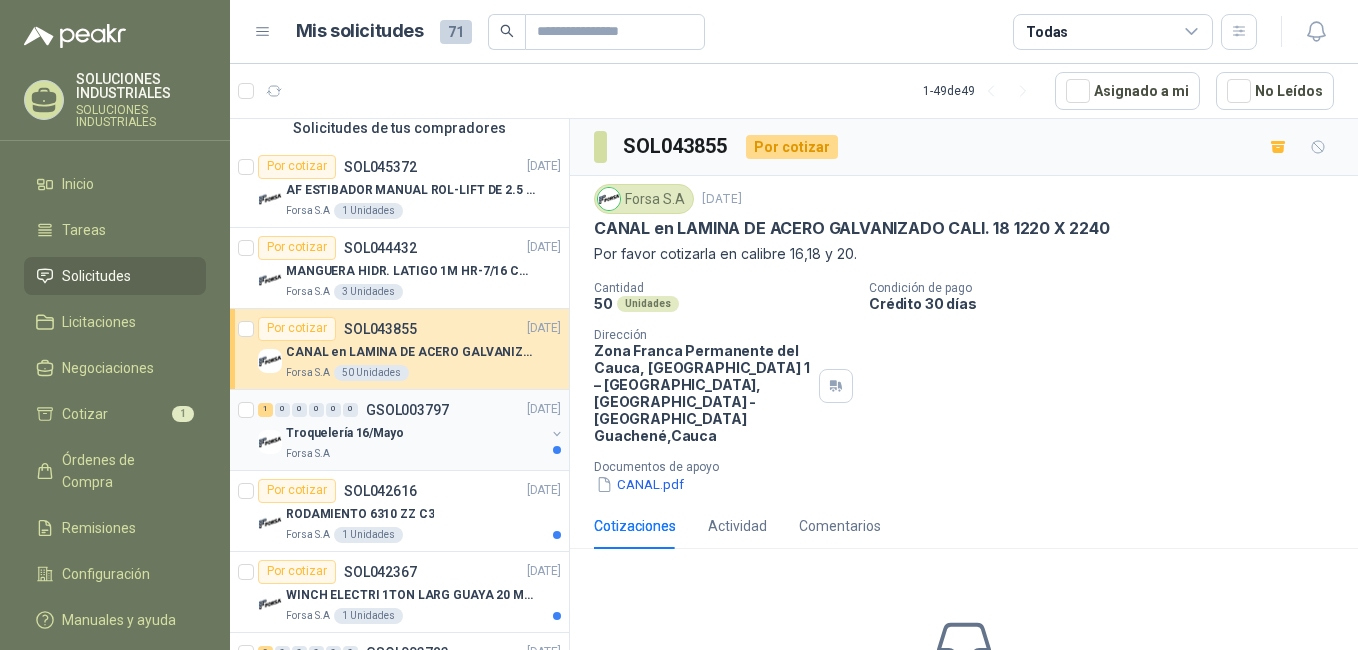 scroll, scrollTop: 600, scrollLeft: 0, axis: vertical 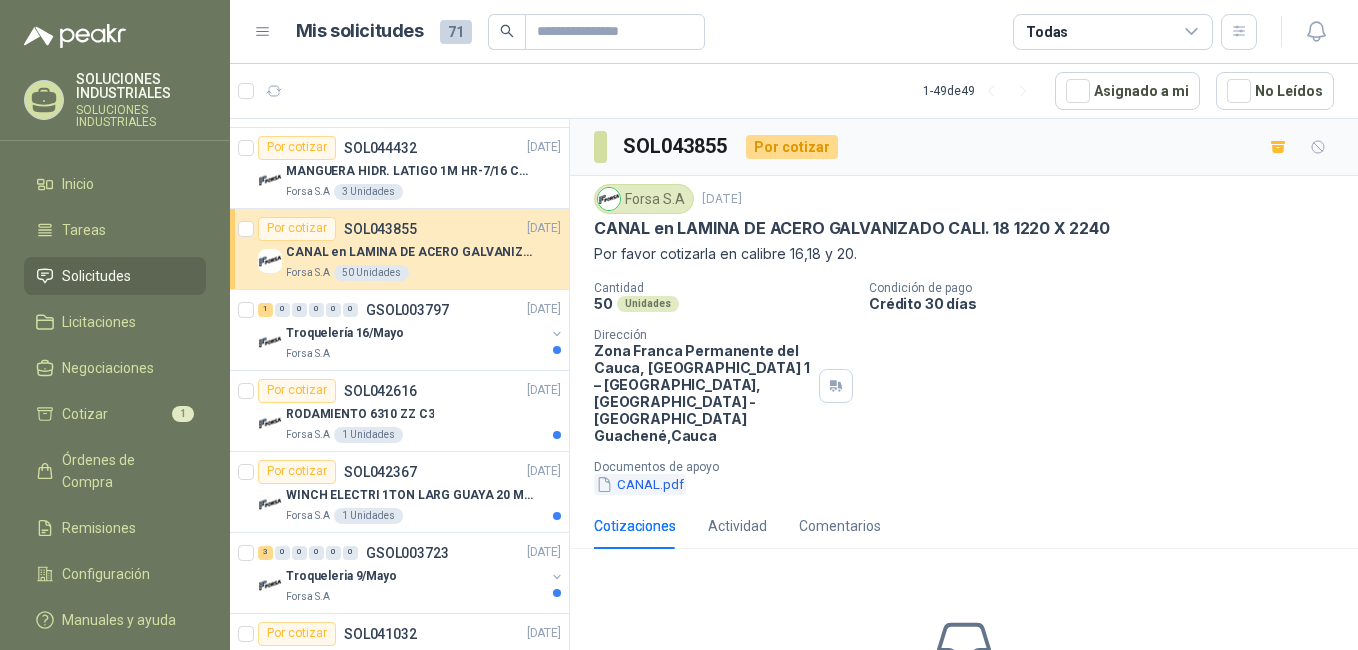 click on "CANAL.pdf" at bounding box center [640, 484] 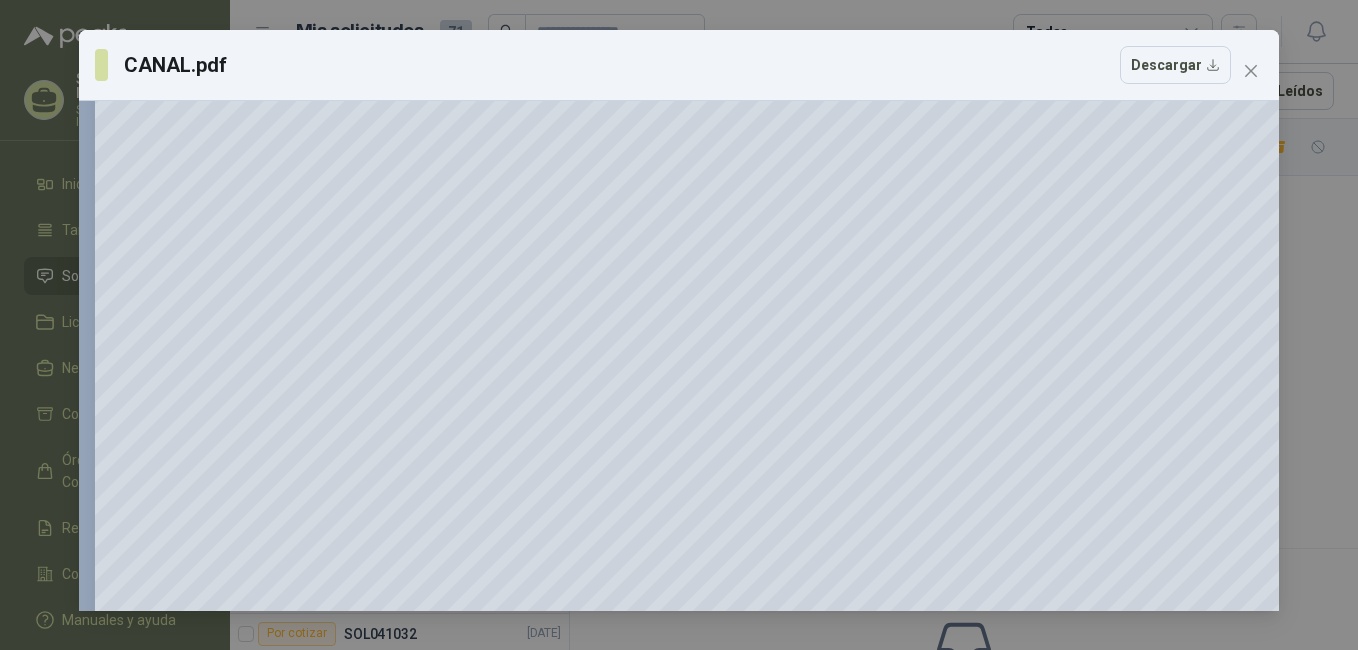 scroll, scrollTop: 0, scrollLeft: 0, axis: both 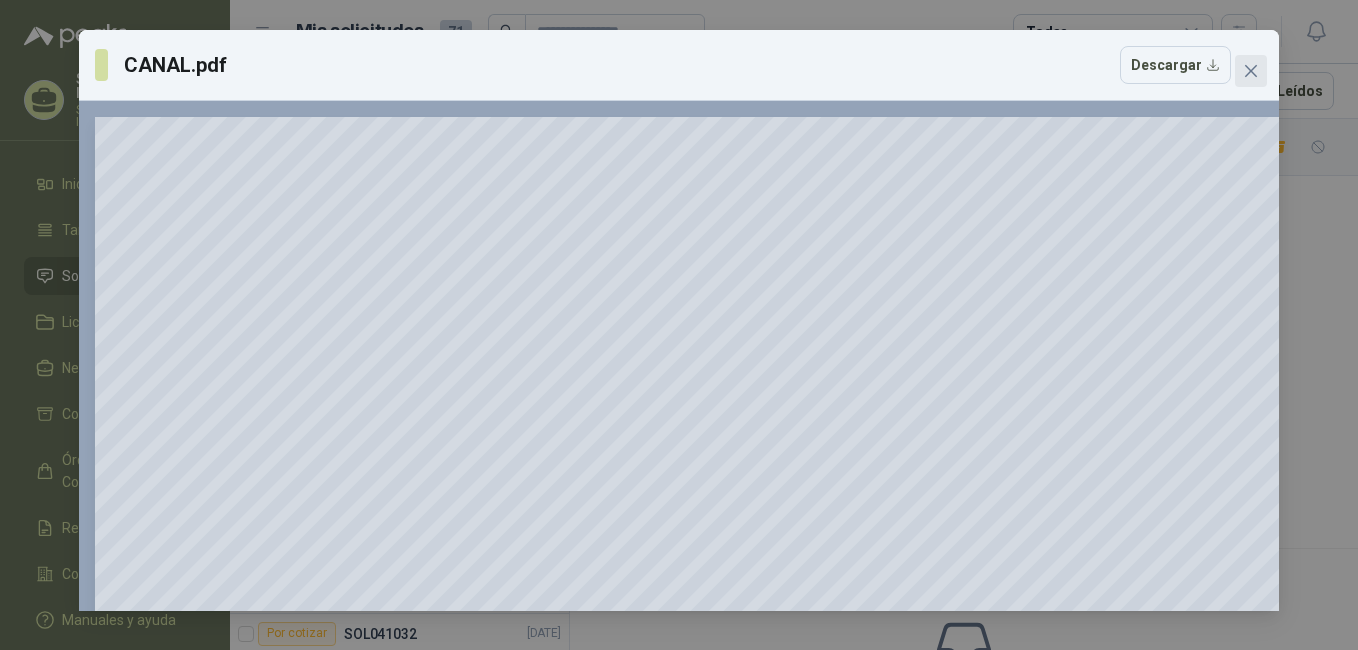 click 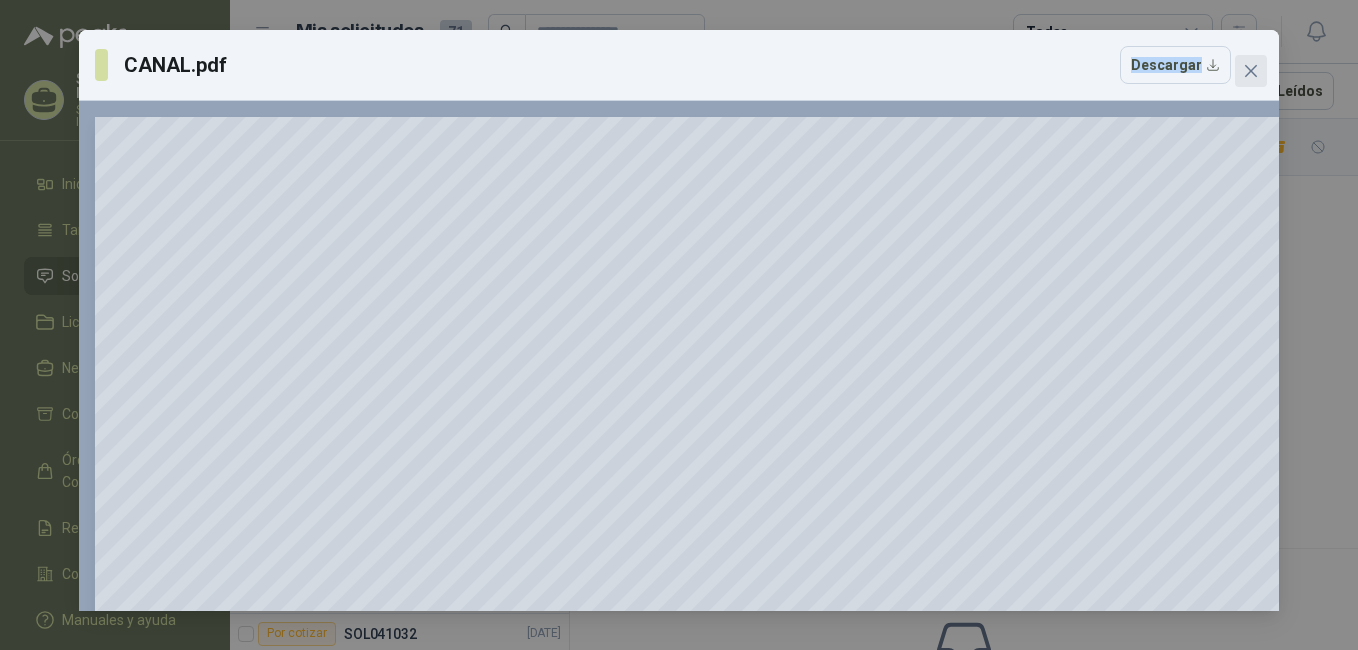 click on "CANAL.pdf   Descargar  150 %" at bounding box center [679, 325] 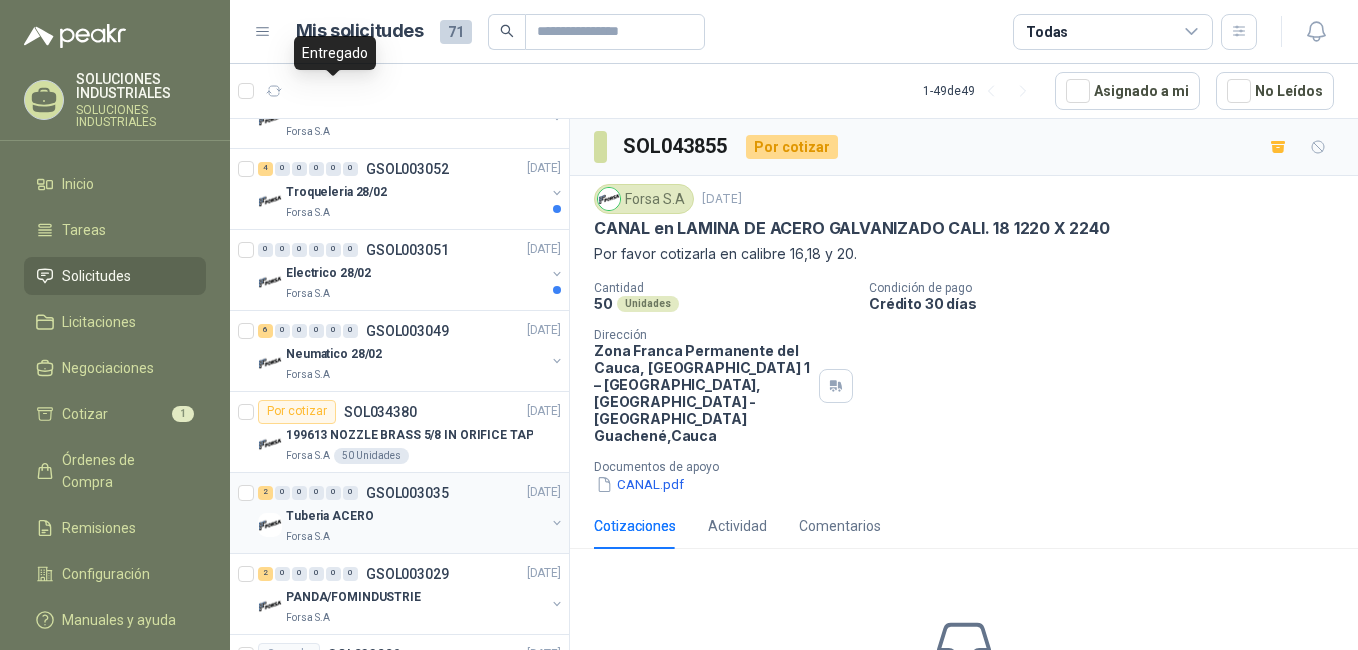 scroll, scrollTop: 3988, scrollLeft: 0, axis: vertical 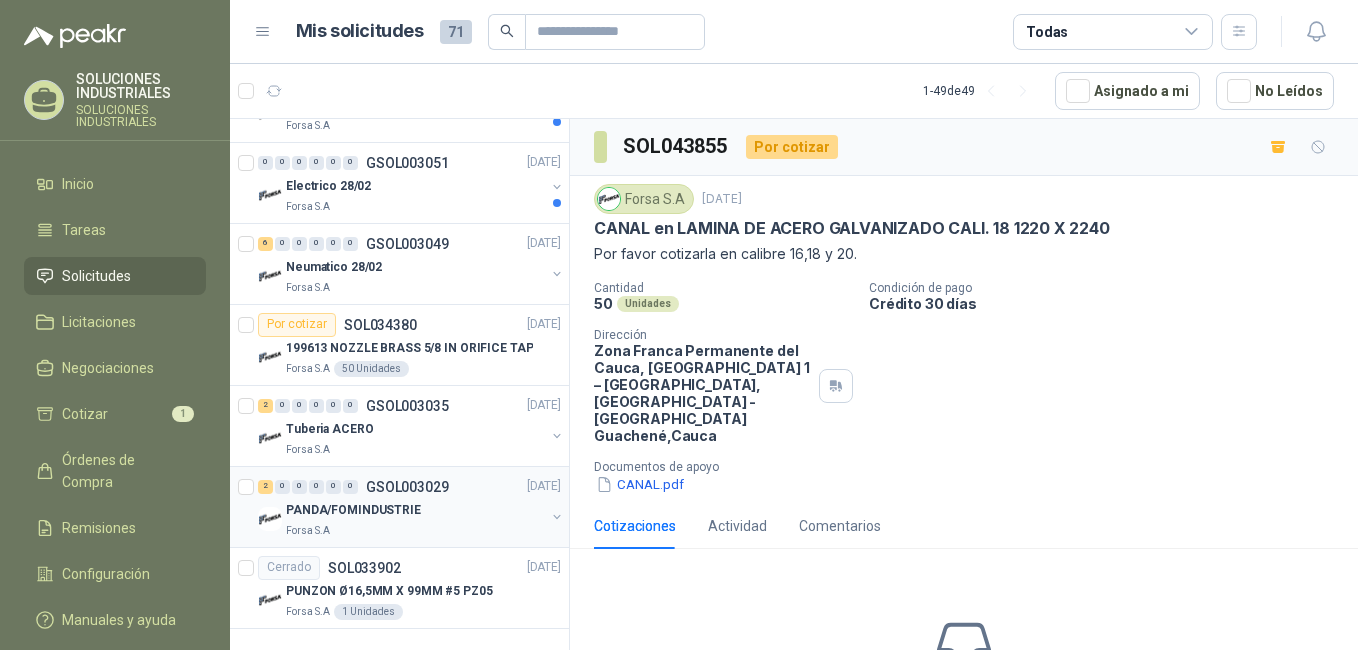 click on "Forsa S.A" at bounding box center [415, 531] 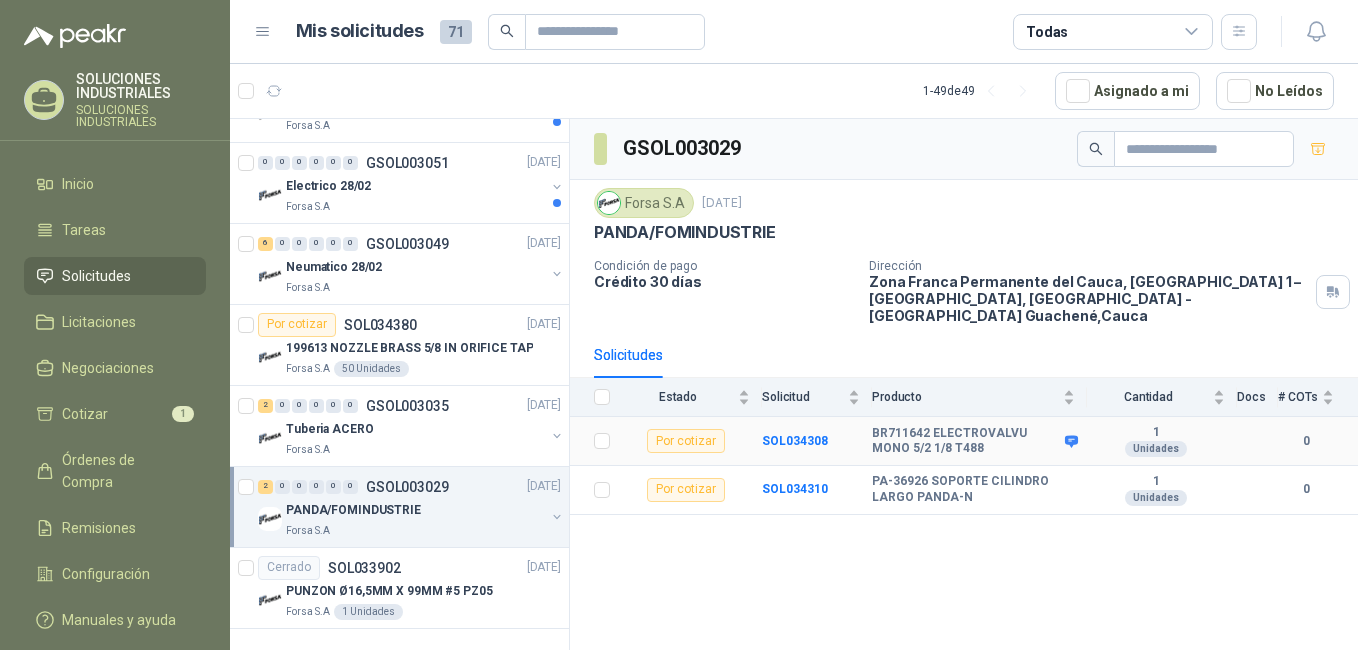 click on "BR711642 ELECTROVALVU MONO 5/2 1/8 T488" at bounding box center (966, 441) 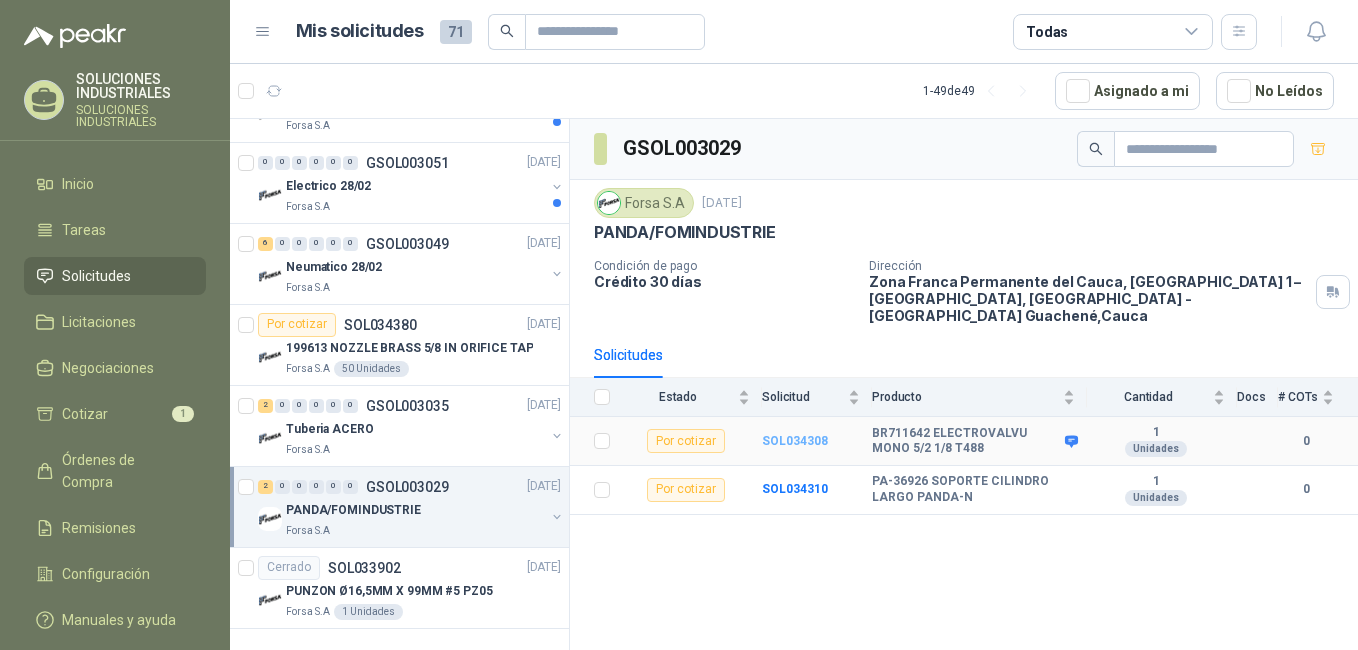 click on "SOL034308" at bounding box center (795, 441) 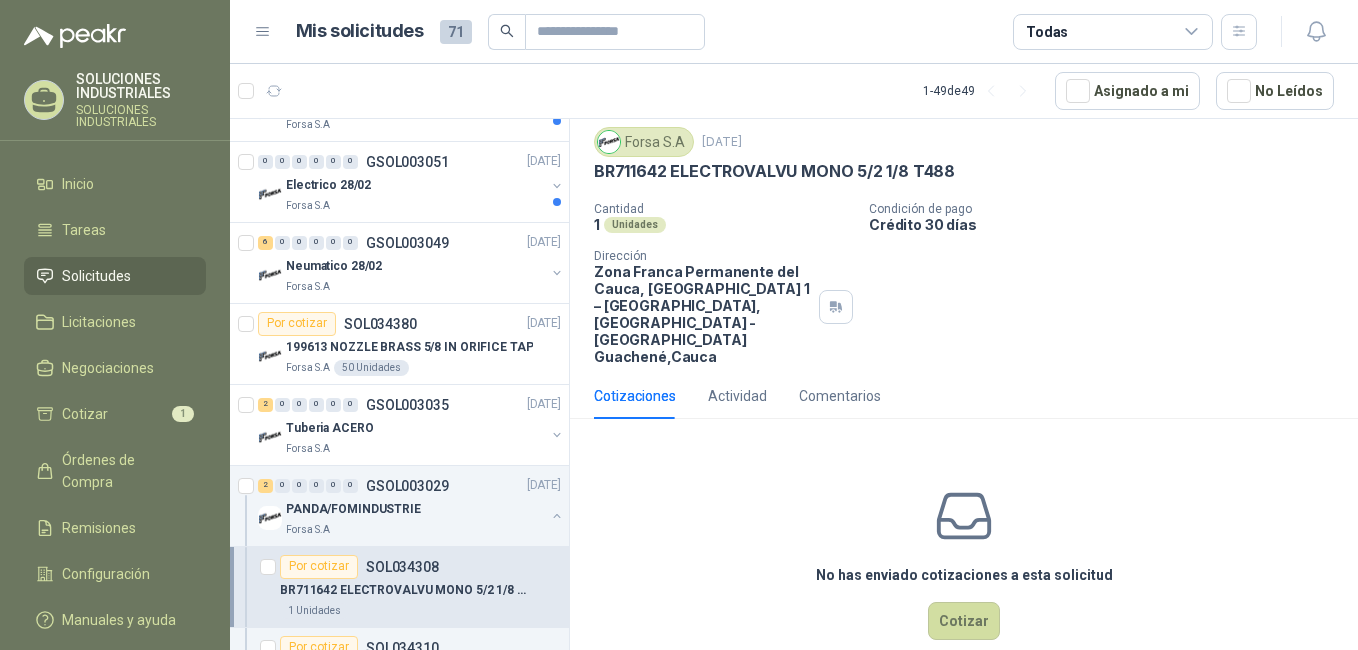 scroll, scrollTop: 0, scrollLeft: 0, axis: both 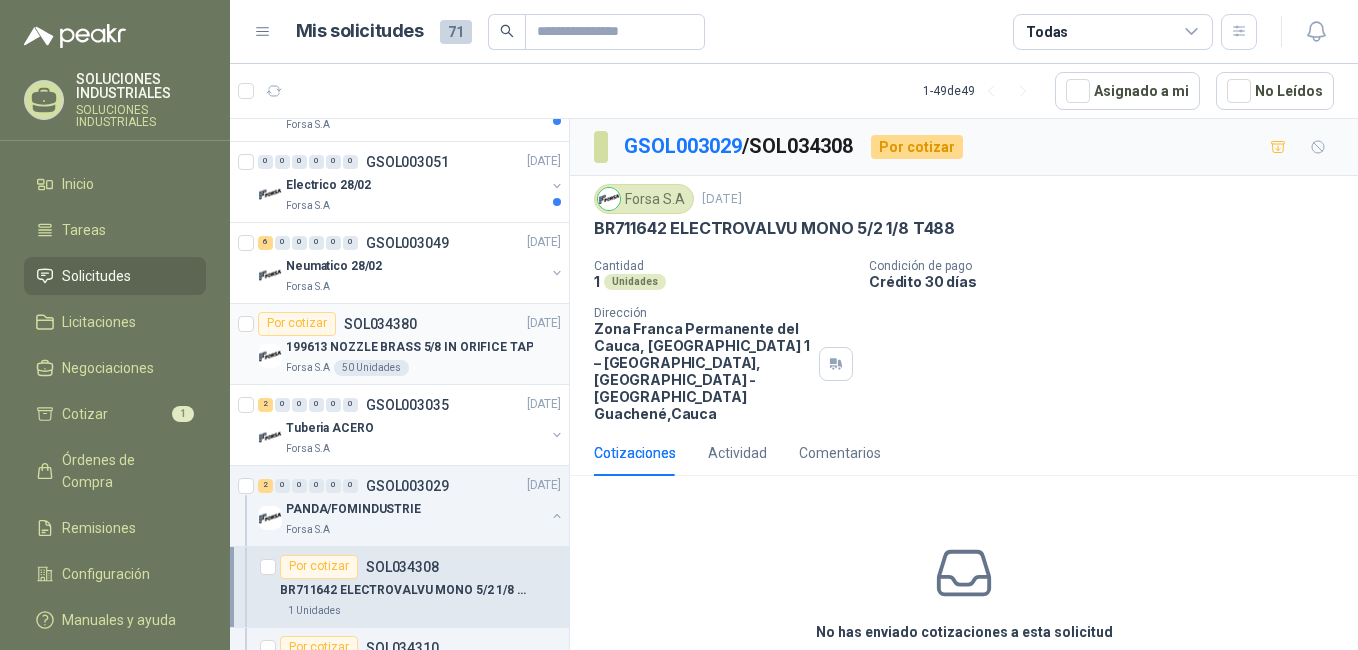 click on "199613 NOZZLE BRASS 5/8 IN ORIFICE TAP" at bounding box center (409, 347) 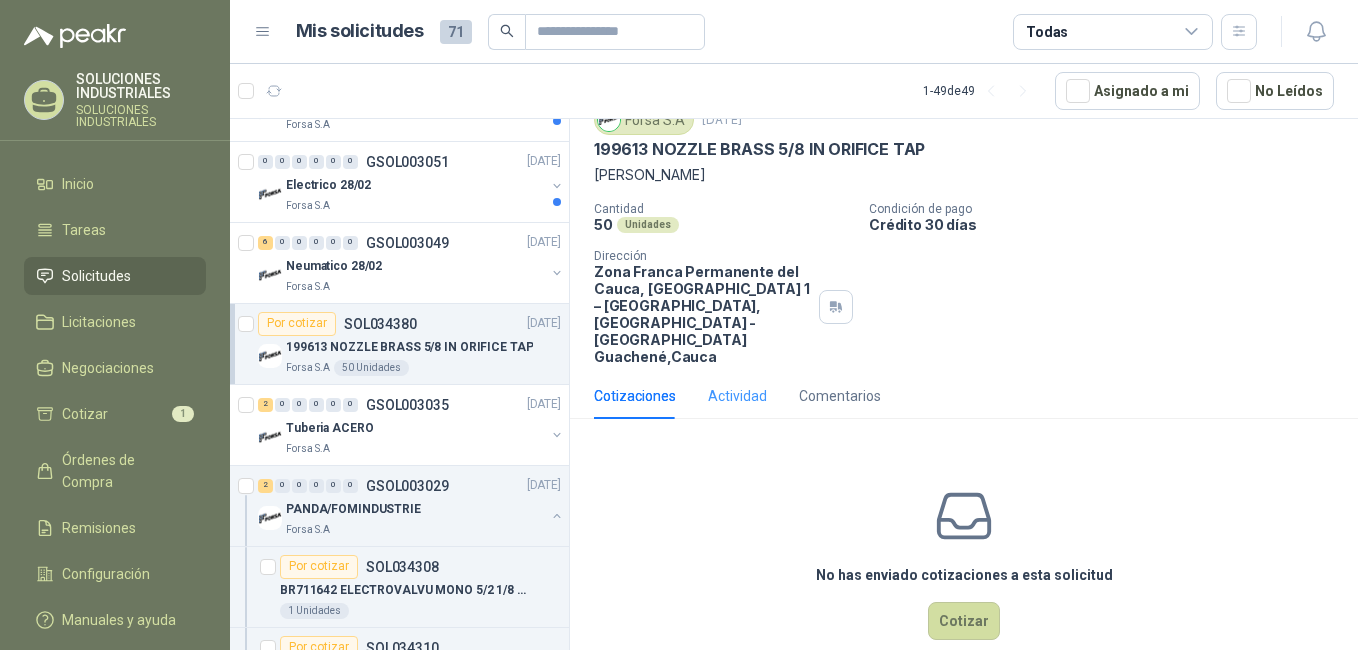 scroll, scrollTop: 0, scrollLeft: 0, axis: both 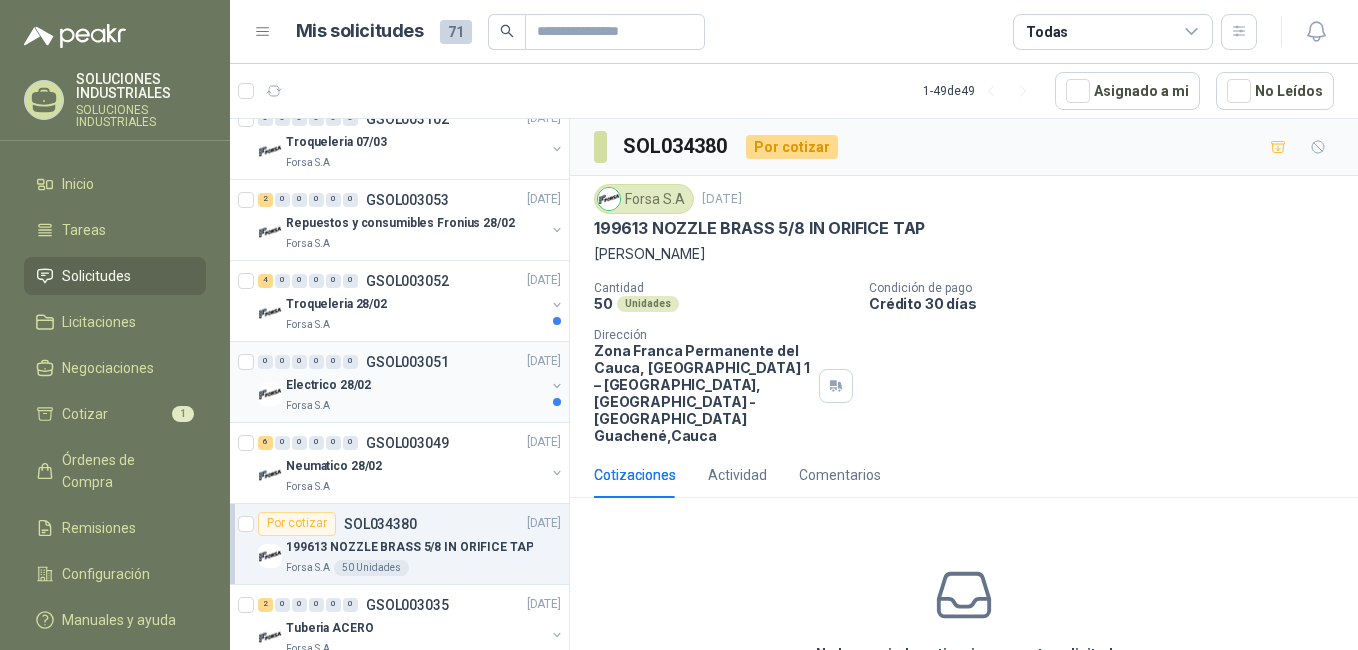 click on "Electrico 28/02" at bounding box center (415, 386) 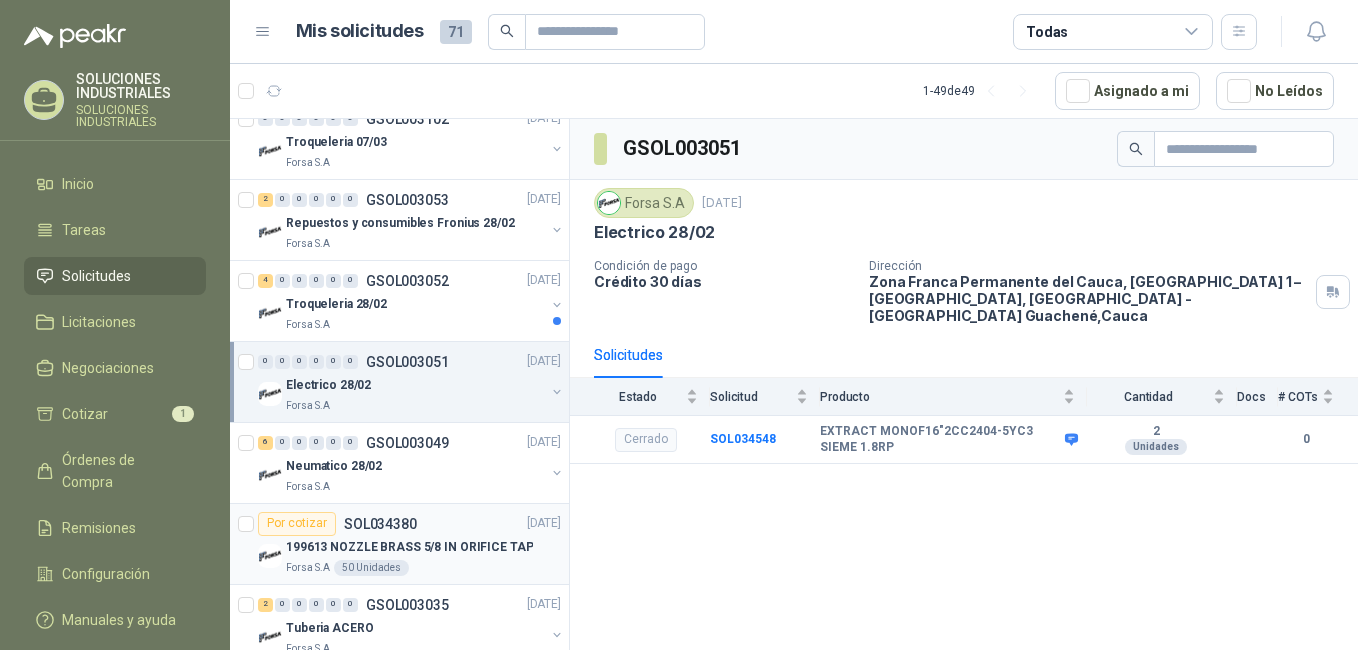 scroll, scrollTop: 3688, scrollLeft: 0, axis: vertical 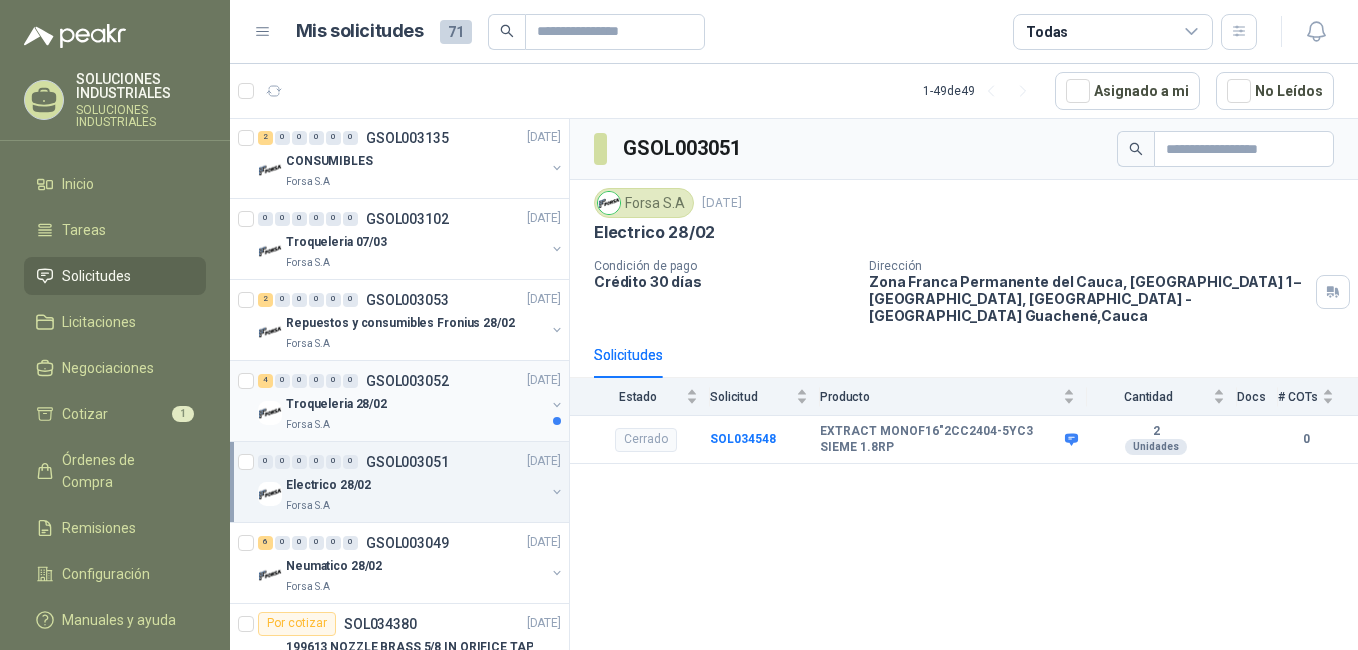click on "Troqueleria 28/02" at bounding box center (415, 405) 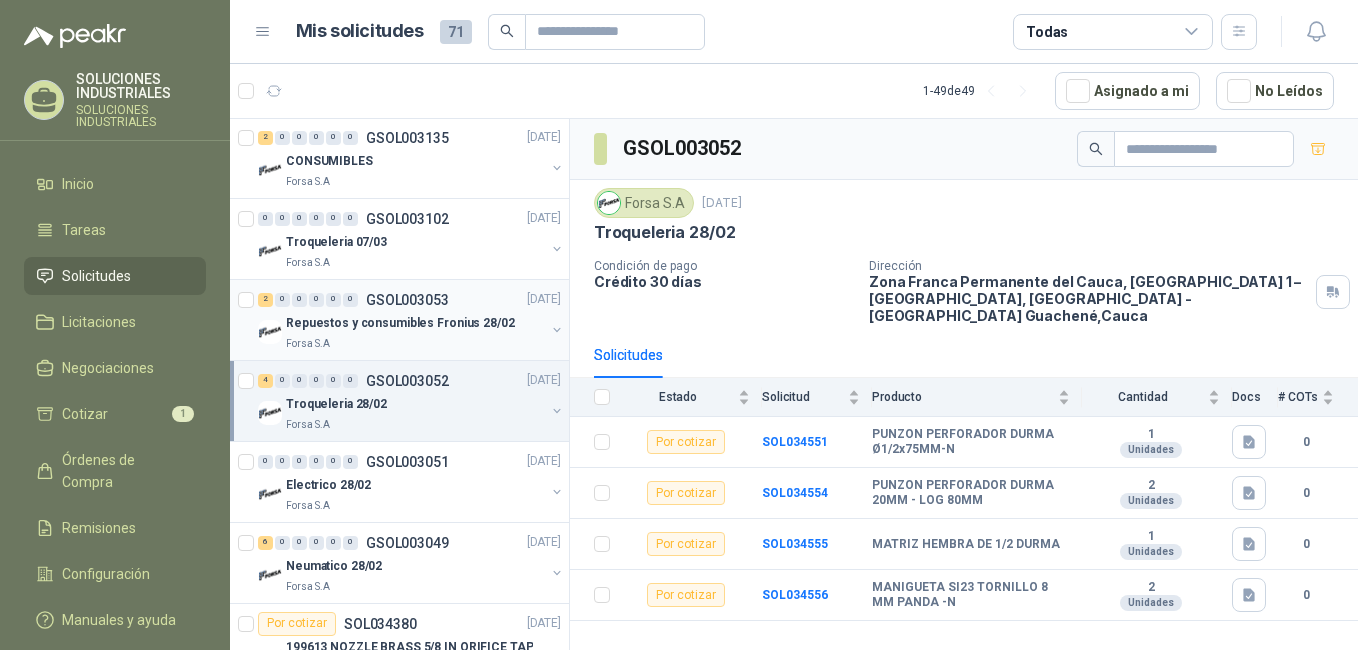 click on "Repuestos y consumibles Fronius 28/02" at bounding box center (400, 323) 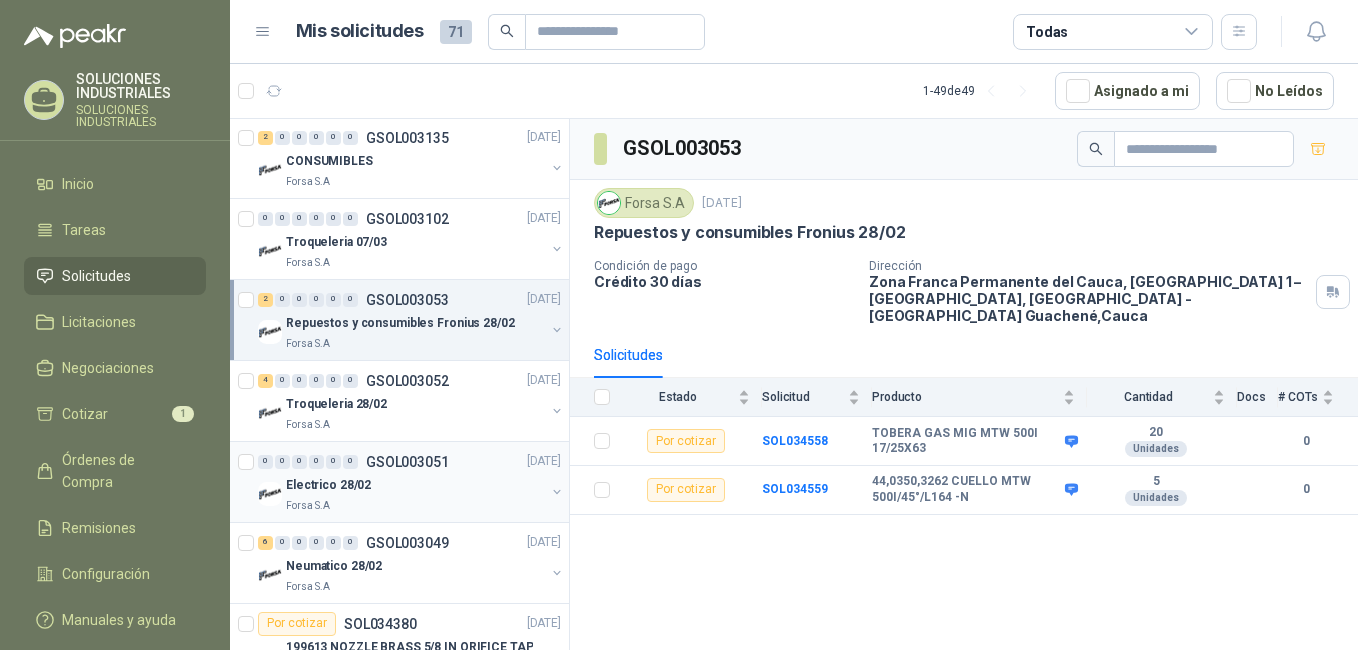 scroll, scrollTop: 3488, scrollLeft: 0, axis: vertical 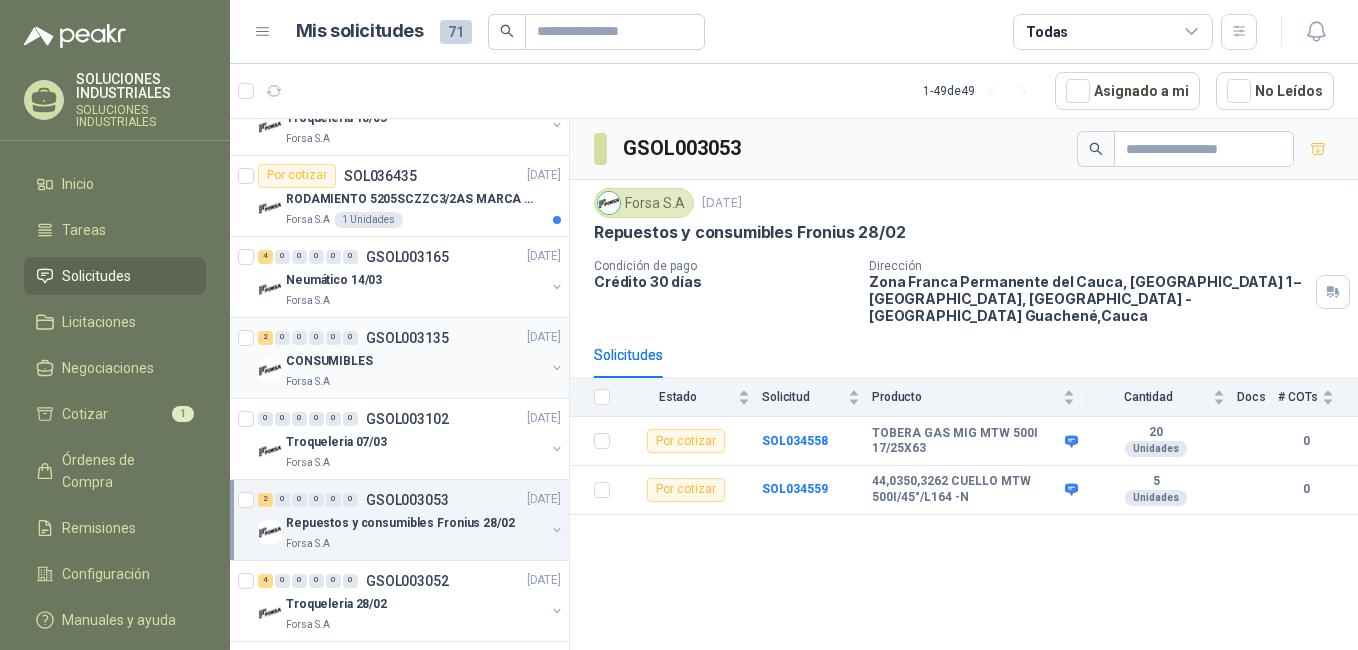 click on "CONSUMIBLES" at bounding box center (415, 362) 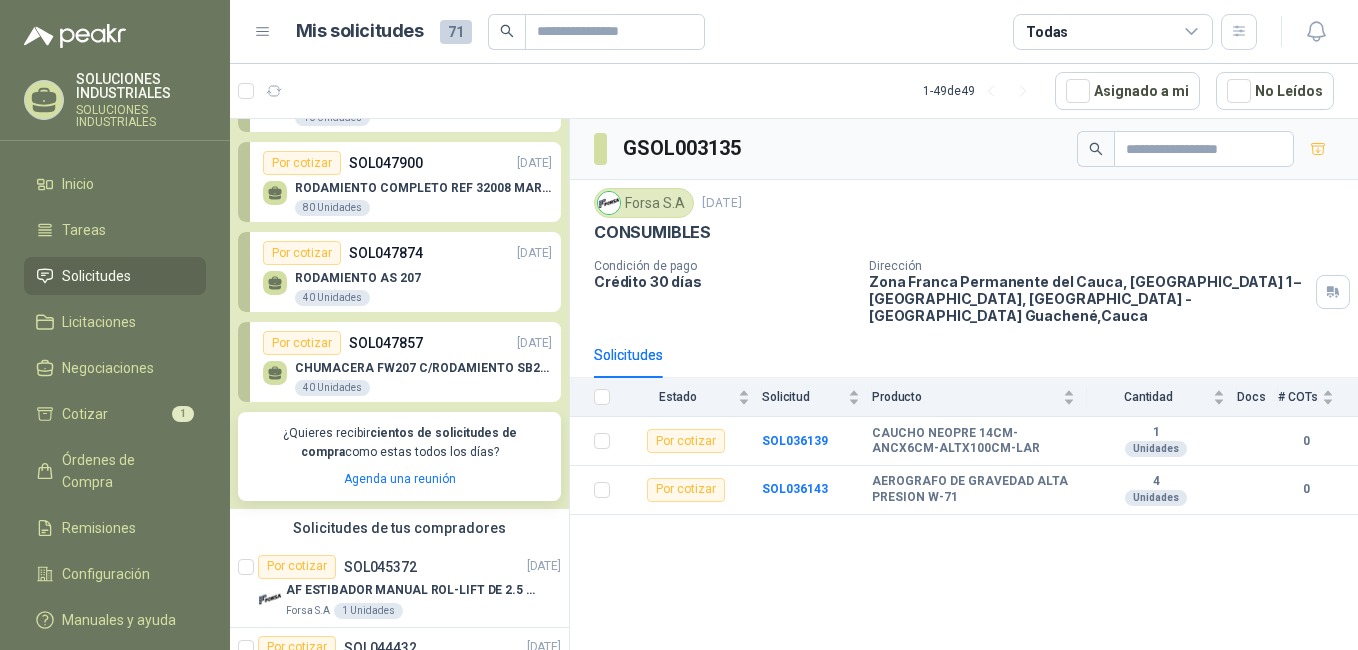 scroll, scrollTop: 400, scrollLeft: 0, axis: vertical 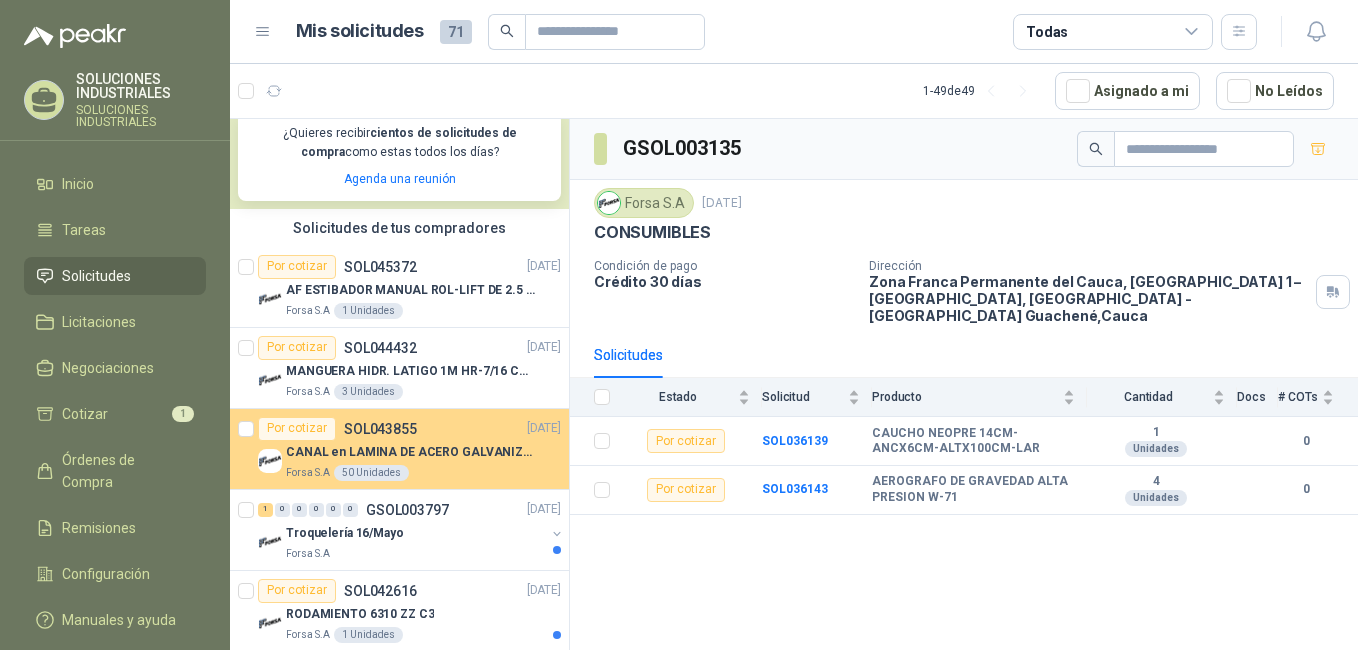 drag, startPoint x: 349, startPoint y: 426, endPoint x: 387, endPoint y: 473, distance: 60.440052 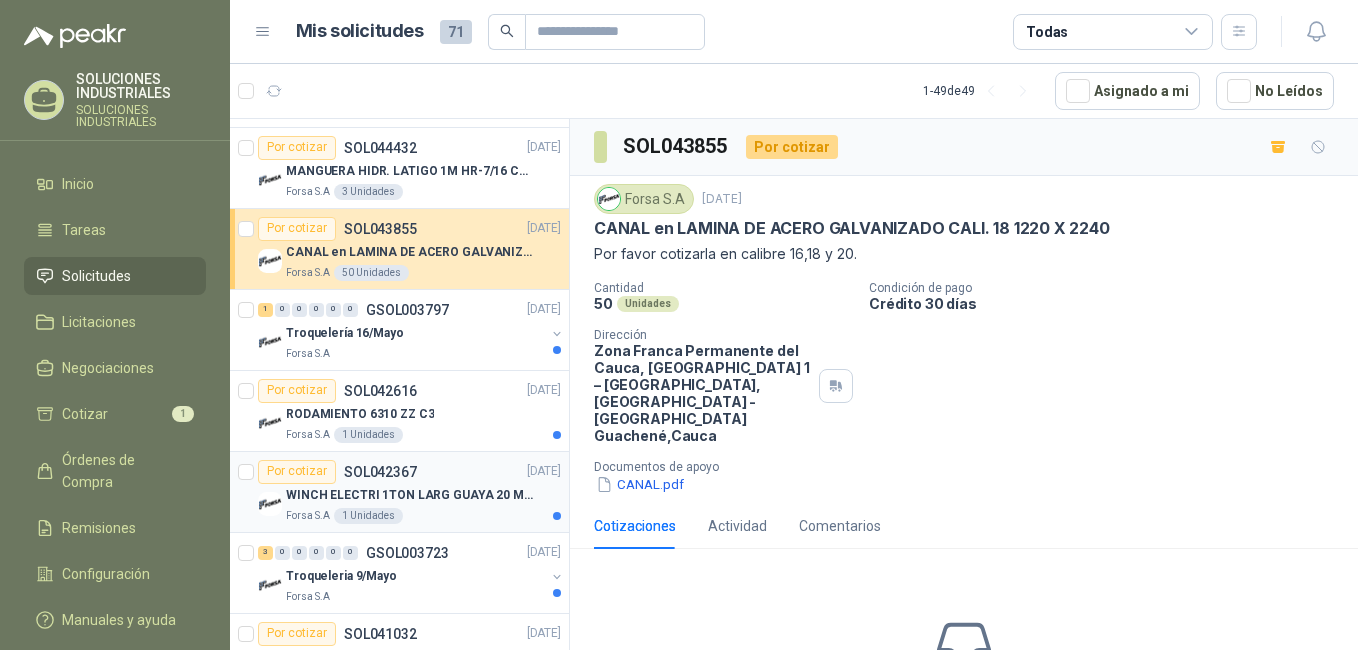 scroll, scrollTop: 700, scrollLeft: 0, axis: vertical 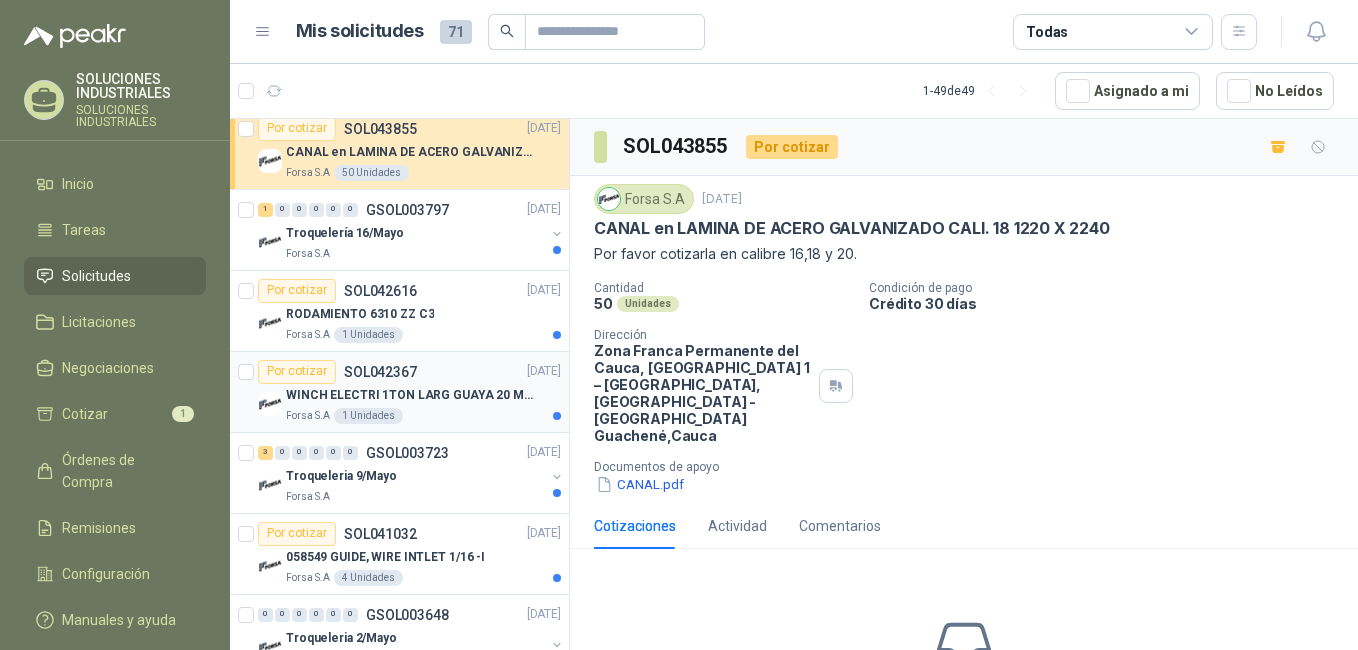 click on "Forsa S.A 1   Unidades" at bounding box center [423, 416] 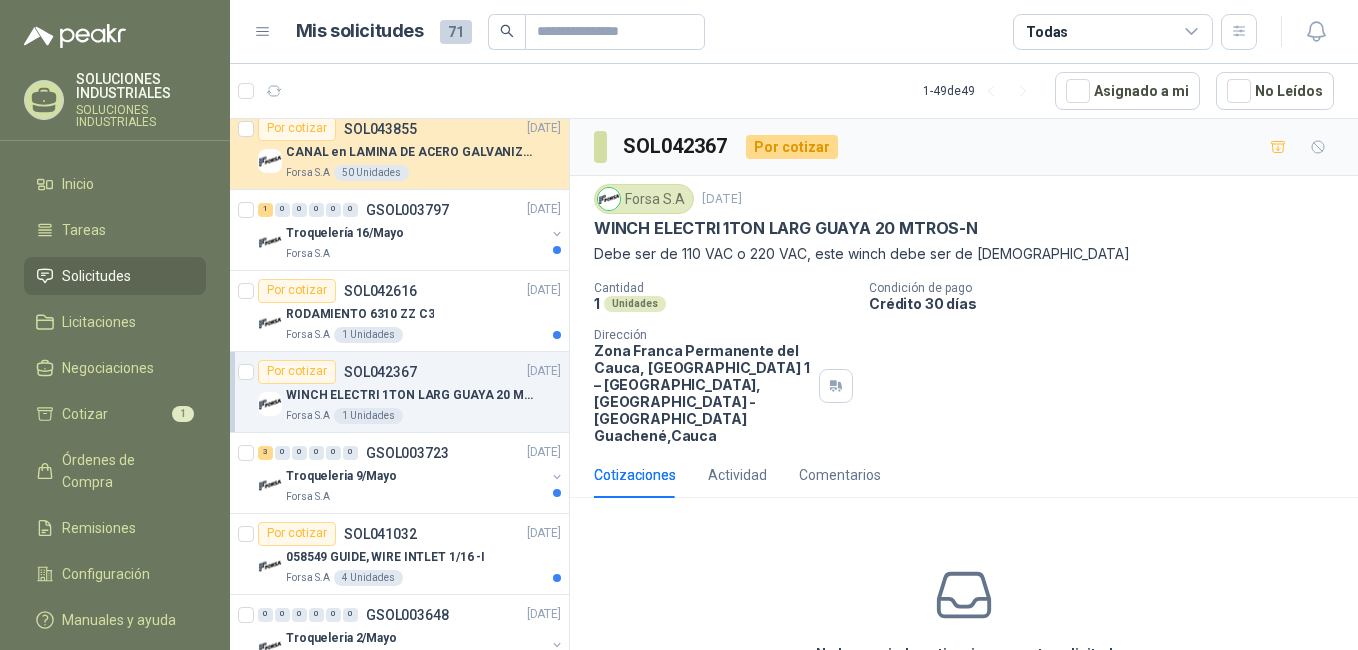 drag, startPoint x: 455, startPoint y: 419, endPoint x: 425, endPoint y: 418, distance: 30.016663 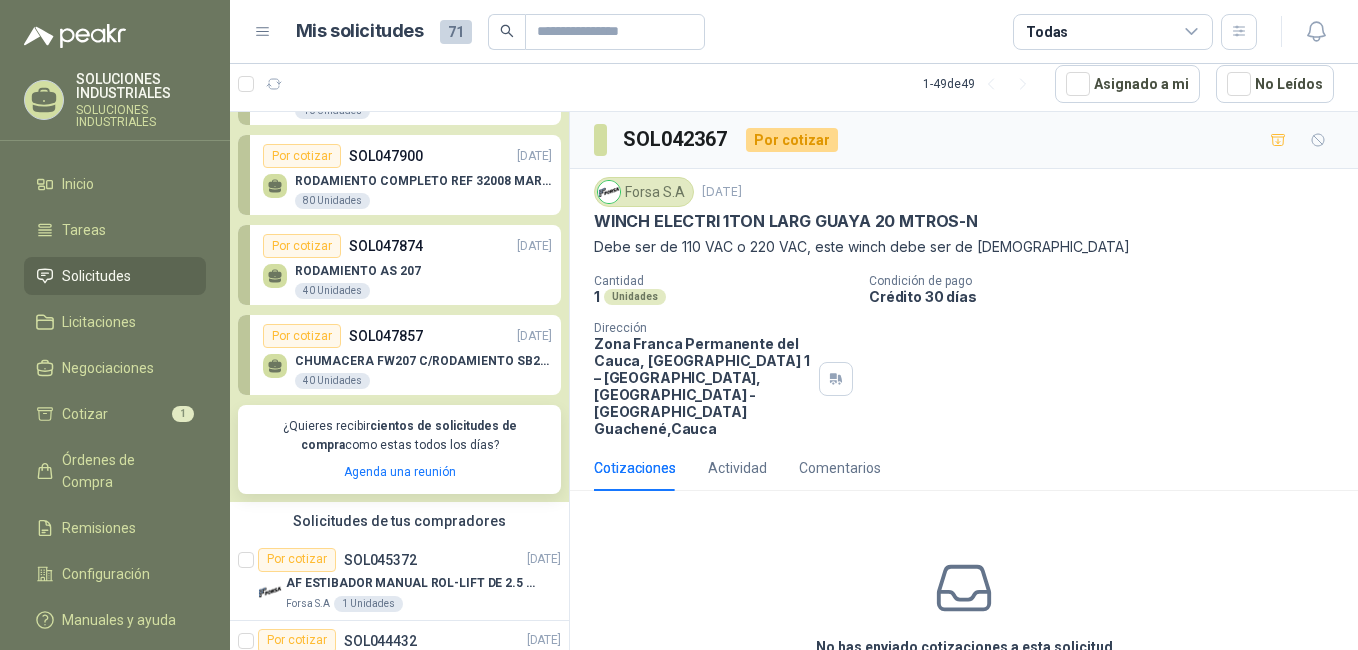 scroll, scrollTop: 0, scrollLeft: 0, axis: both 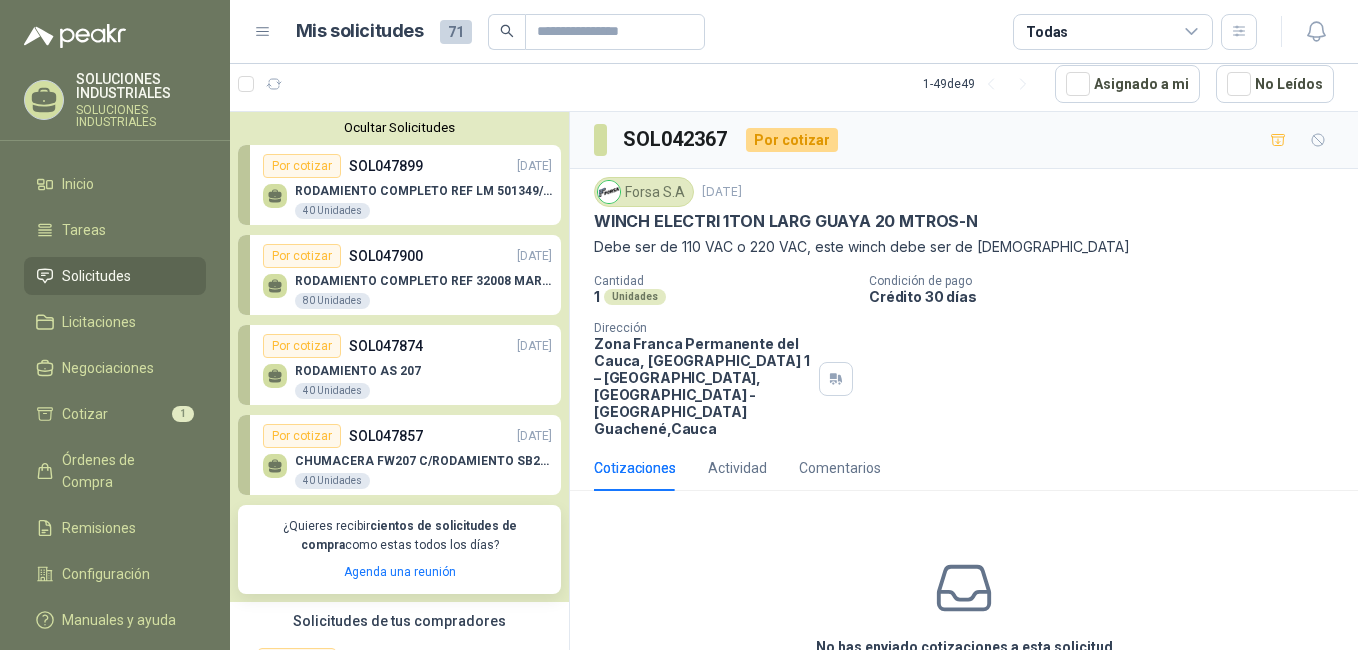 click on "RODAMIENTO COMPLETO REF LM 501349/10" at bounding box center (423, 191) 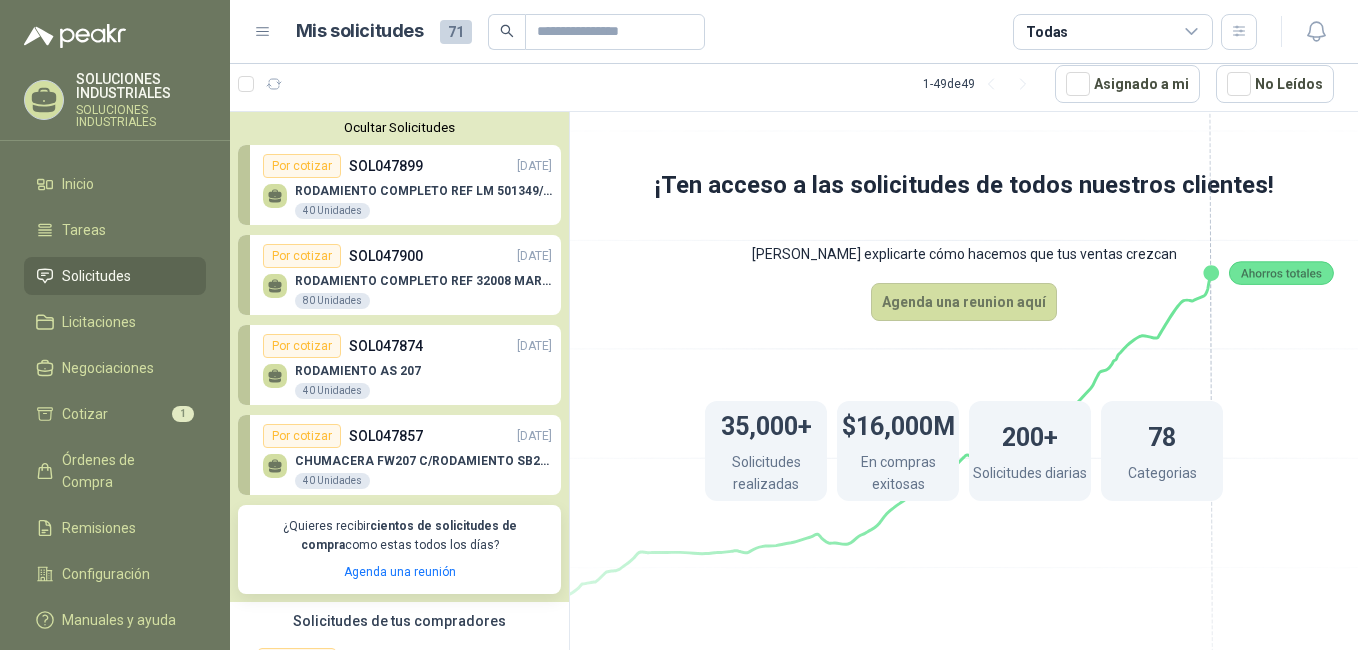 click on "Por cotizar" at bounding box center [302, 166] 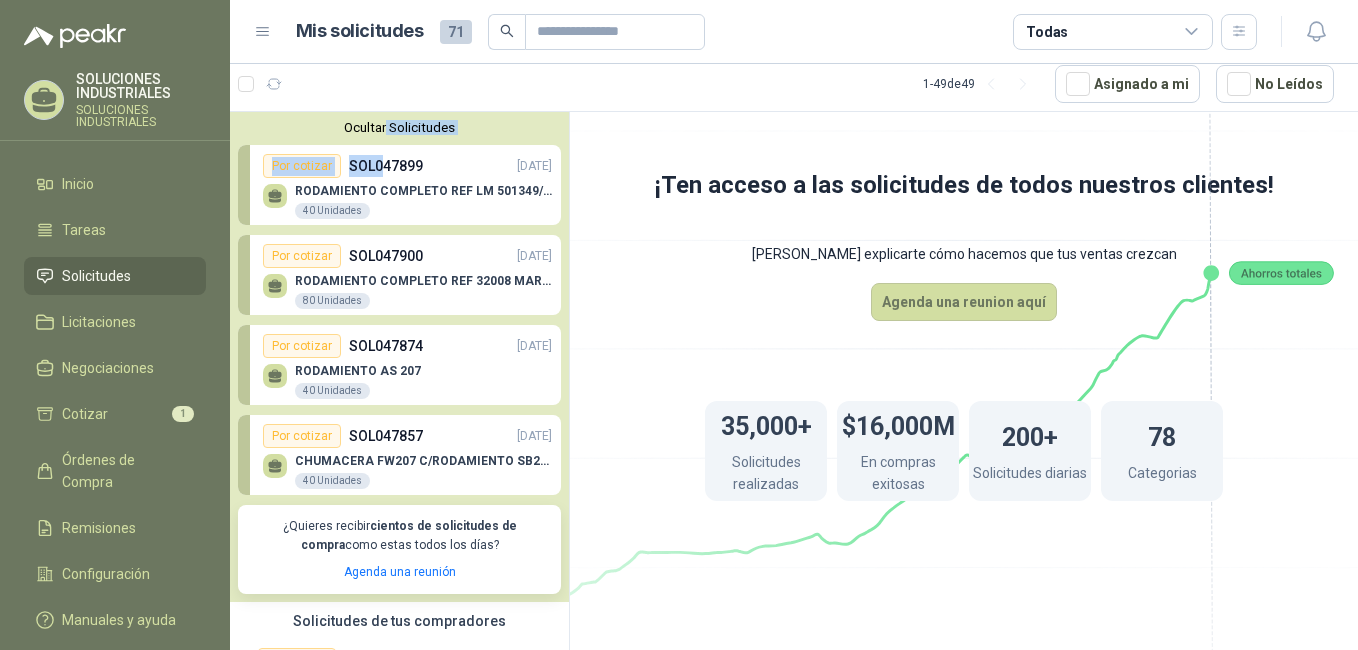 drag, startPoint x: 380, startPoint y: 139, endPoint x: 516, endPoint y: 132, distance: 136.18002 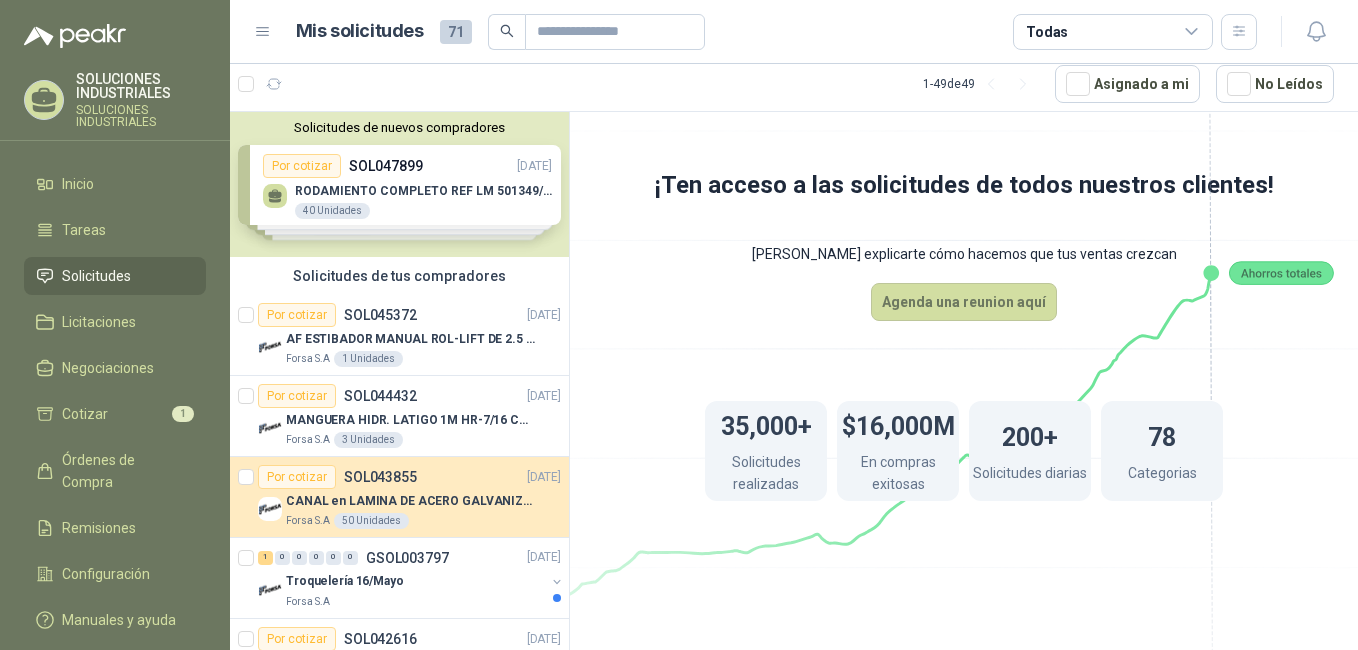 click 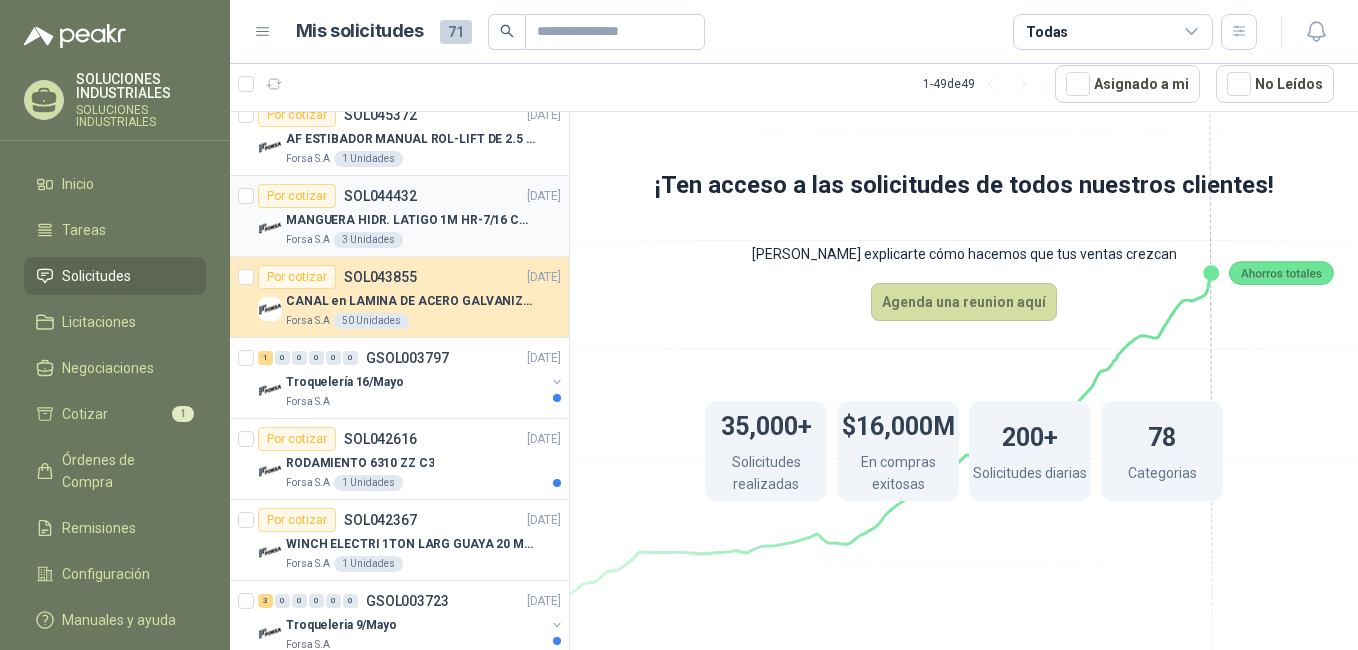 scroll, scrollTop: 300, scrollLeft: 0, axis: vertical 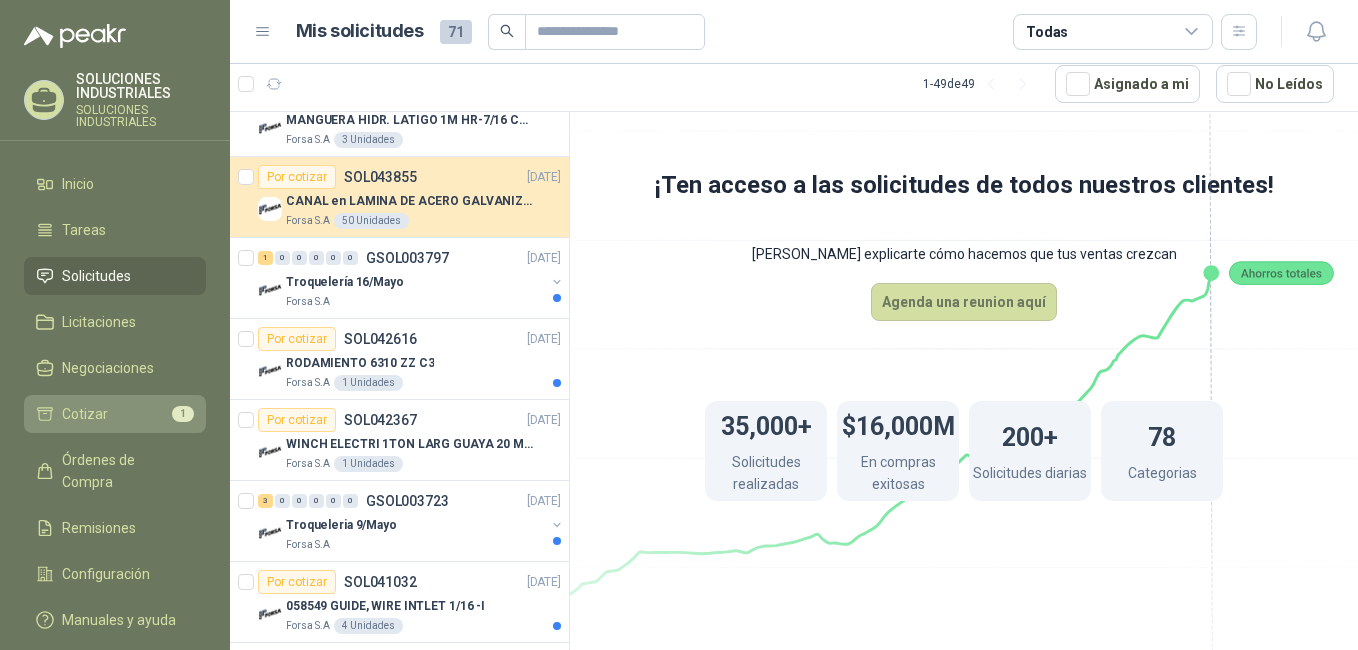 click on "Cotizar 1" at bounding box center [115, 414] 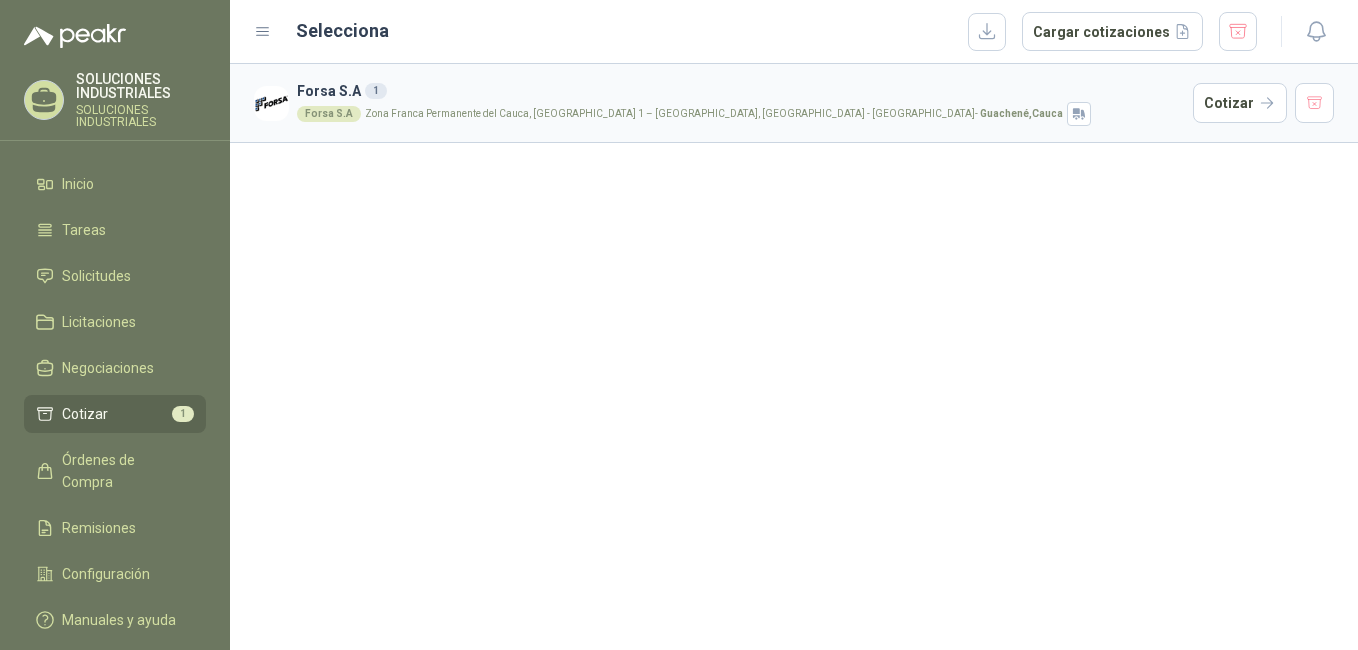 click on "Forsa S.A" at bounding box center [329, 114] 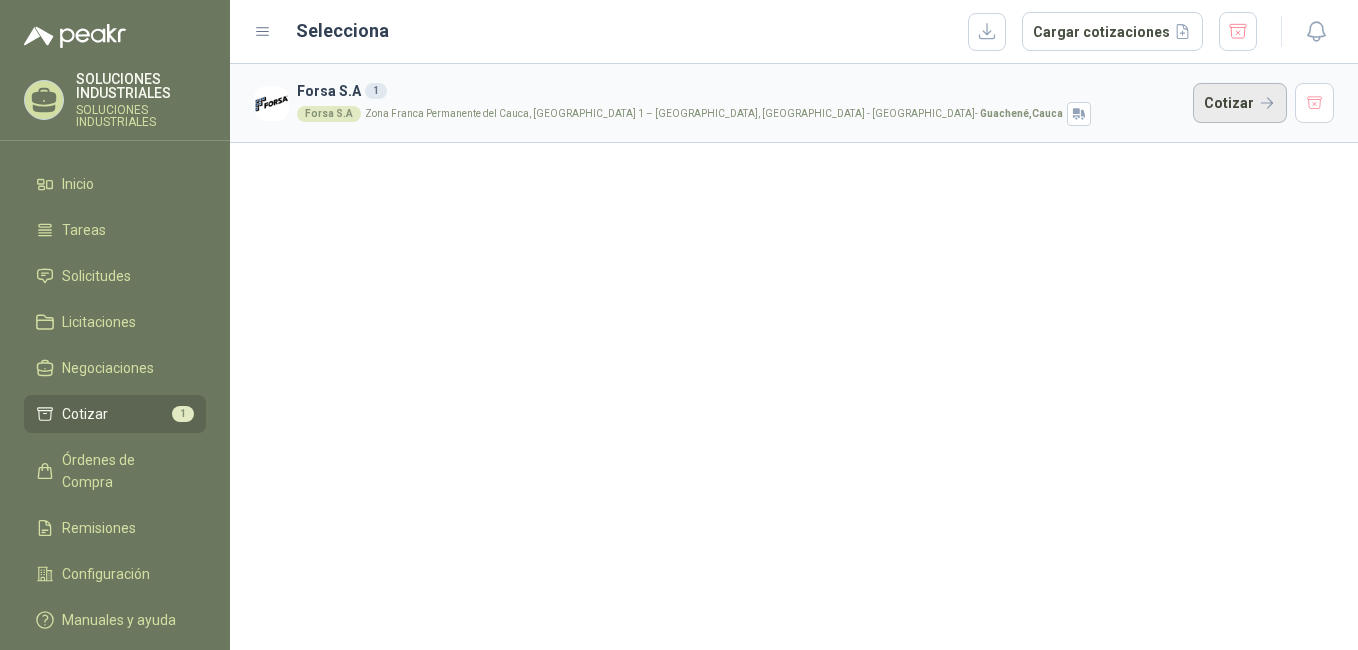 click on "Cotizar" at bounding box center [1240, 103] 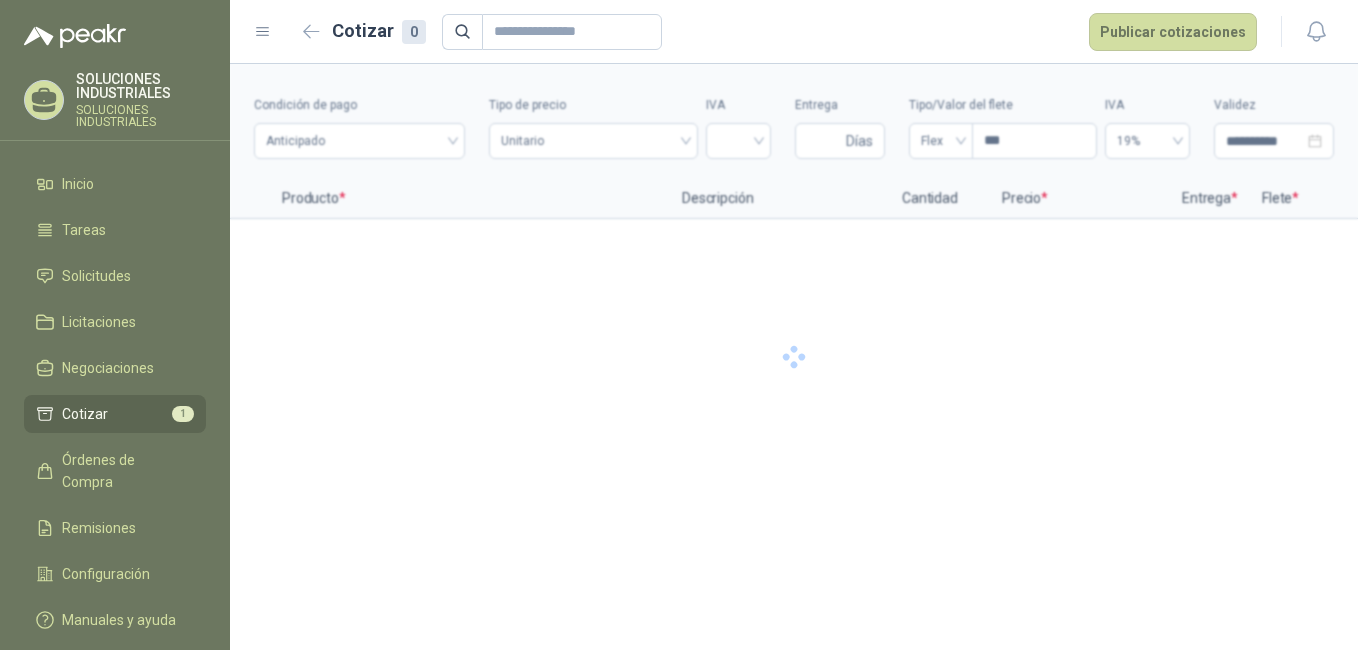 type 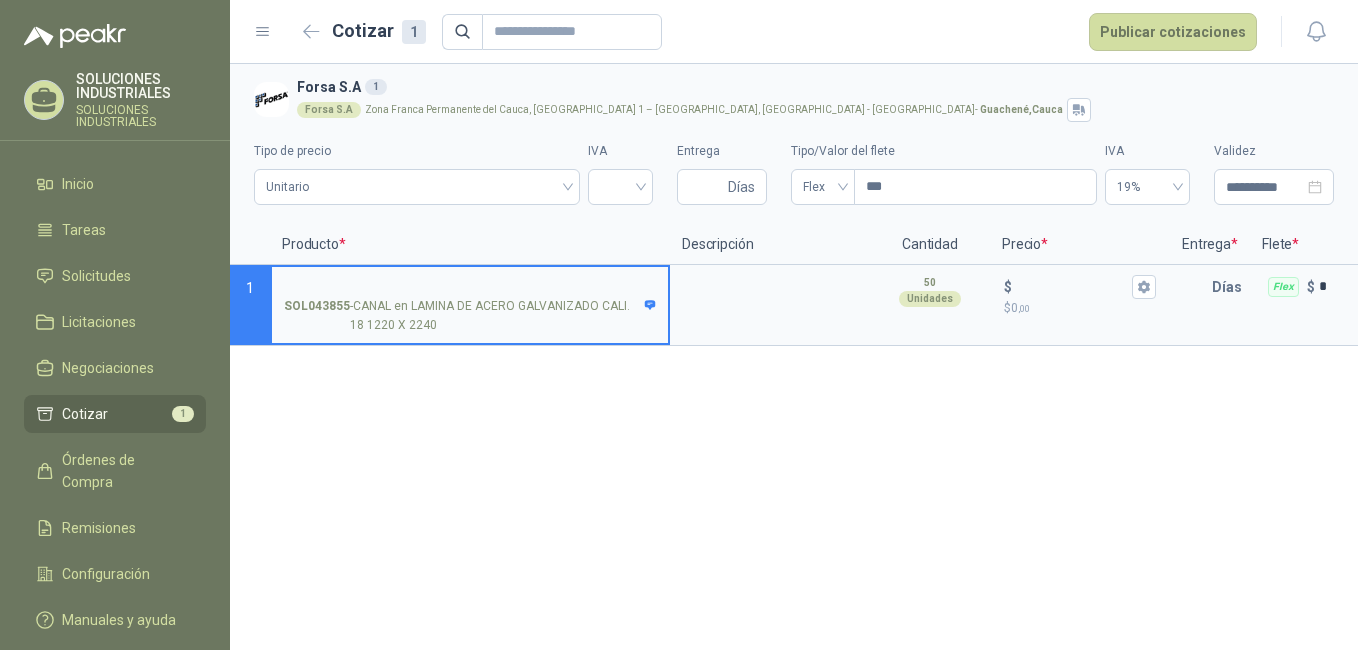 click on "**********" at bounding box center [794, 357] 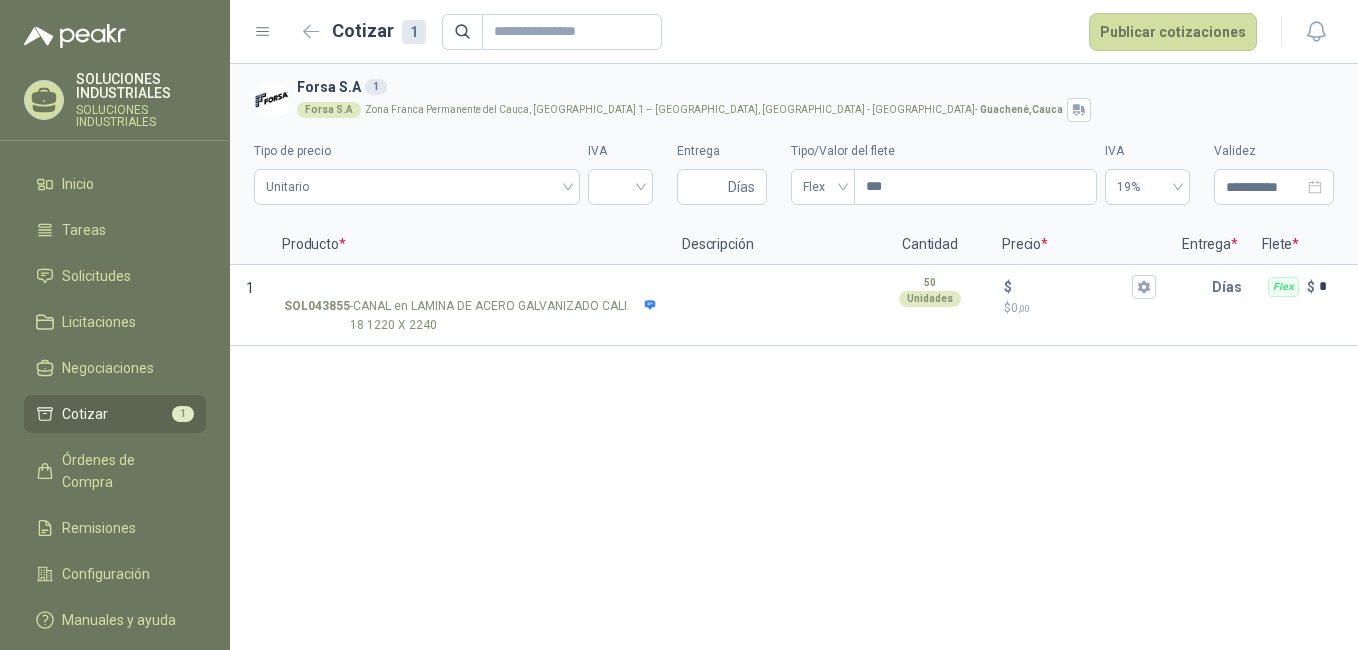 click on "**********" at bounding box center (794, 357) 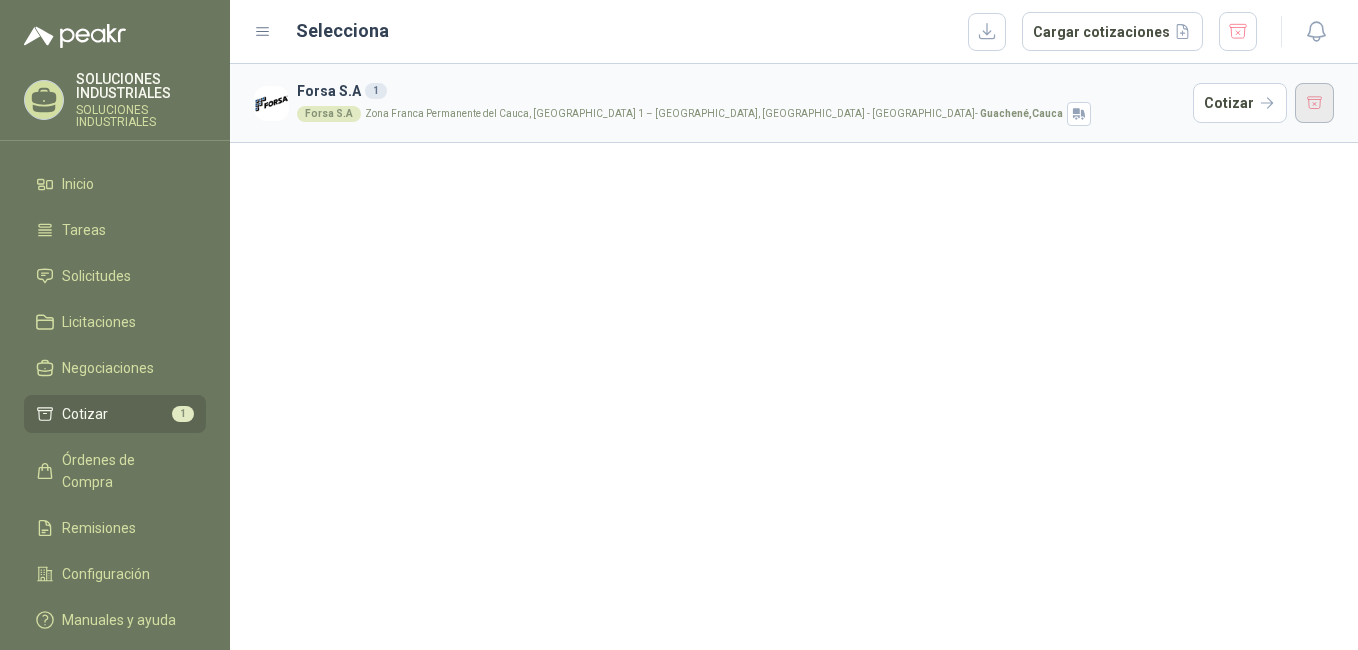 click at bounding box center [1315, 103] 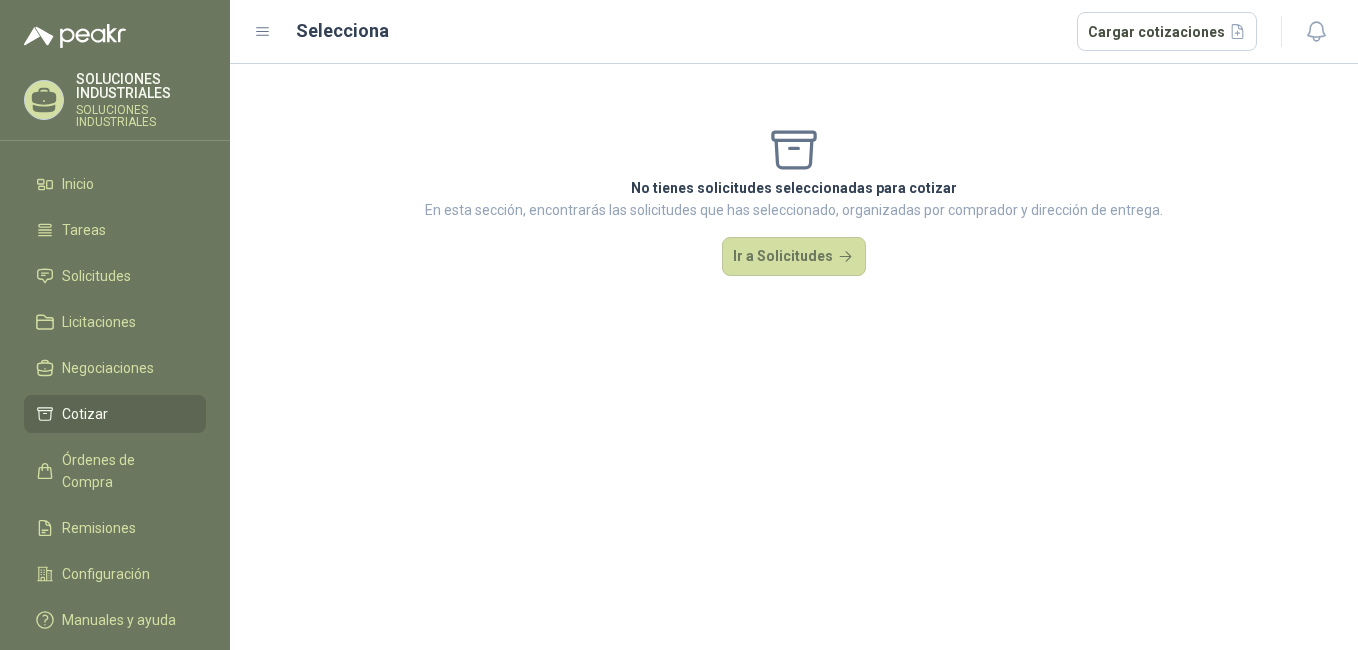 click on "Cotizar" at bounding box center [115, 414] 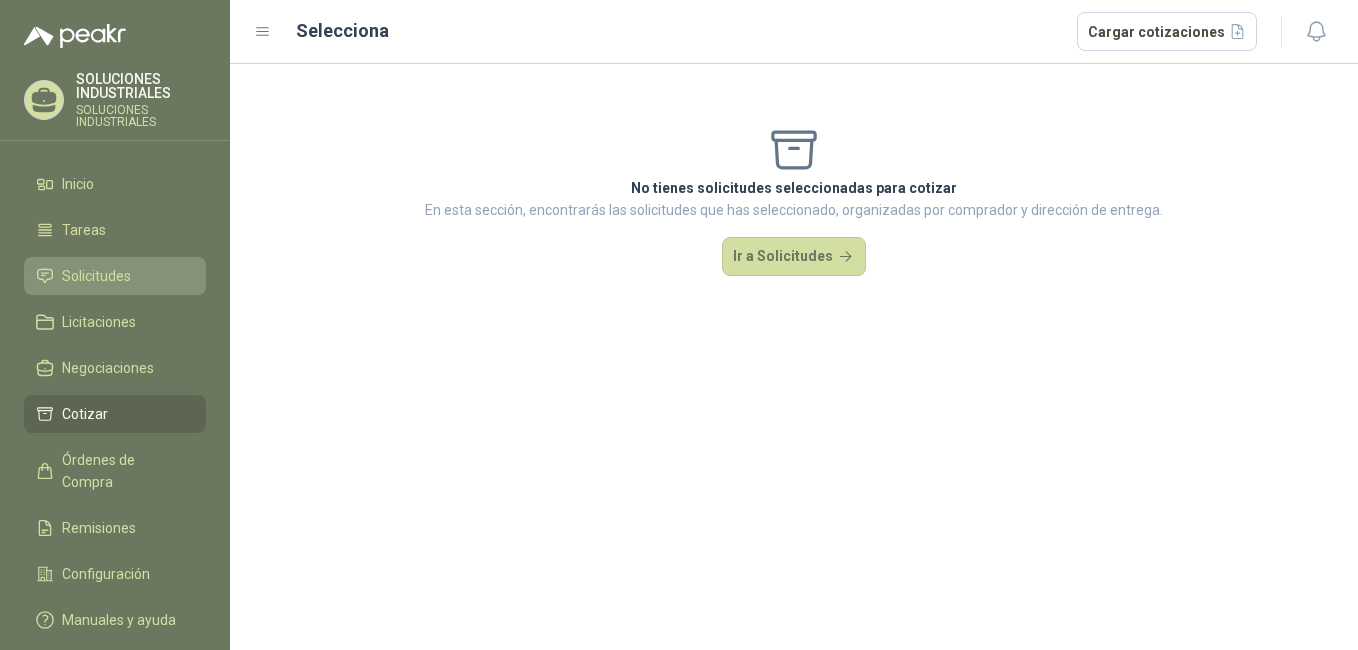 click on "Solicitudes" at bounding box center (96, 276) 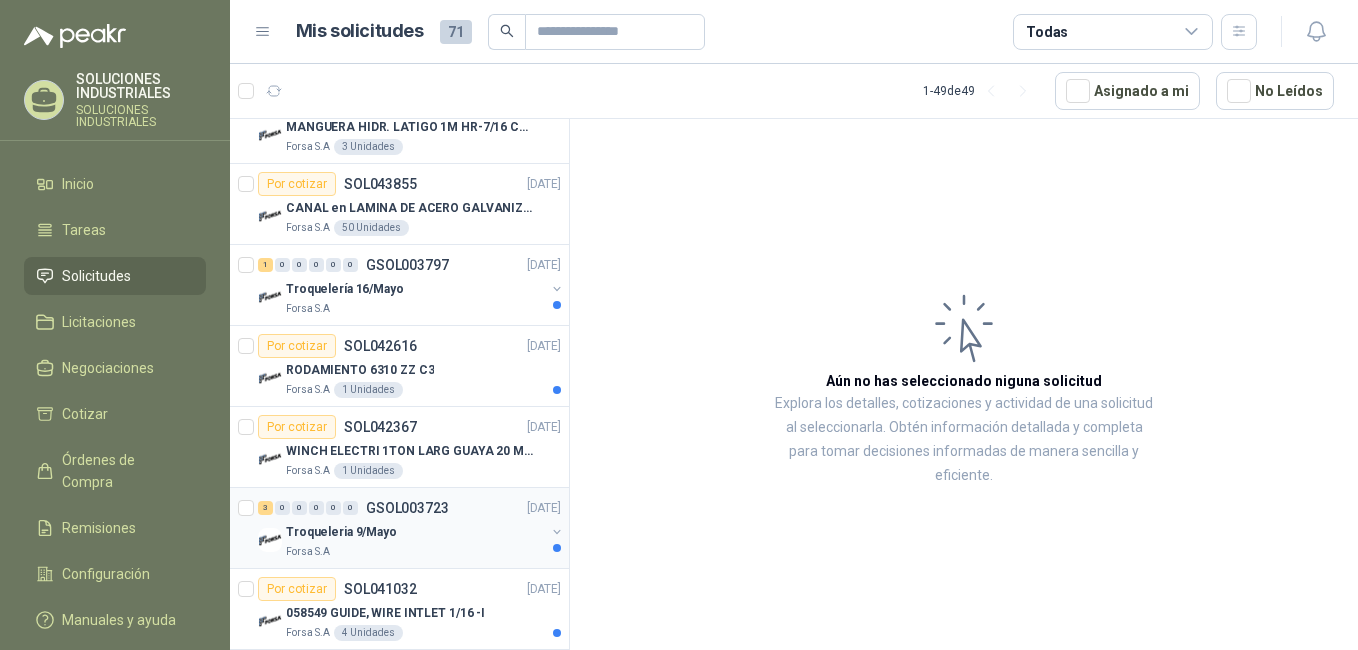 scroll, scrollTop: 0, scrollLeft: 0, axis: both 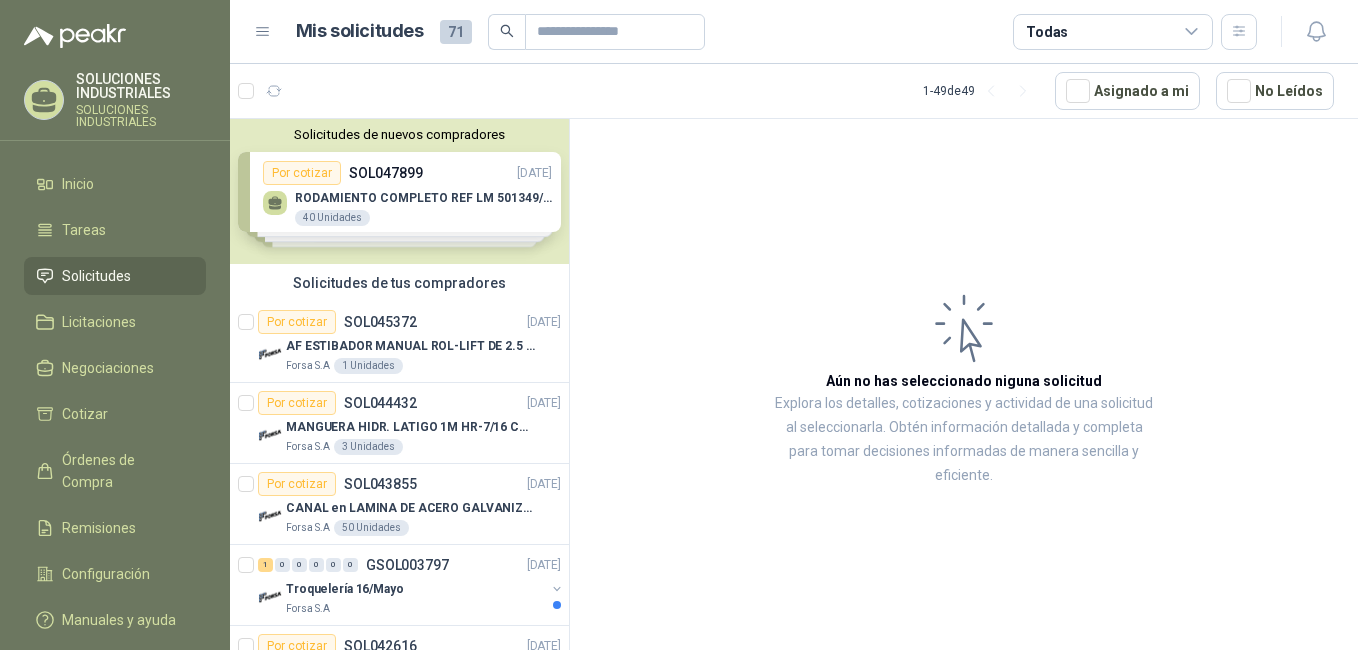click on "Solicitudes de nuevos compradores Por cotizar SOL047899 [DATE]   RODAMIENTO COMPLETO REF LM 501349/10  40   Unidades Por cotizar SOL047900 [DATE]   RODAMIENTO COMPLETO REF 32008 MARCA FAG 80   Unidades Por cotizar SOL047874 [DATE]   RODAMIENTO AS 207 40   Unidades Por cotizar SOL047857 [DATE]   CHUMACERA FW207 C/RODAMIENTO SB207 40   Unidades ¿Quieres recibir  cientos de solicitudes de compra  como estas todos los días? Agenda una reunión" at bounding box center [399, 191] 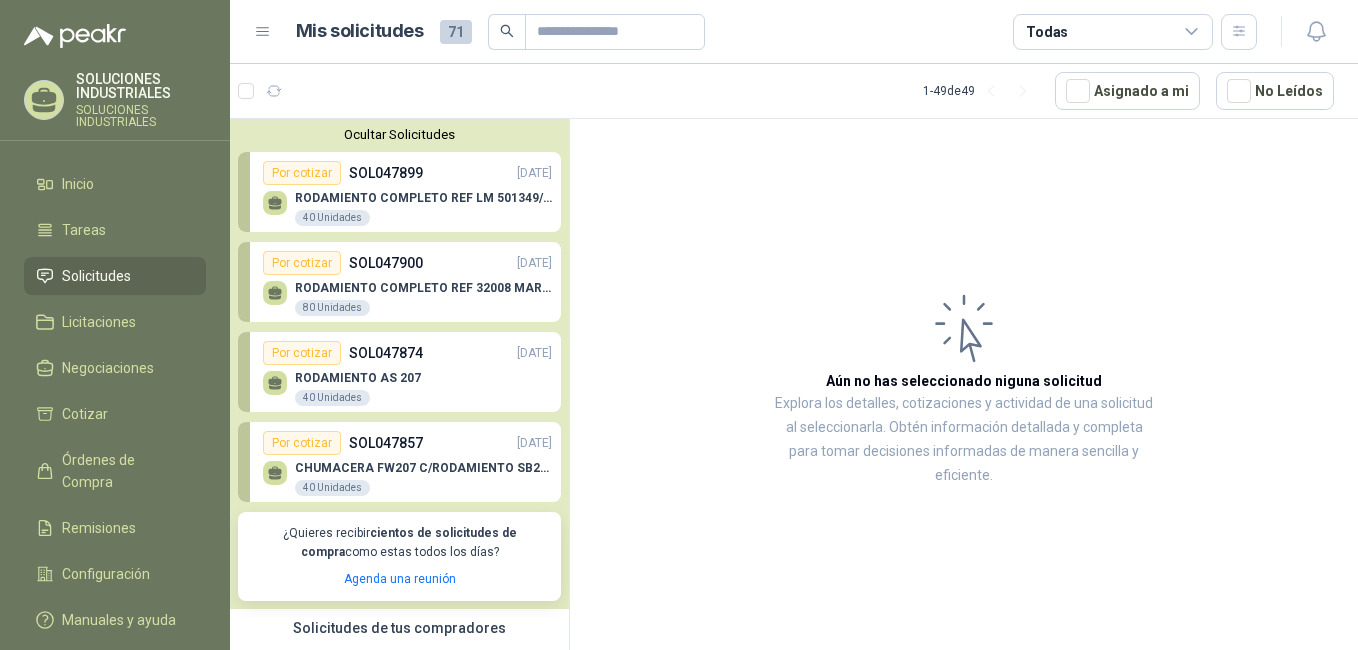 click on "CHUMACERA FW207 C/RODAMIENTO SB207" at bounding box center (423, 468) 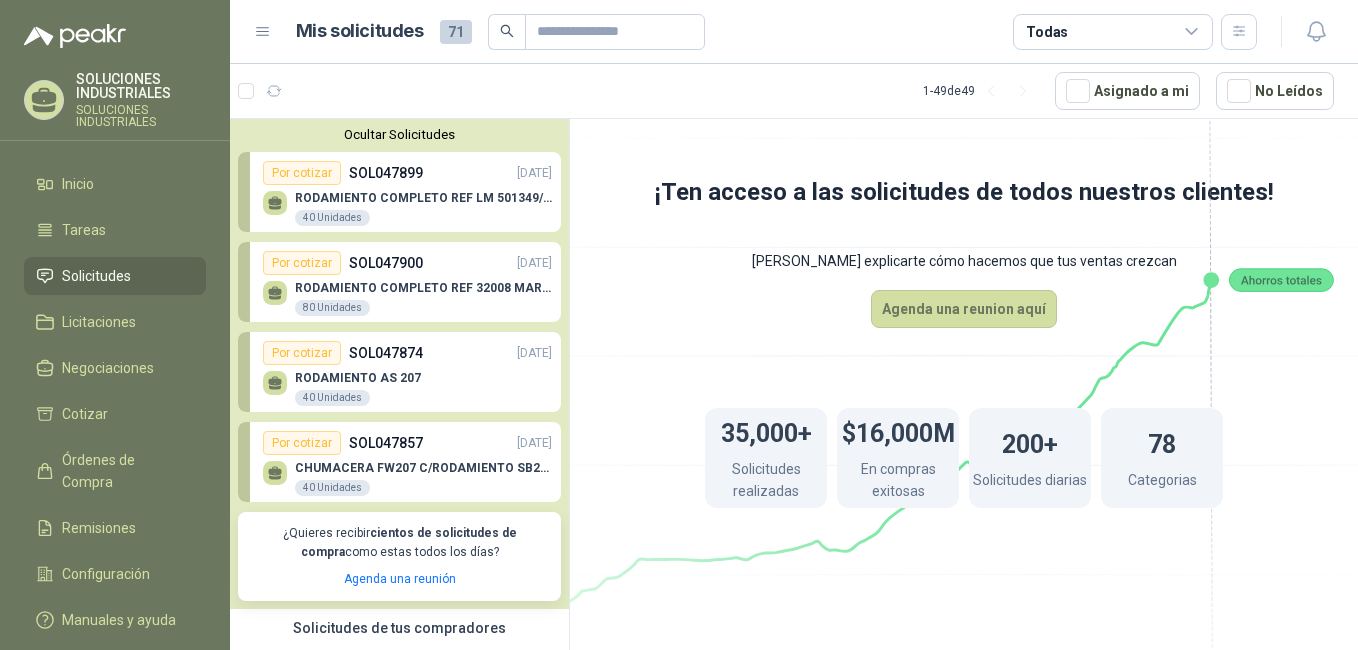click on "RODAMIENTO AS 207 40   Unidades" at bounding box center (407, 386) 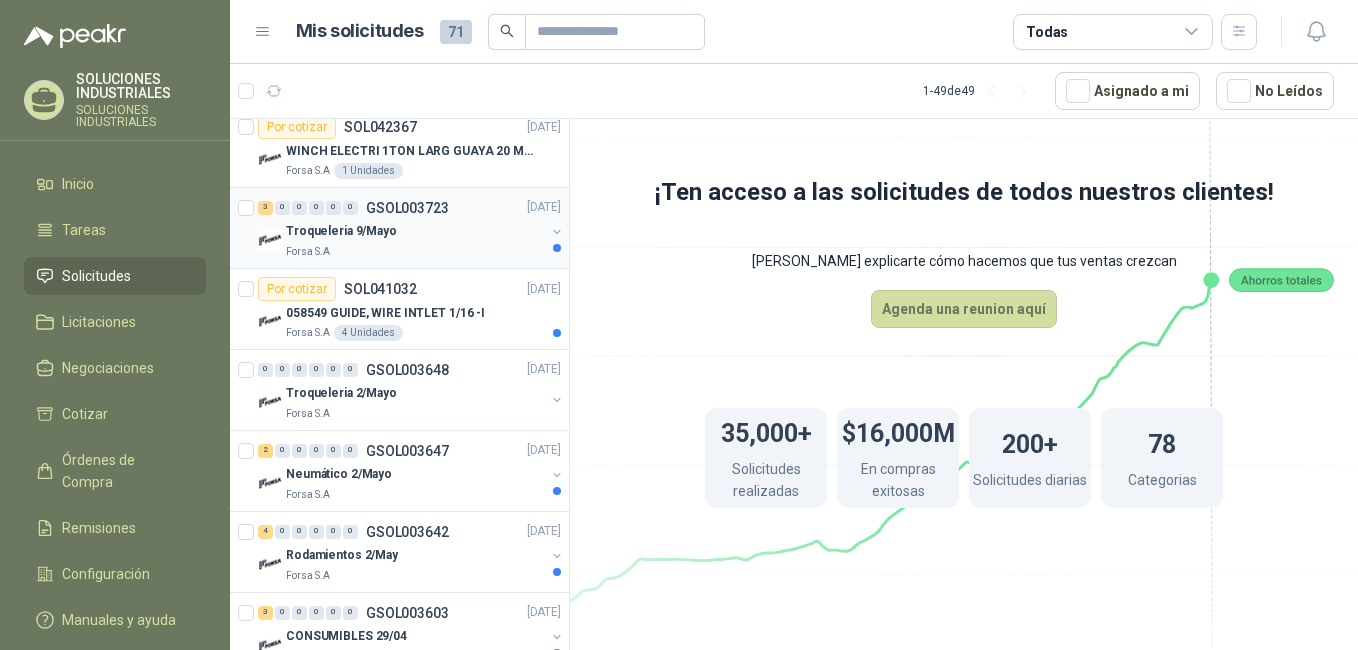 scroll, scrollTop: 900, scrollLeft: 0, axis: vertical 